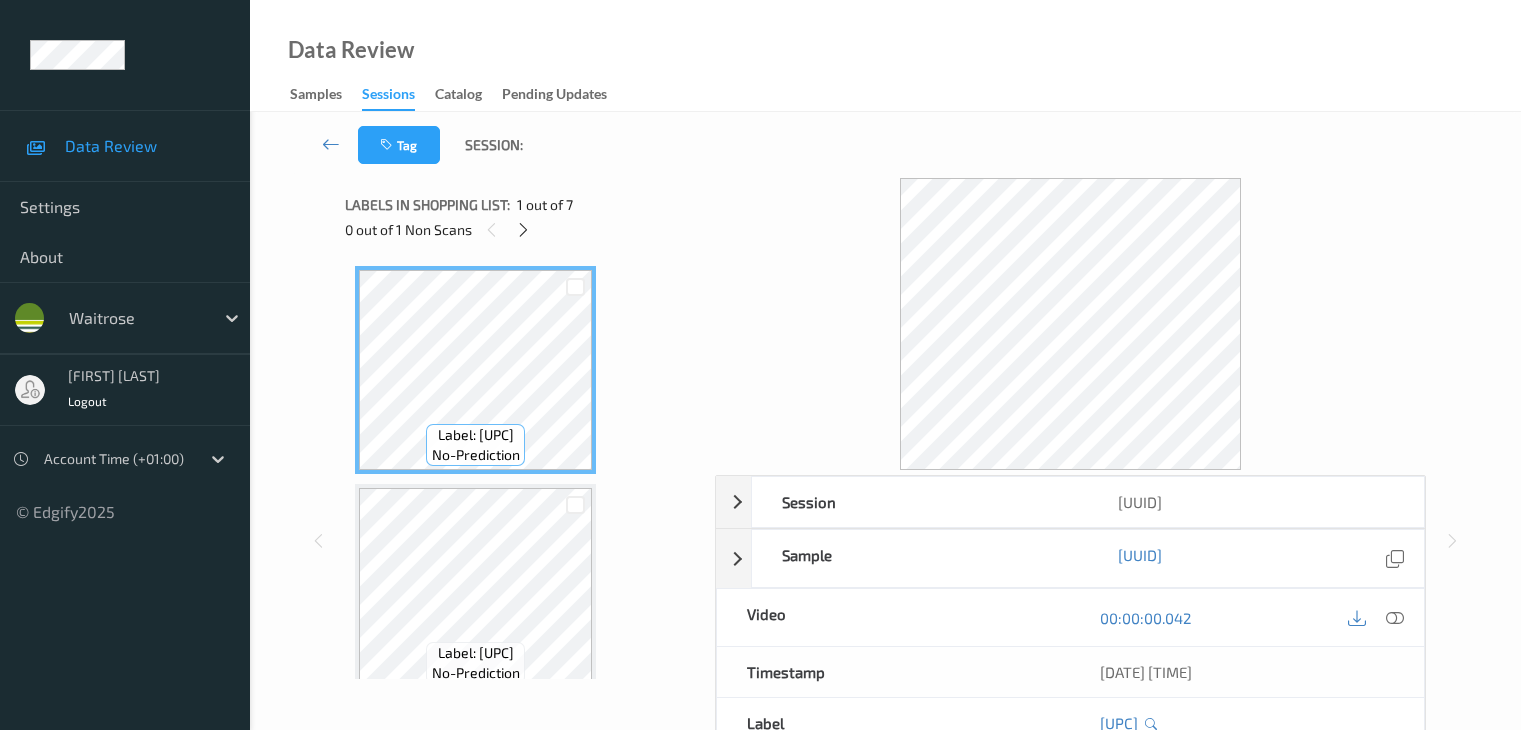 scroll, scrollTop: 0, scrollLeft: 0, axis: both 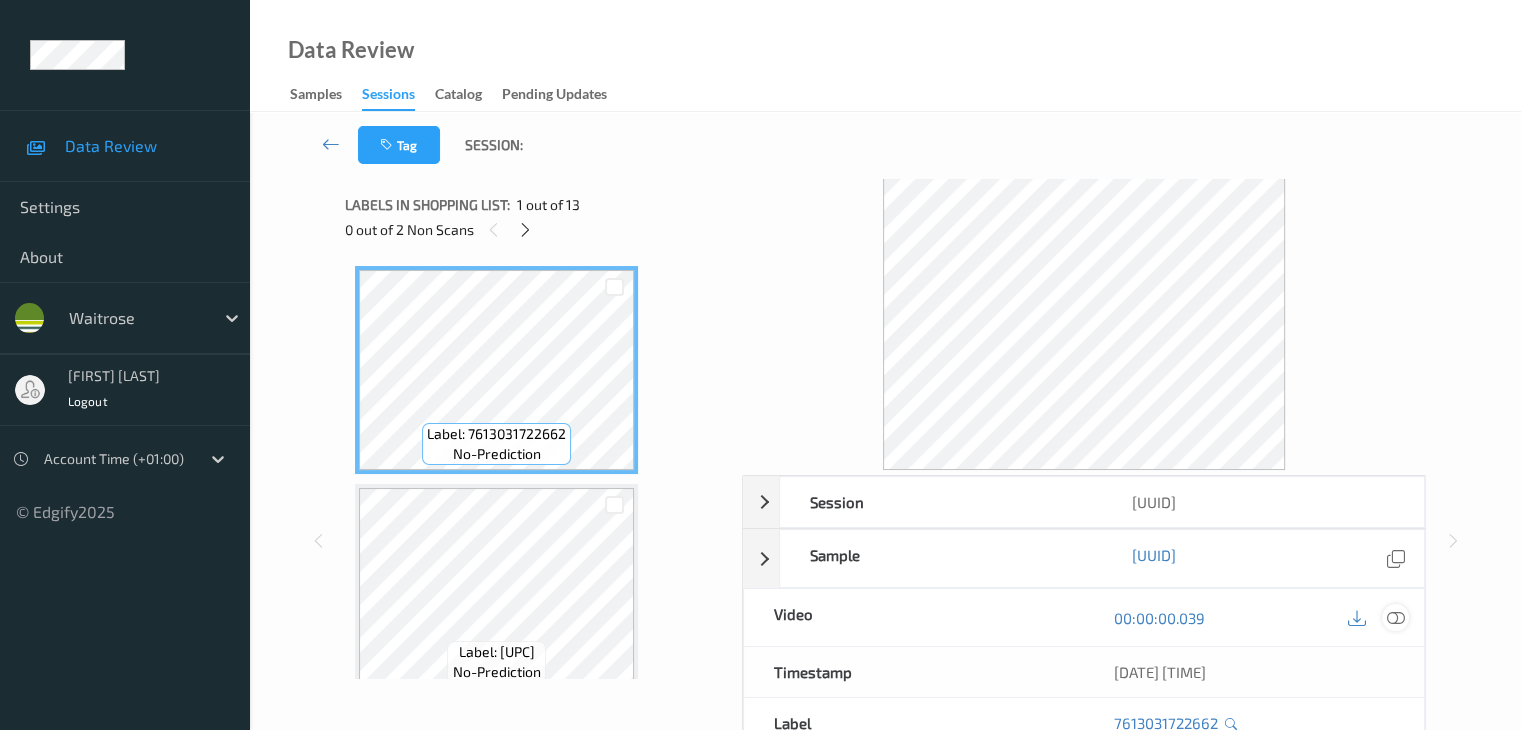 click at bounding box center (1395, 618) 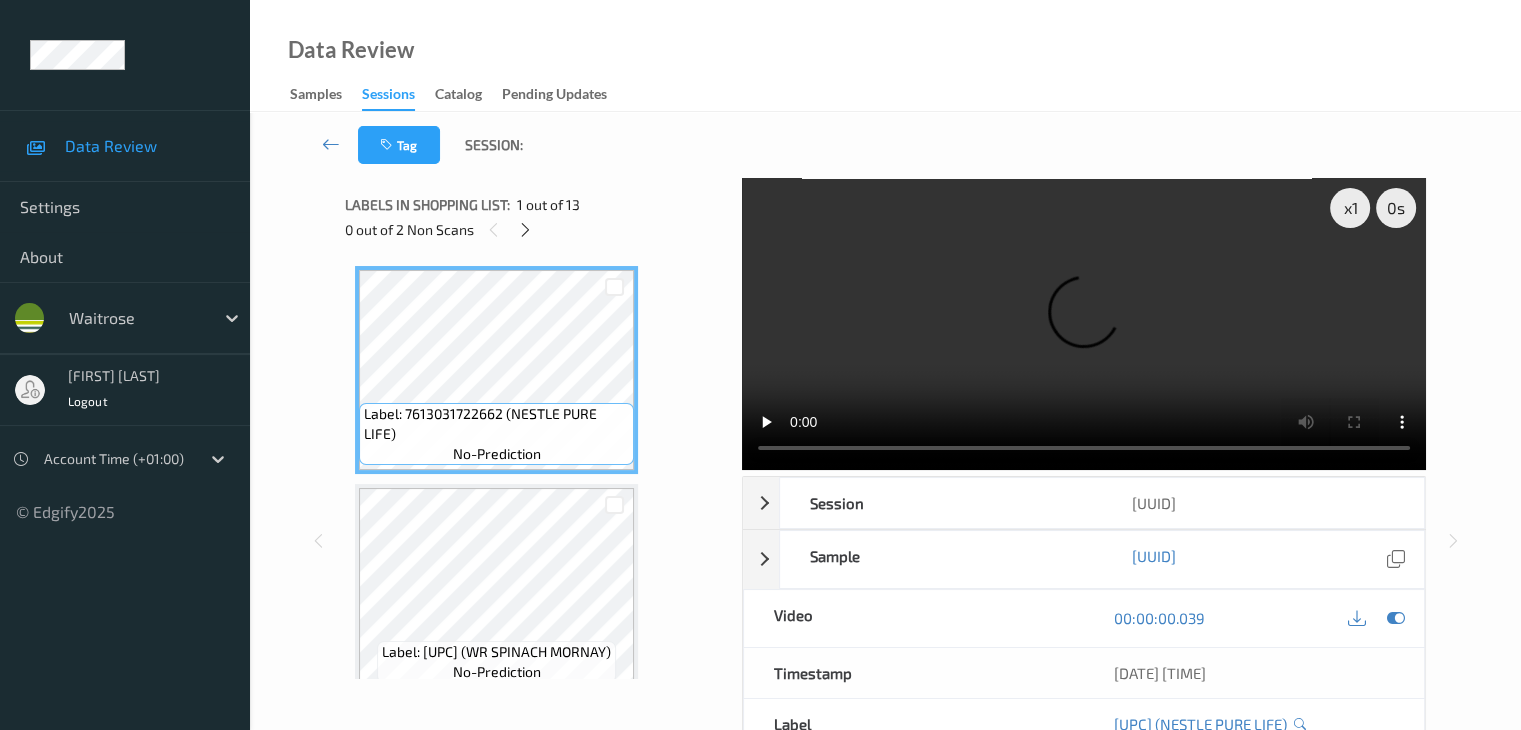 type 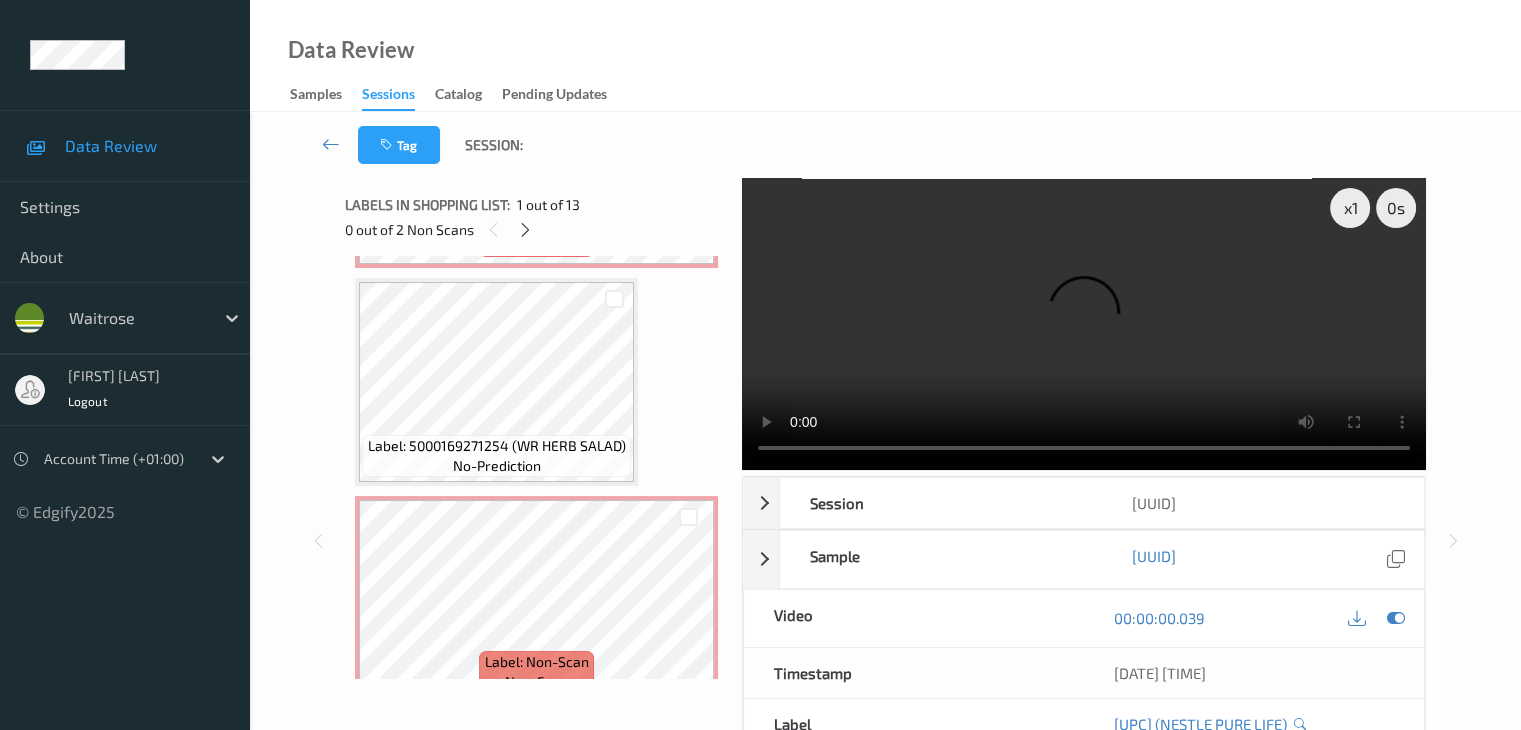 scroll, scrollTop: 1300, scrollLeft: 0, axis: vertical 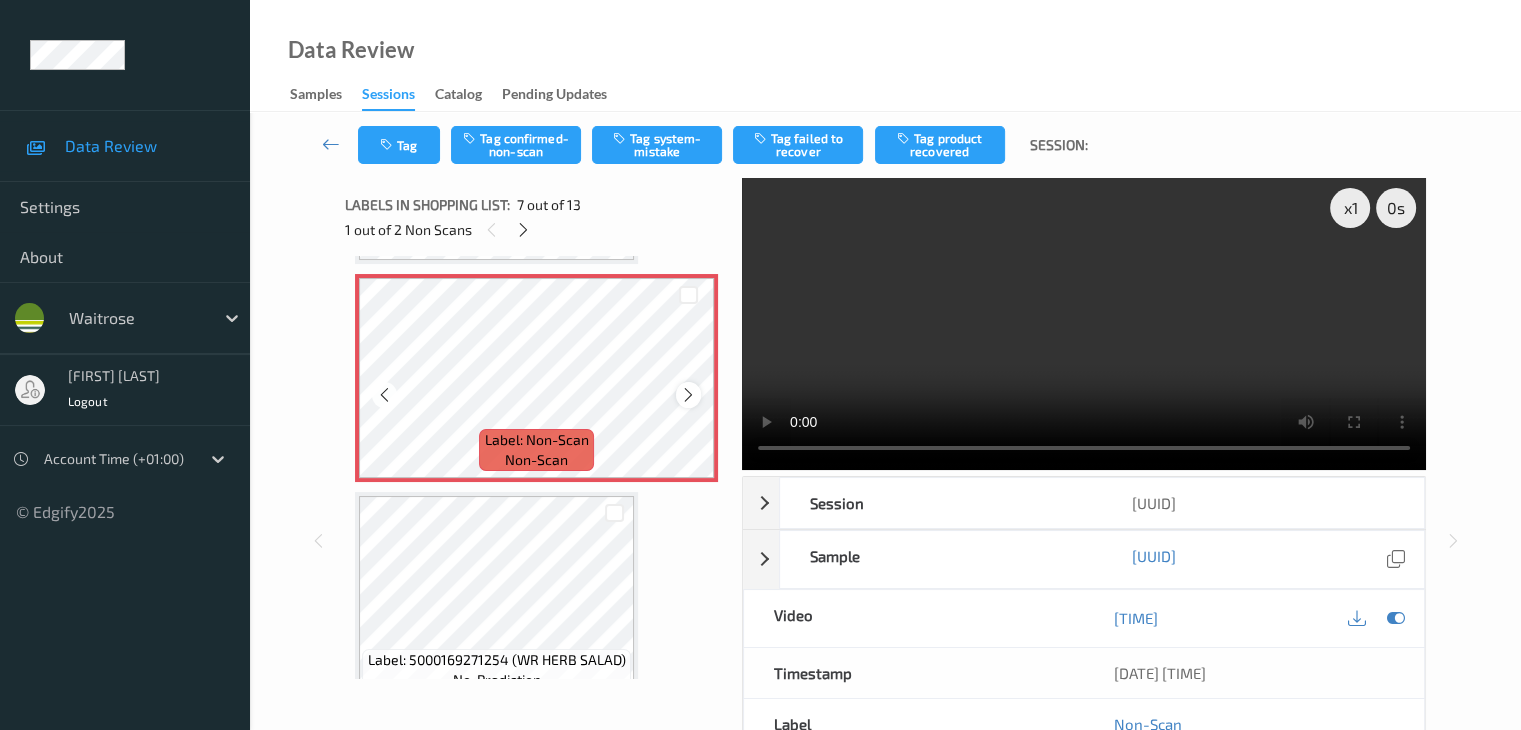 click at bounding box center [688, 395] 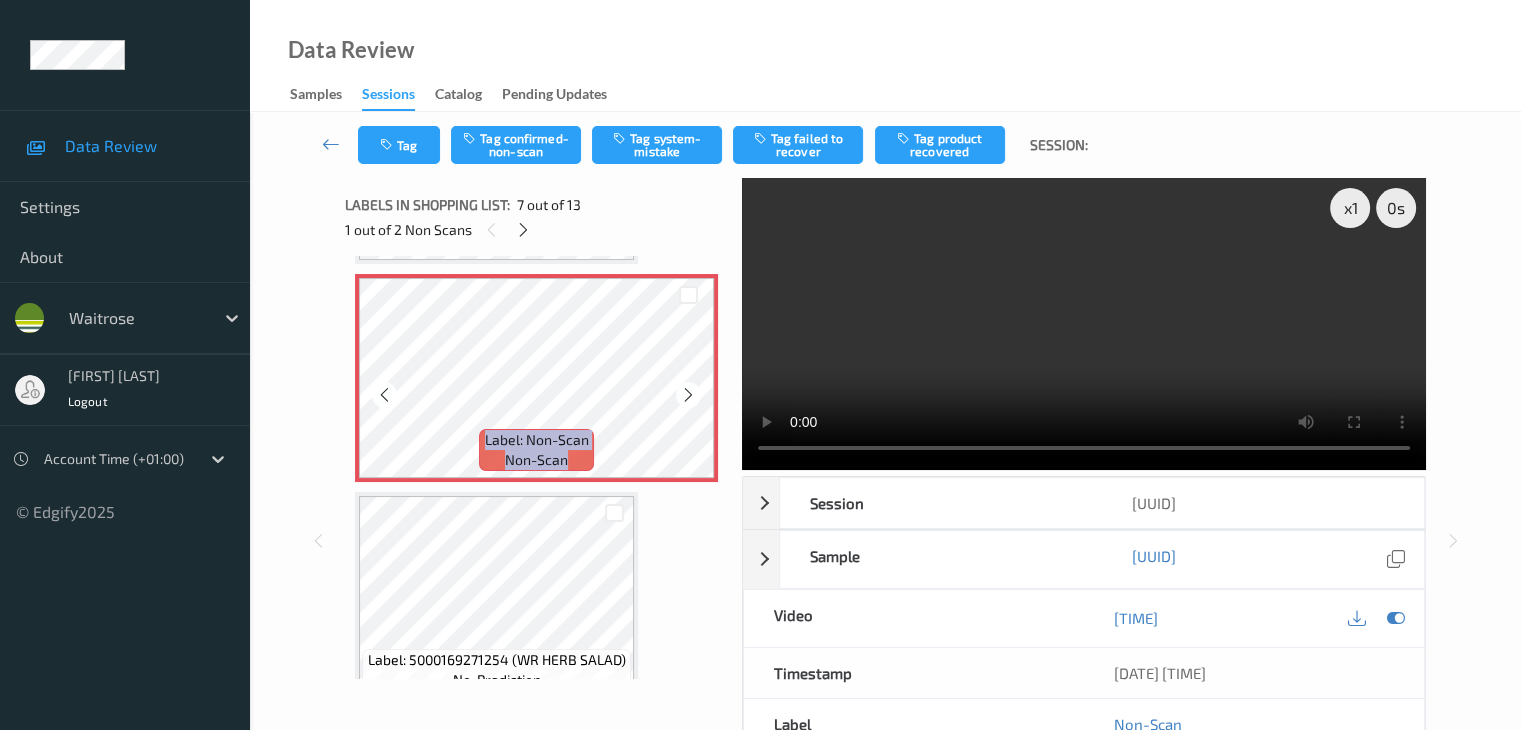 click at bounding box center (688, 395) 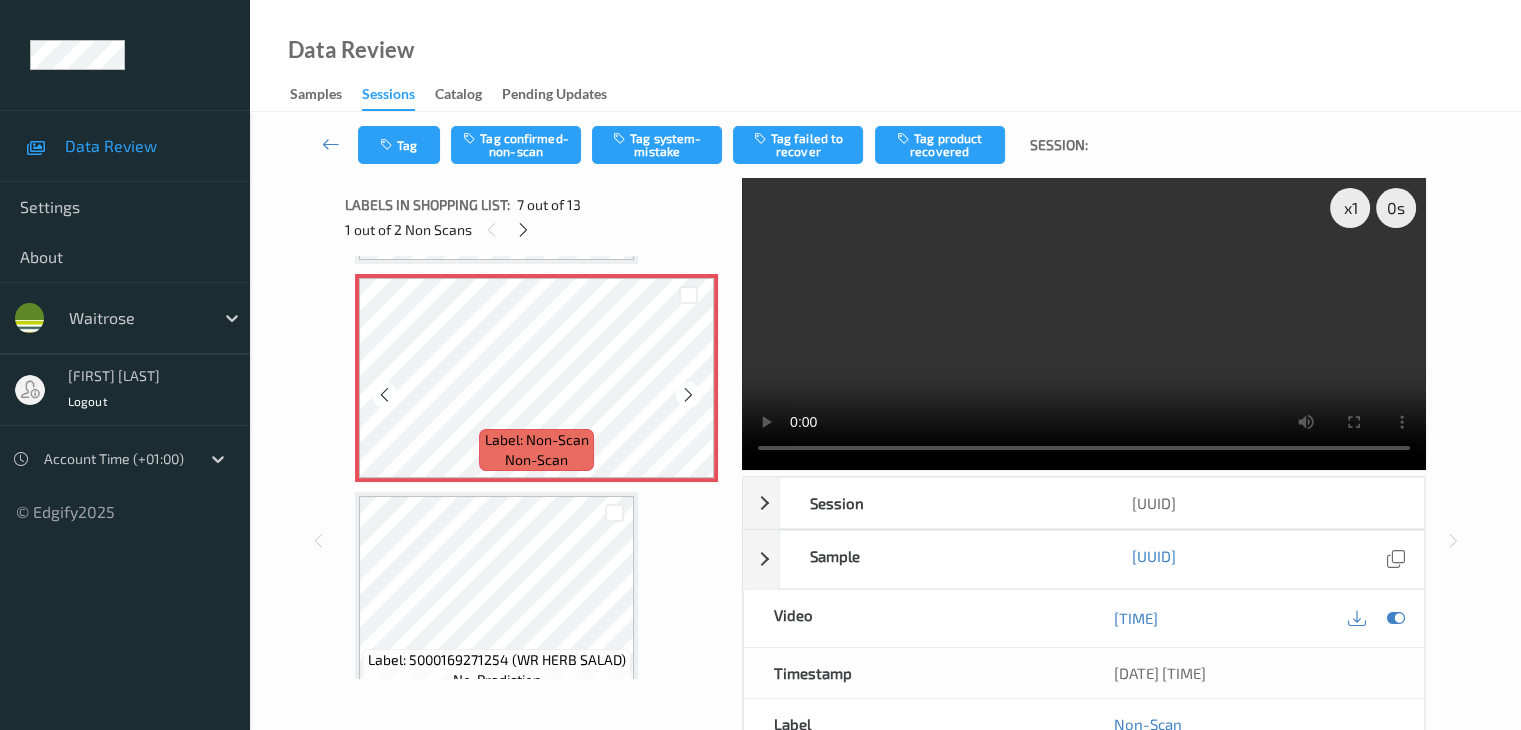 click at bounding box center [688, 395] 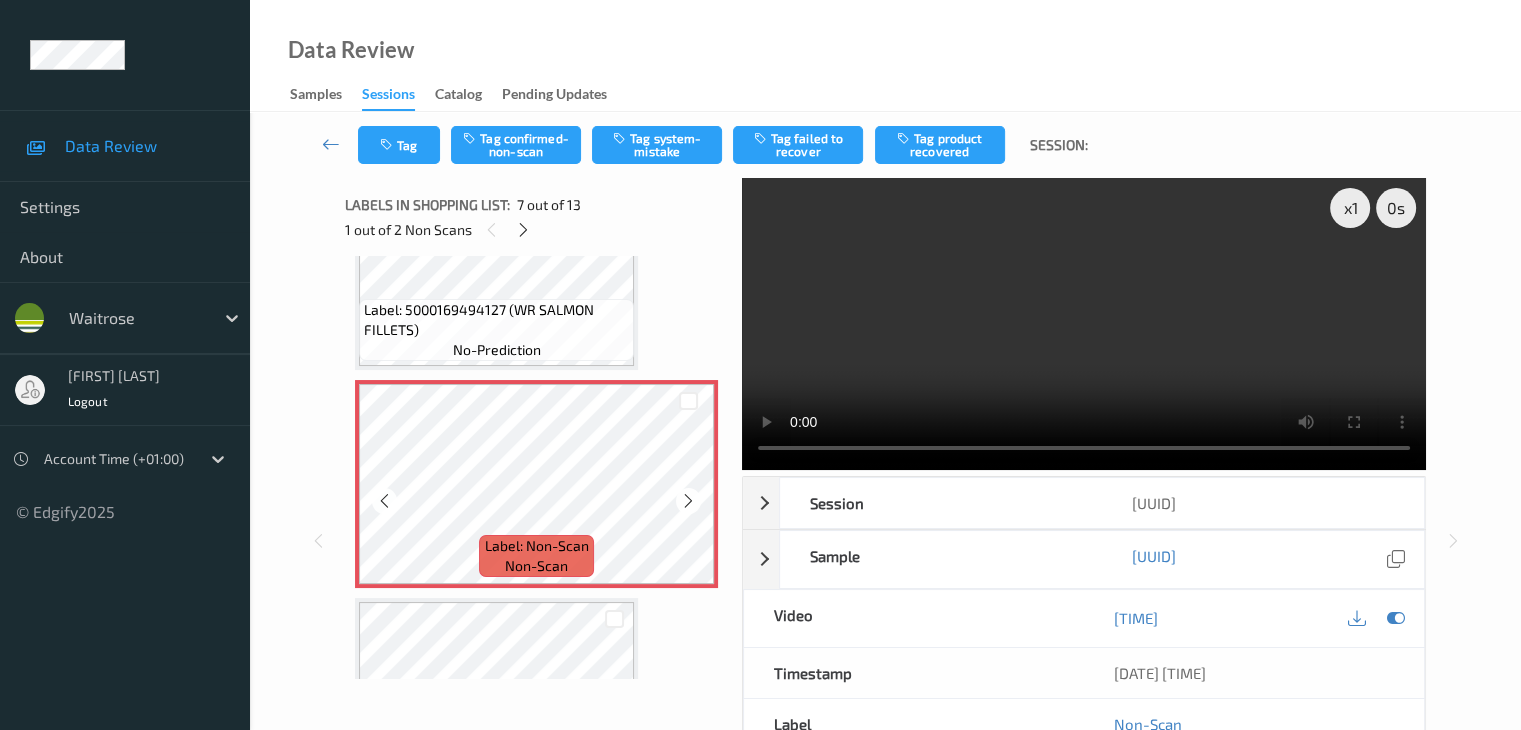 scroll, scrollTop: 1100, scrollLeft: 0, axis: vertical 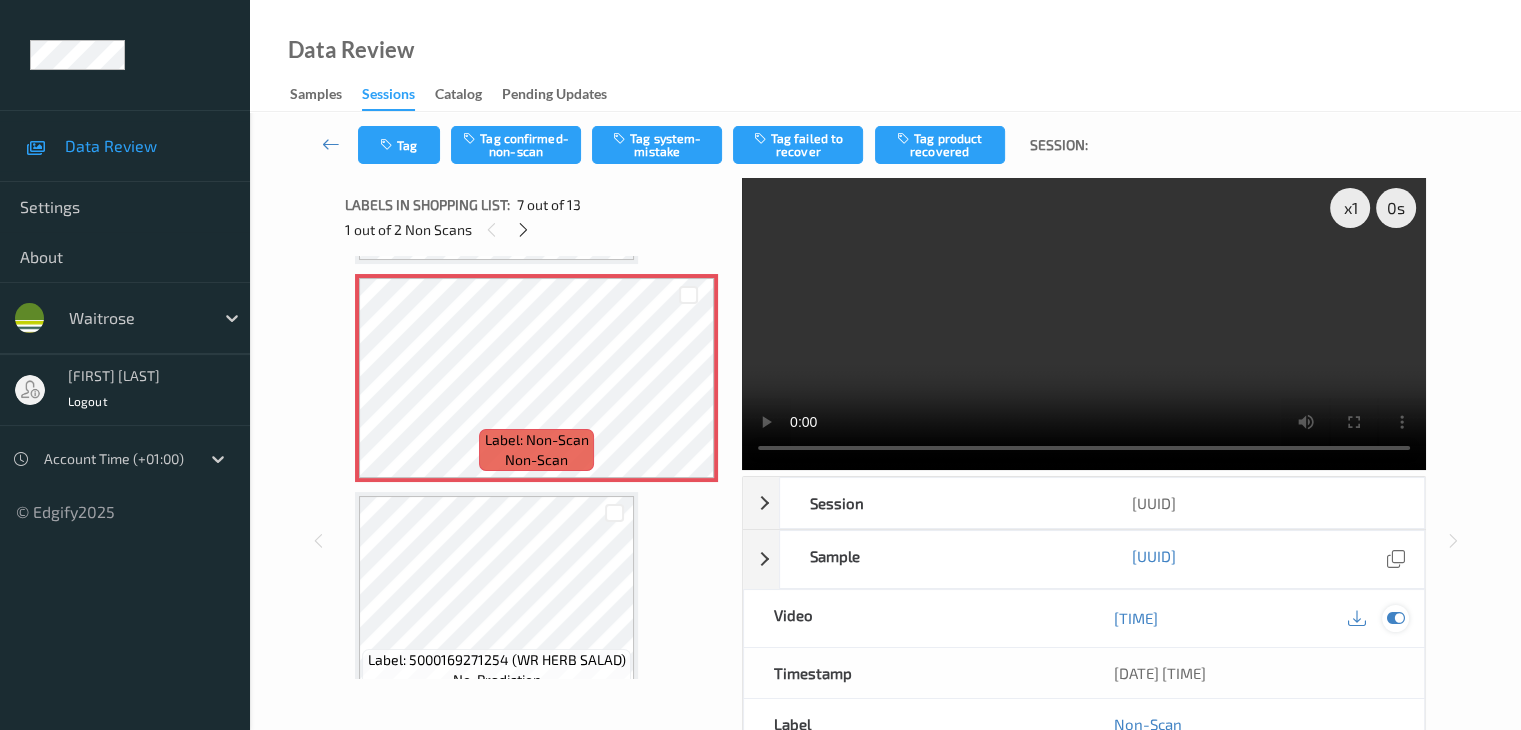 click at bounding box center [1395, 618] 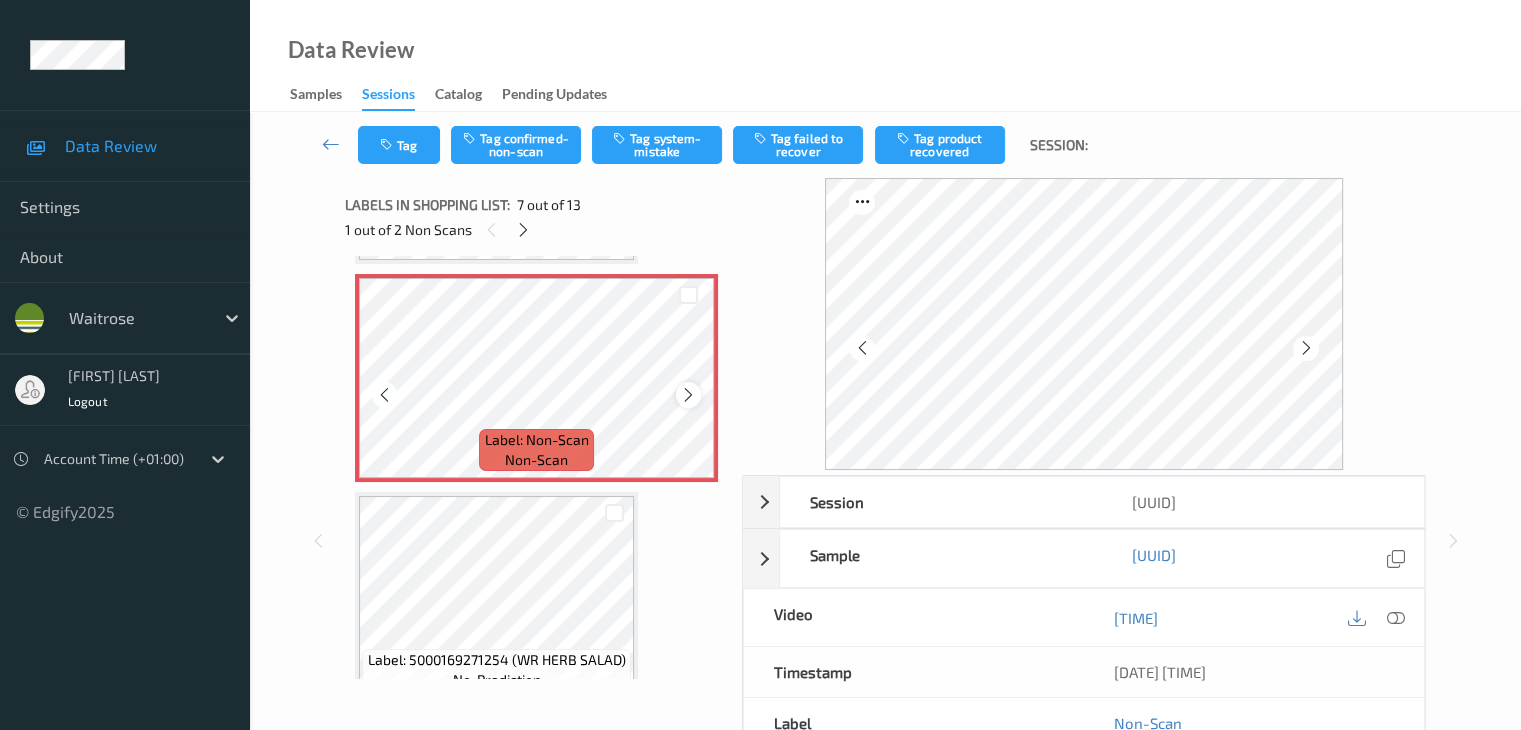 click at bounding box center [688, 395] 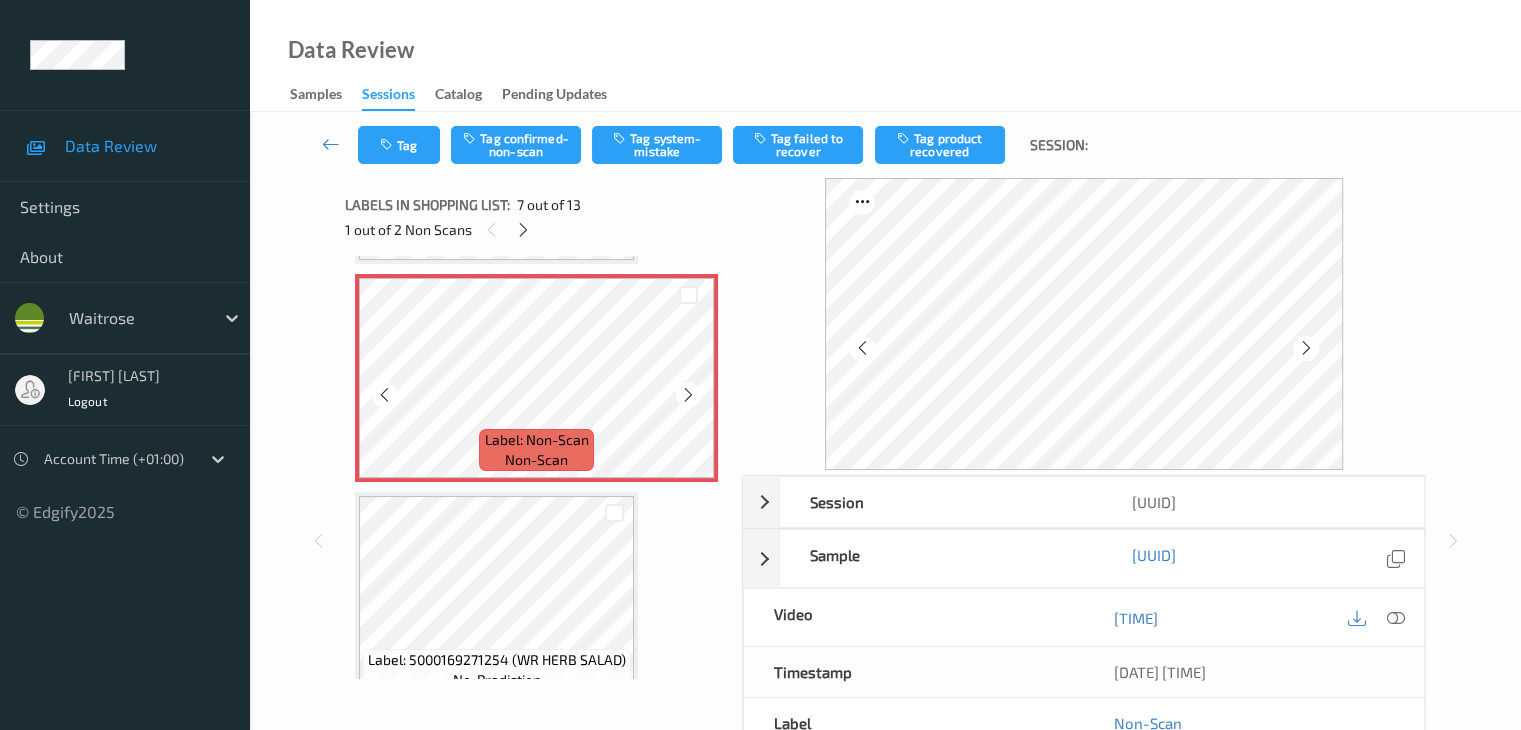 click at bounding box center [688, 395] 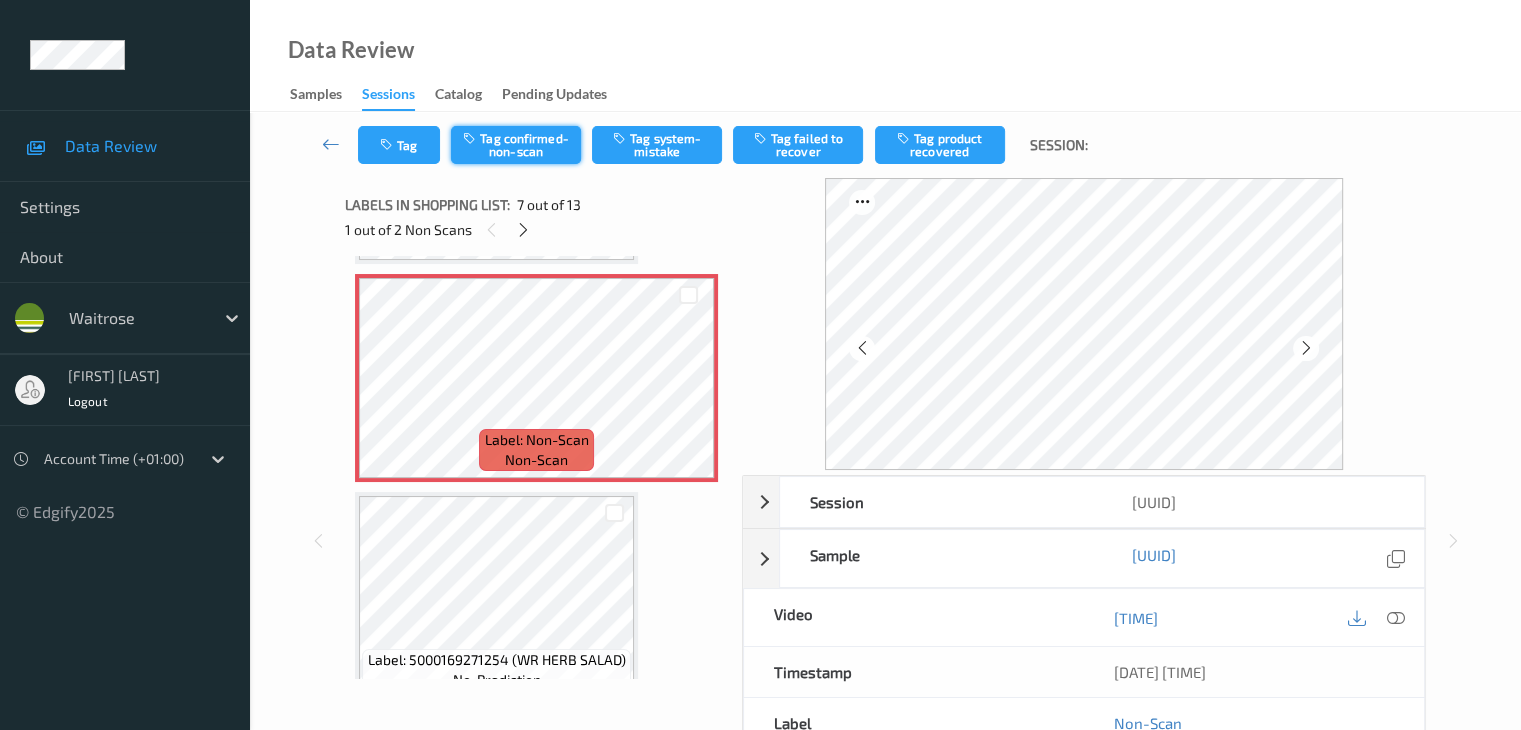 click on "Tag   confirmed-non-scan" at bounding box center (516, 145) 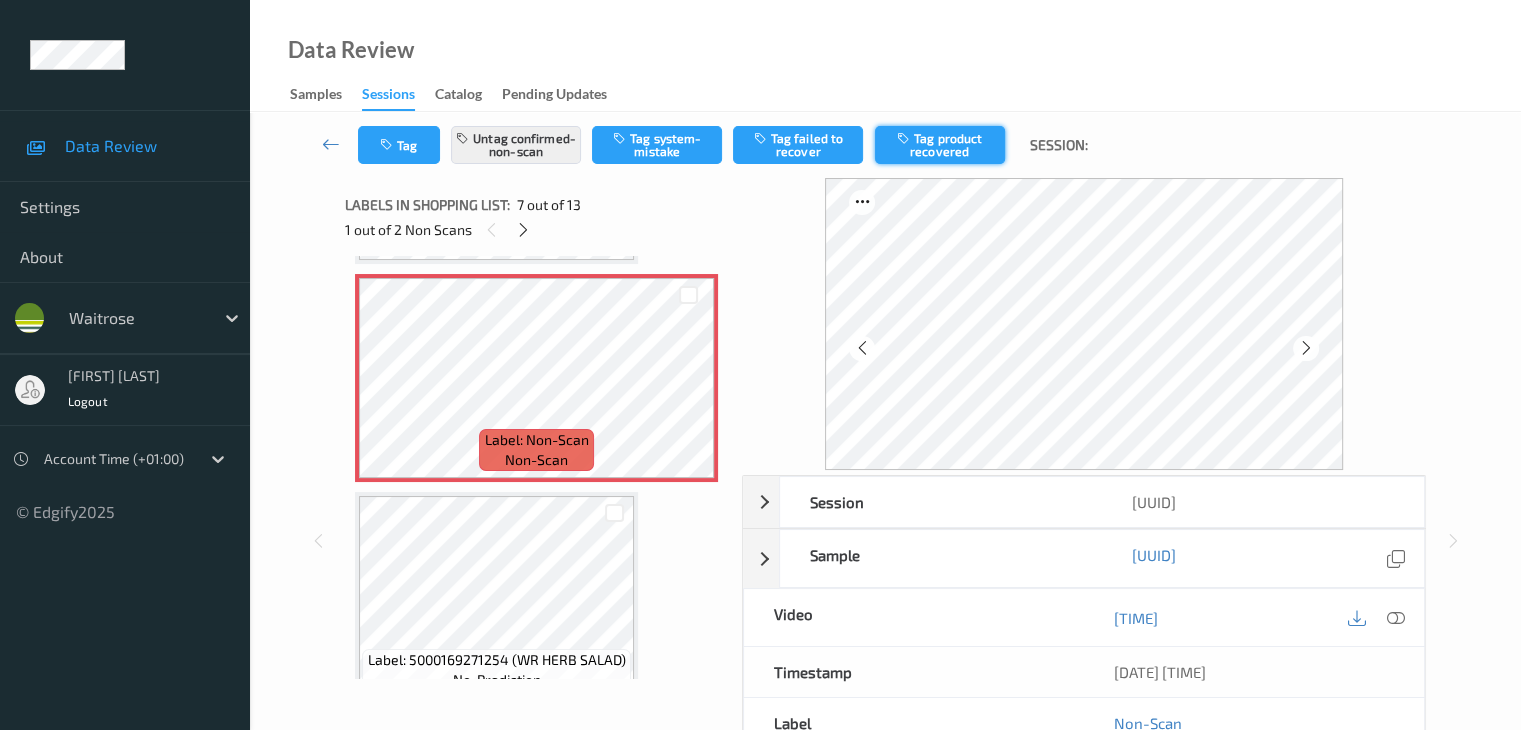 click on "Tag   product recovered" at bounding box center (940, 145) 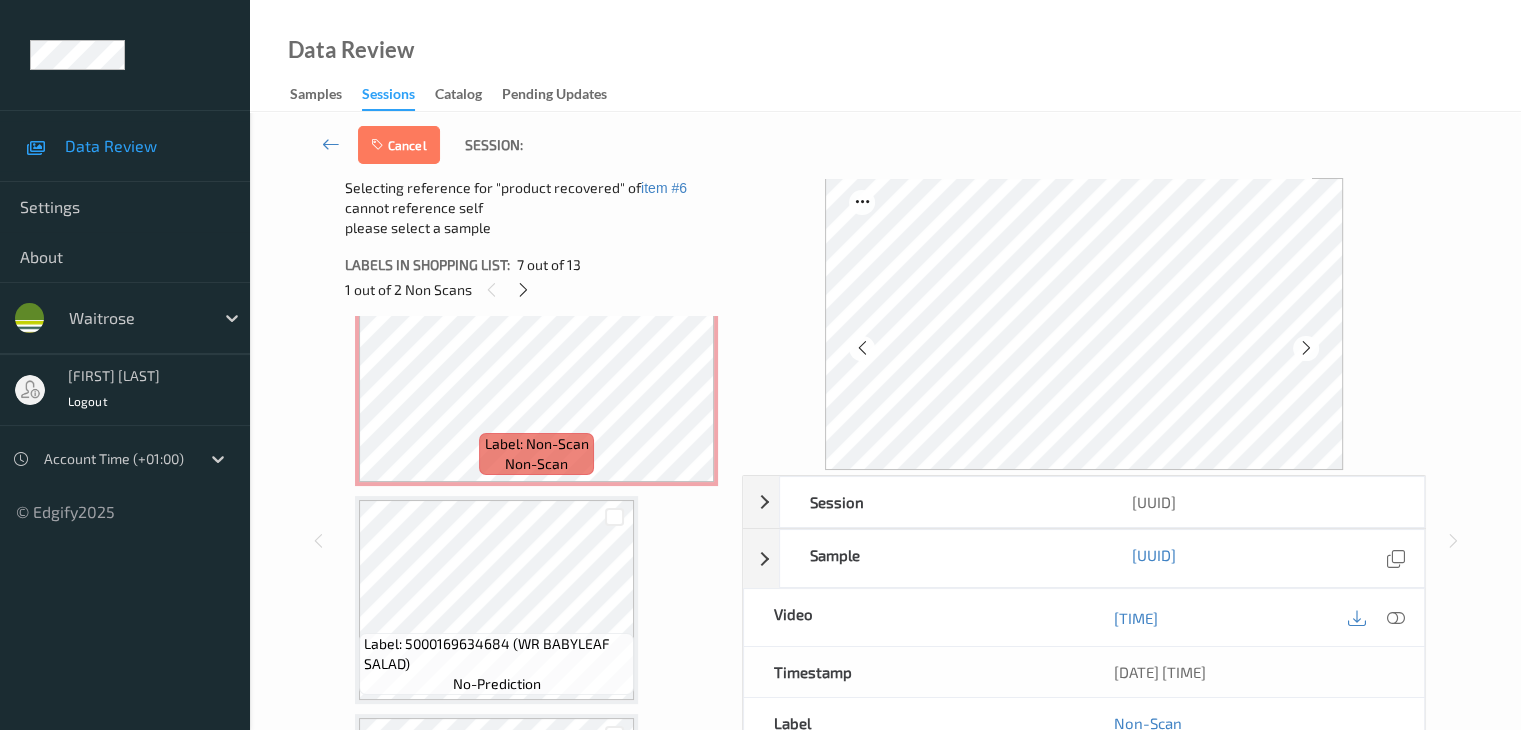 scroll, scrollTop: 1800, scrollLeft: 0, axis: vertical 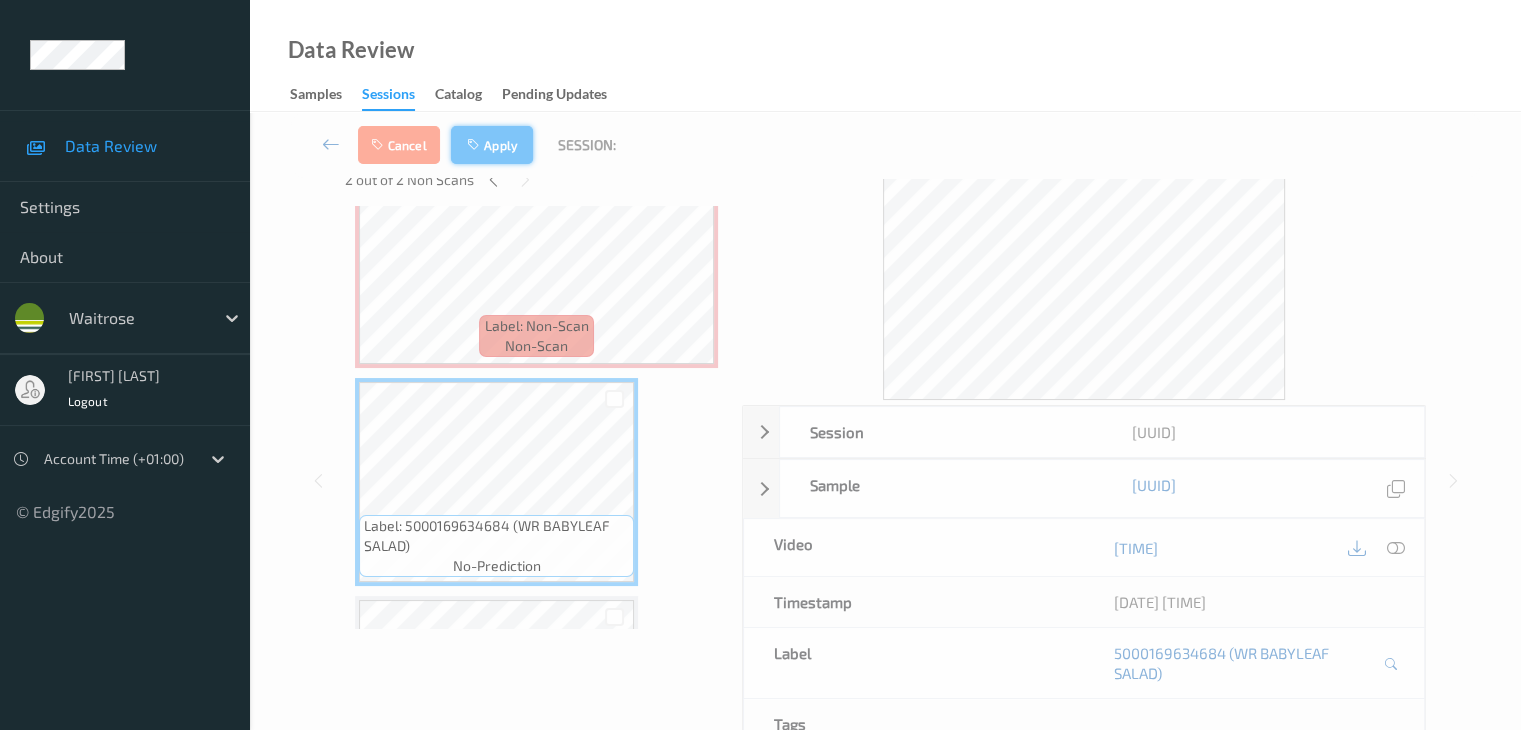 click on "Apply" at bounding box center [492, 145] 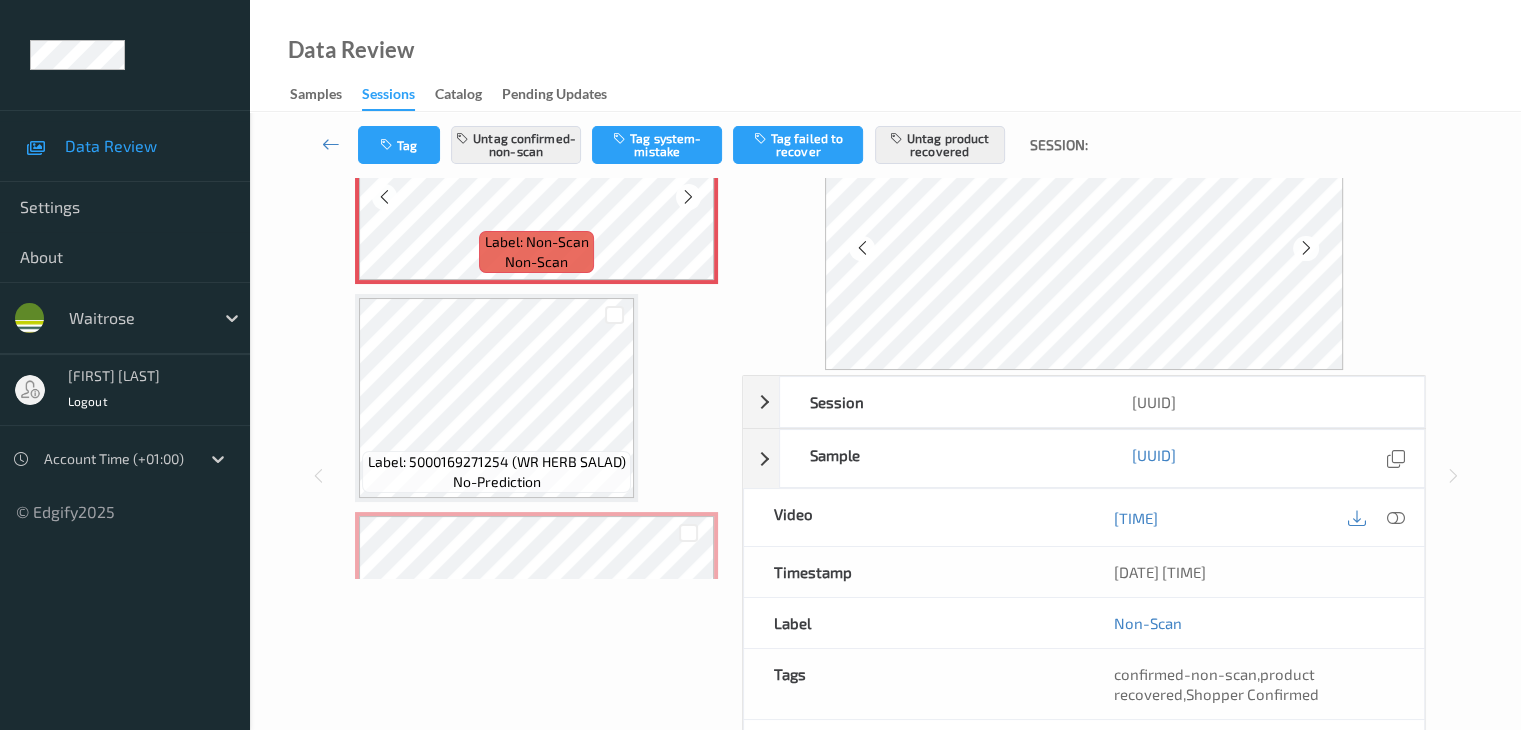 scroll, scrollTop: 1400, scrollLeft: 0, axis: vertical 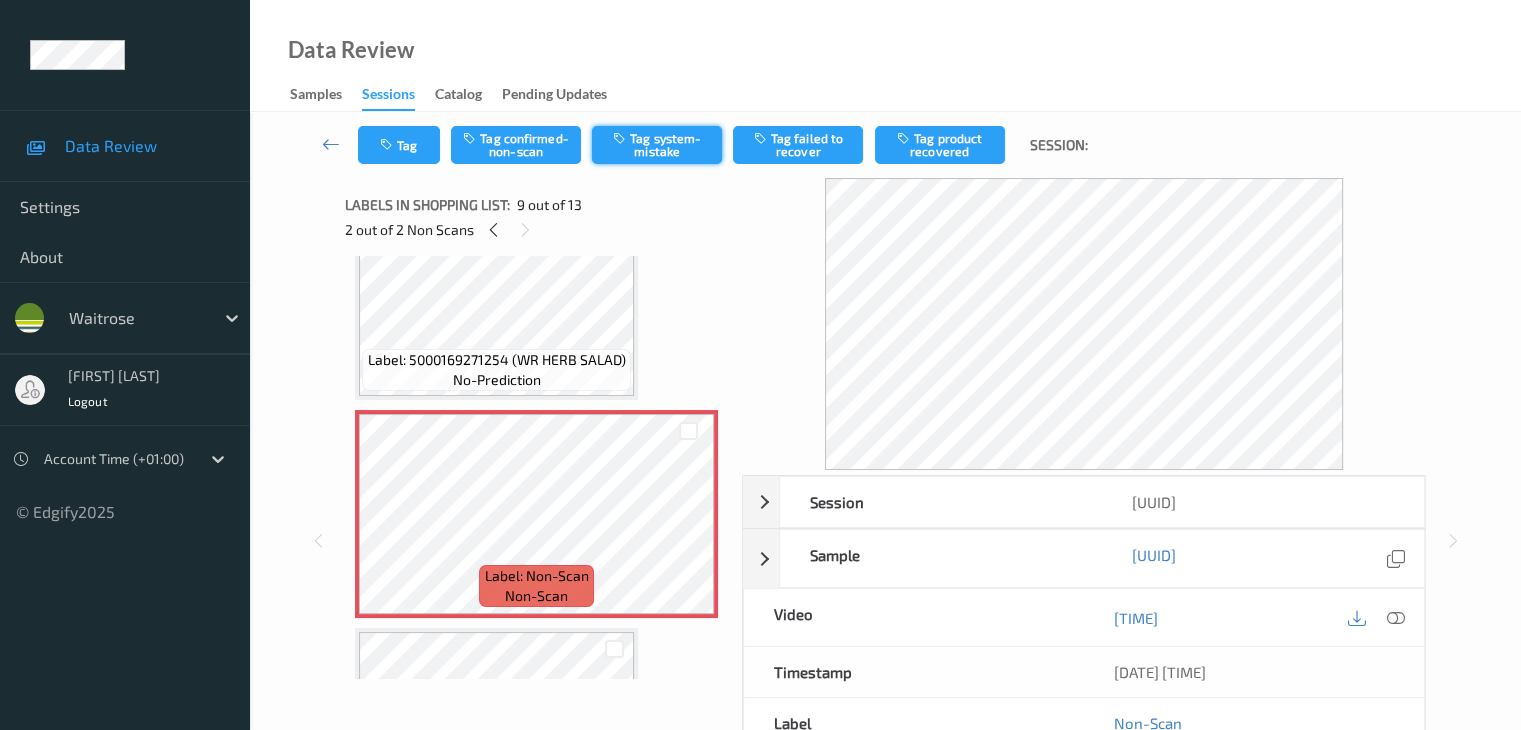 click on "Tag   system-mistake" at bounding box center [657, 145] 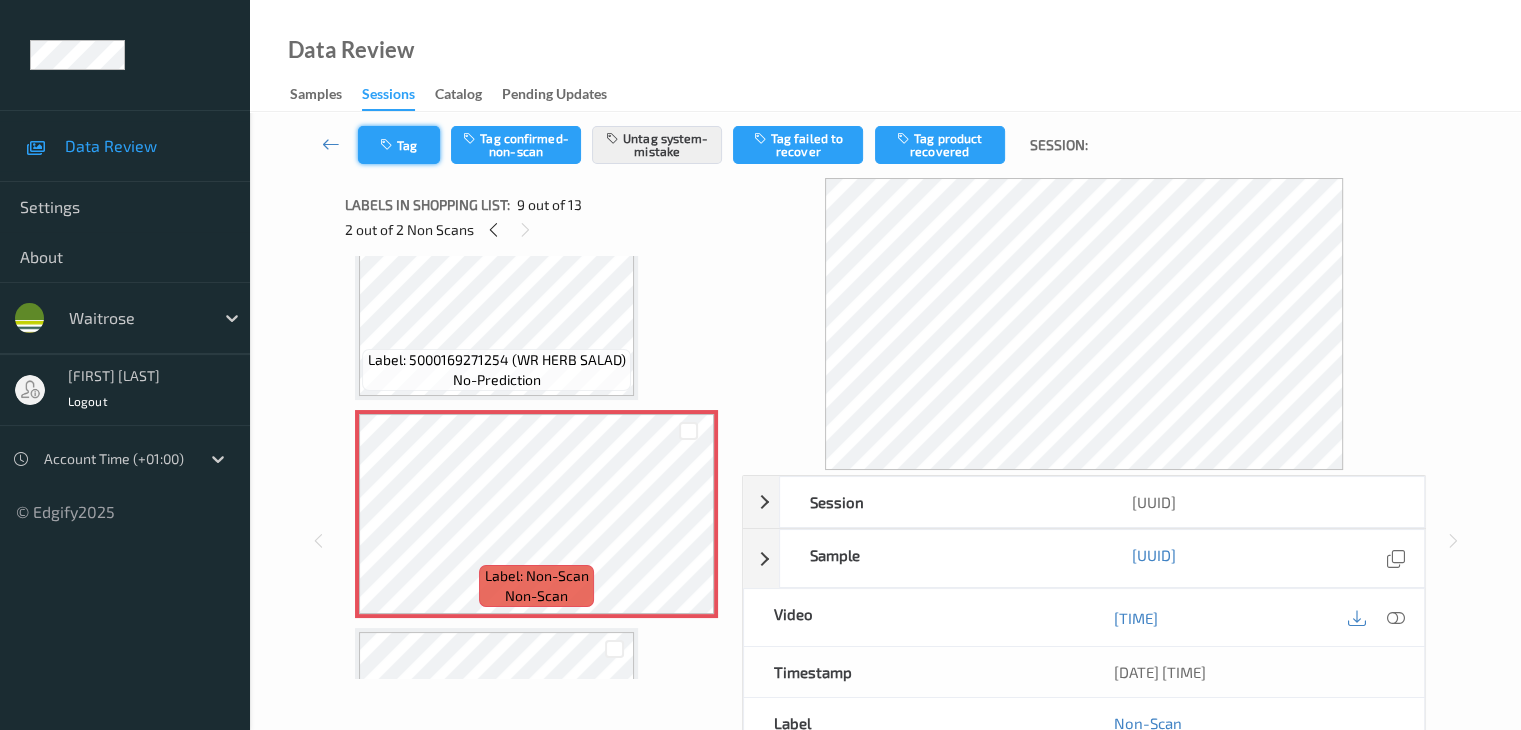 click on "Tag" at bounding box center [399, 145] 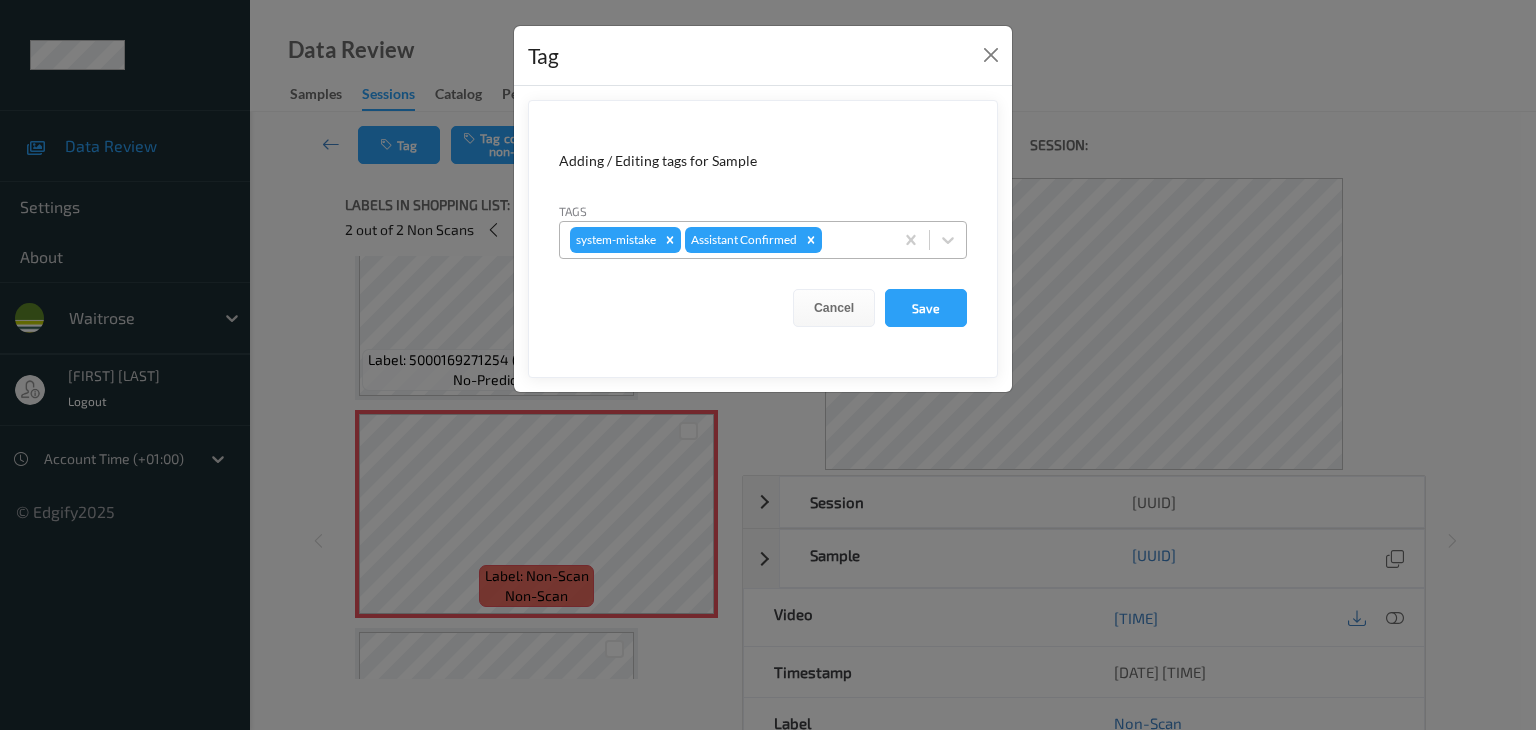 click on "system-mistake Assistant Confirmed" at bounding box center (763, 240) 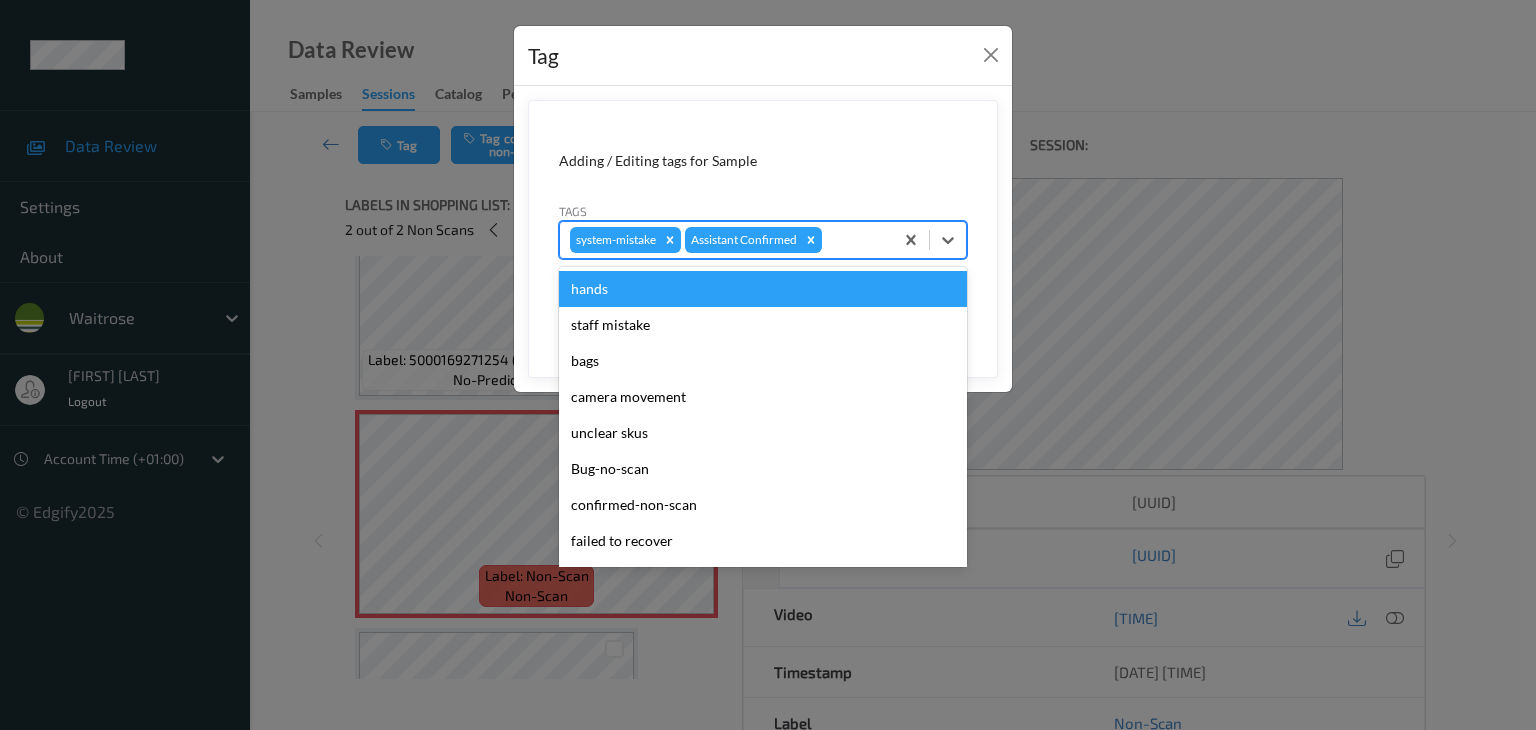 type on "u" 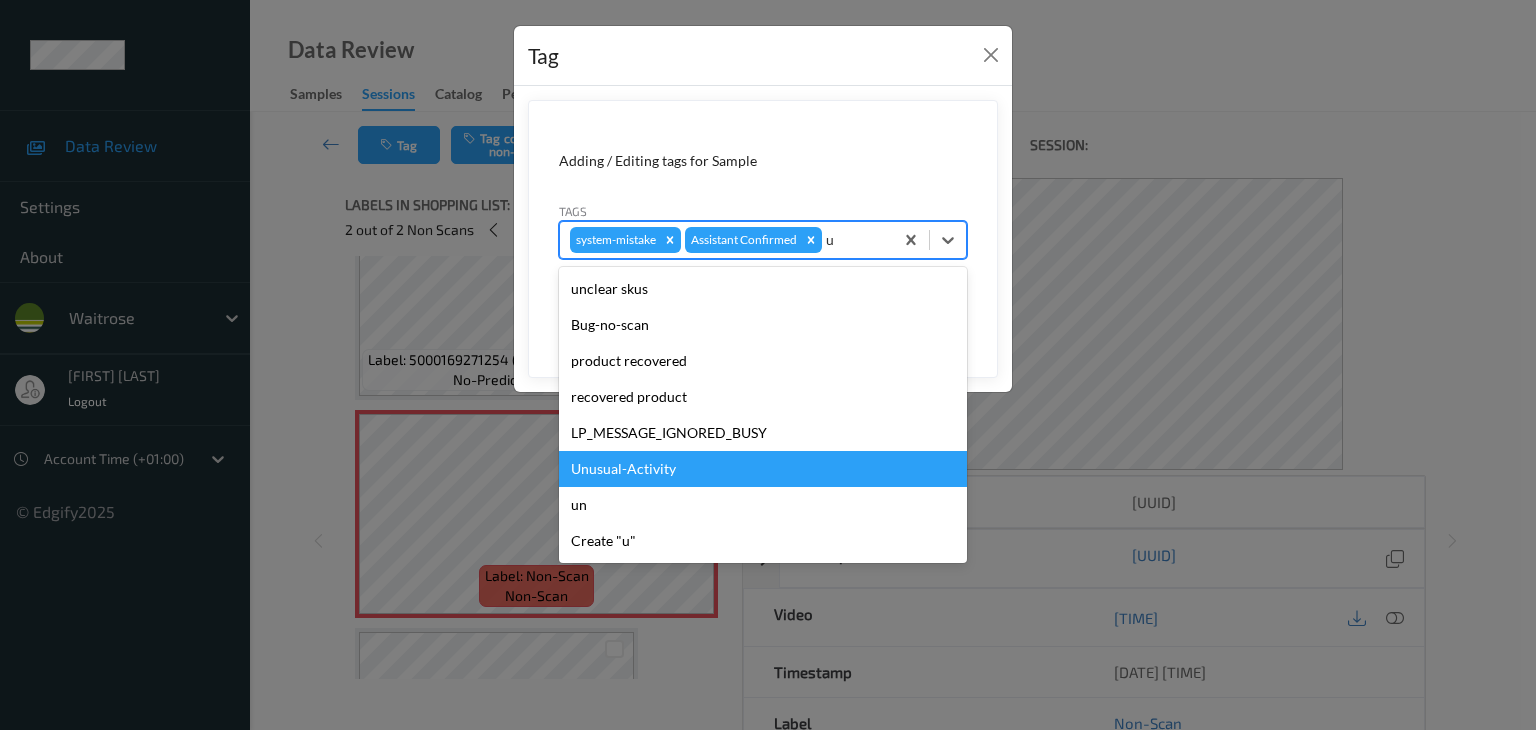 click on "Unusual-Activity" at bounding box center [763, 469] 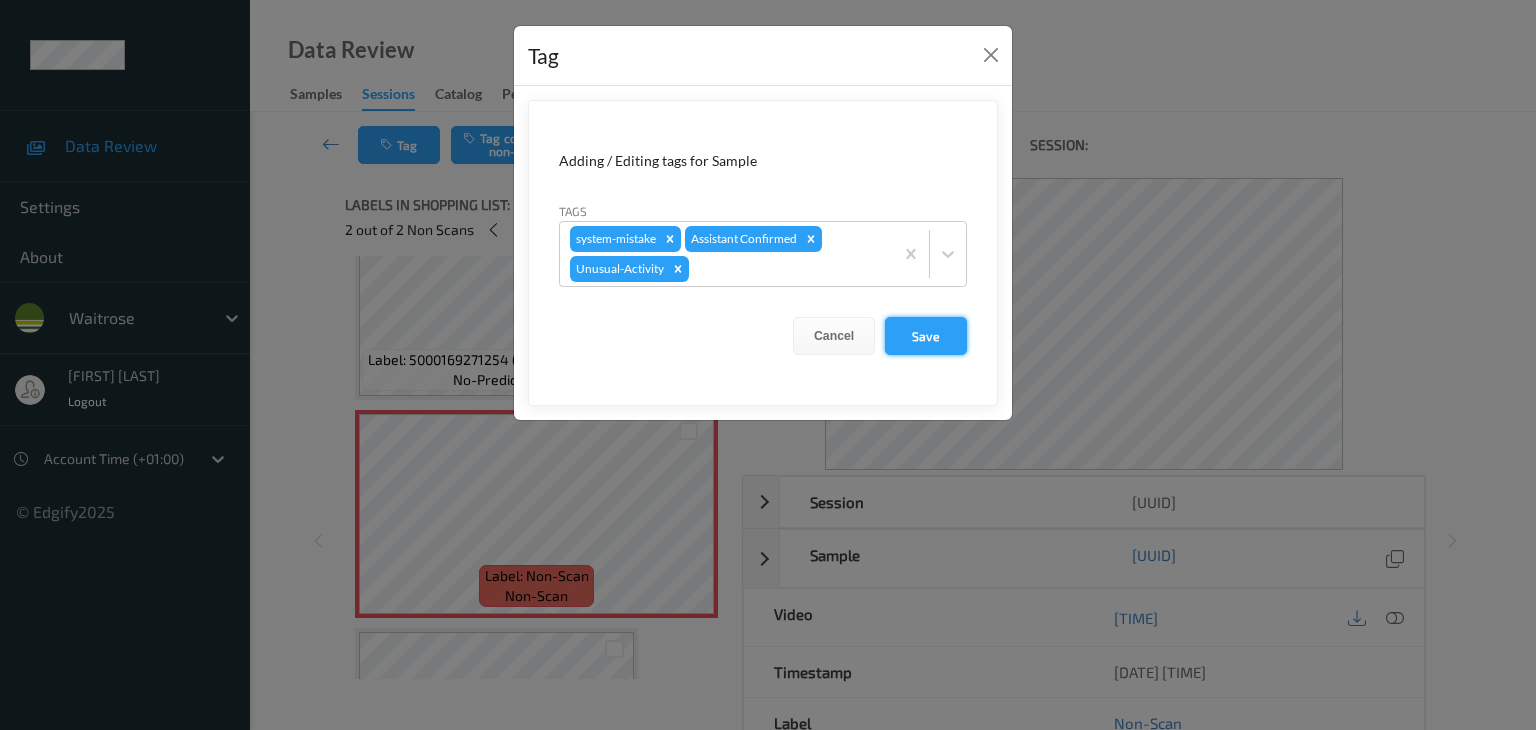 click on "Save" at bounding box center (926, 336) 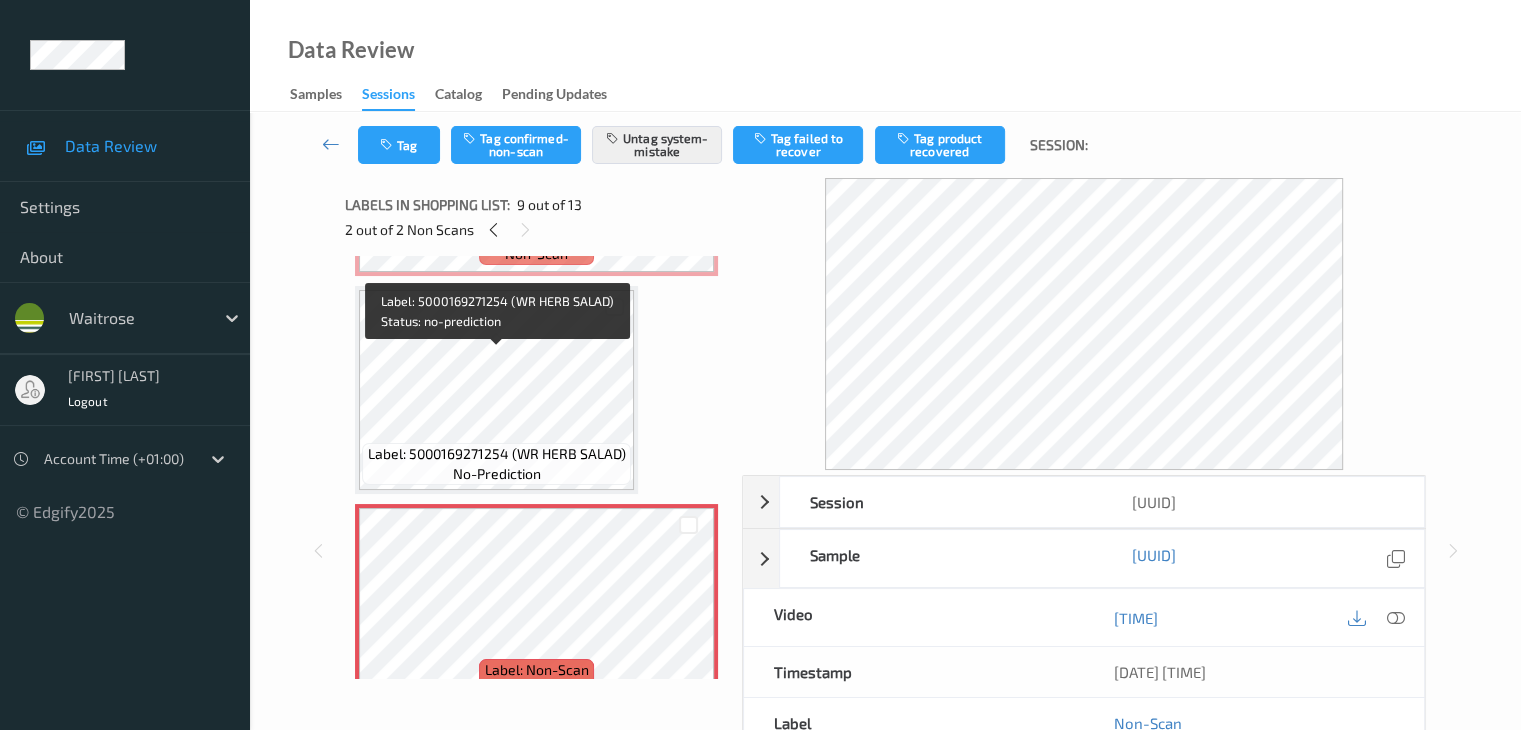 scroll, scrollTop: 1400, scrollLeft: 0, axis: vertical 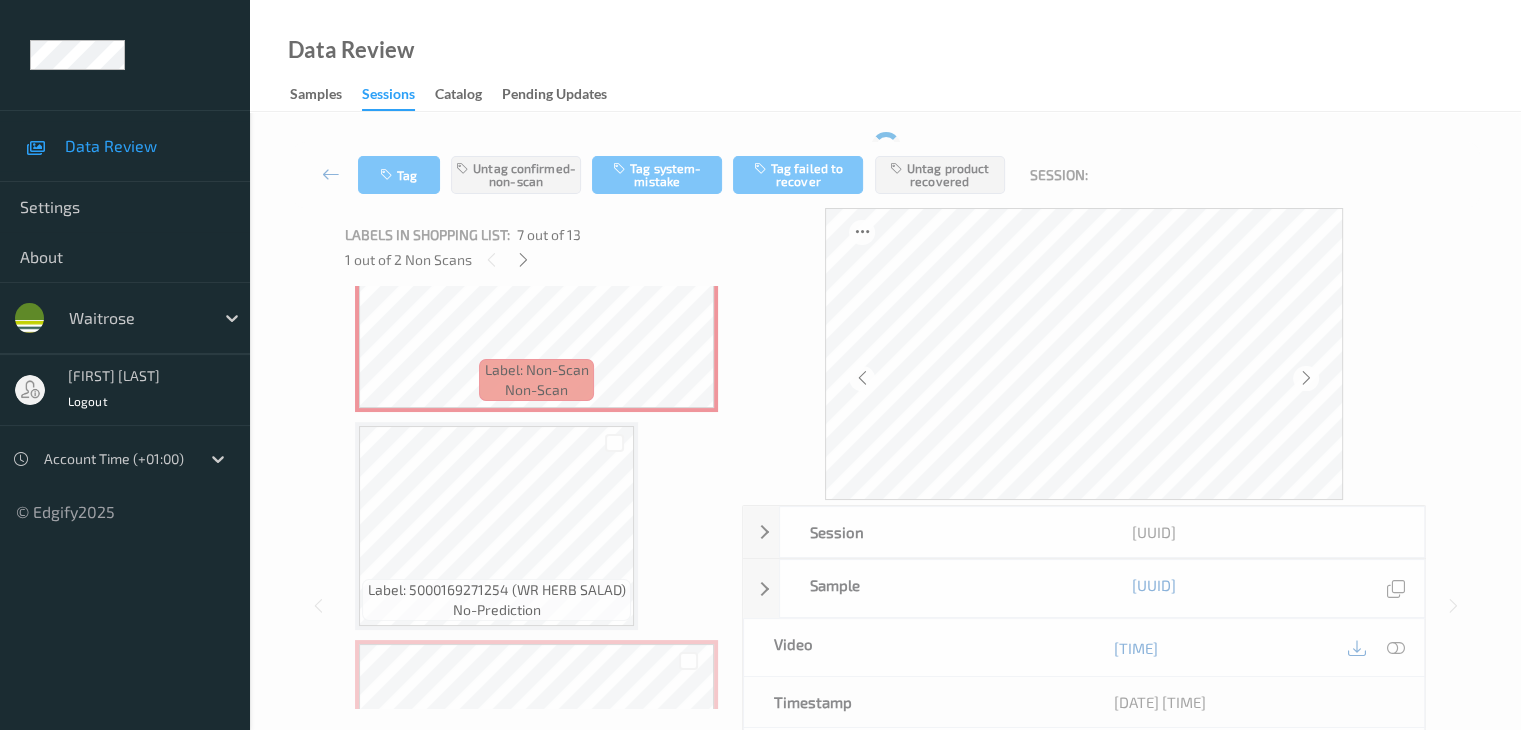 click on "Label: [UPC] (NESTLE PURE LIFE) no-prediction Label: [UPC] (WR SPINACH MORNAY) no-prediction Label: [UPC] (WR SPINACH MORNAY) no-prediction Label: [UPC] (WR HNEY SRIRACHA WNG) no-prediction Label: [UPC] (WR SHEPHERDS PIE) no-prediction Label: [UPC] (WR SALMON FILLETS) no-prediction Label: Non-Scan non-scan Label: Non-Scan non-scan Label: [UPC] (WR HERB SALAD) no-prediction Label: Non-Scan non-scan Label: [UPC] (WR BABYLEAF SALAD) no-prediction Label: [UPC] (WR CHERRY VINE TOMS) no-prediction Label: [UPC] (WR ESS CUP MUSHROOMS) no-prediction Label: [UPC] (WR ESS FT BANANAS) no-prediction" at bounding box center [536, 308] 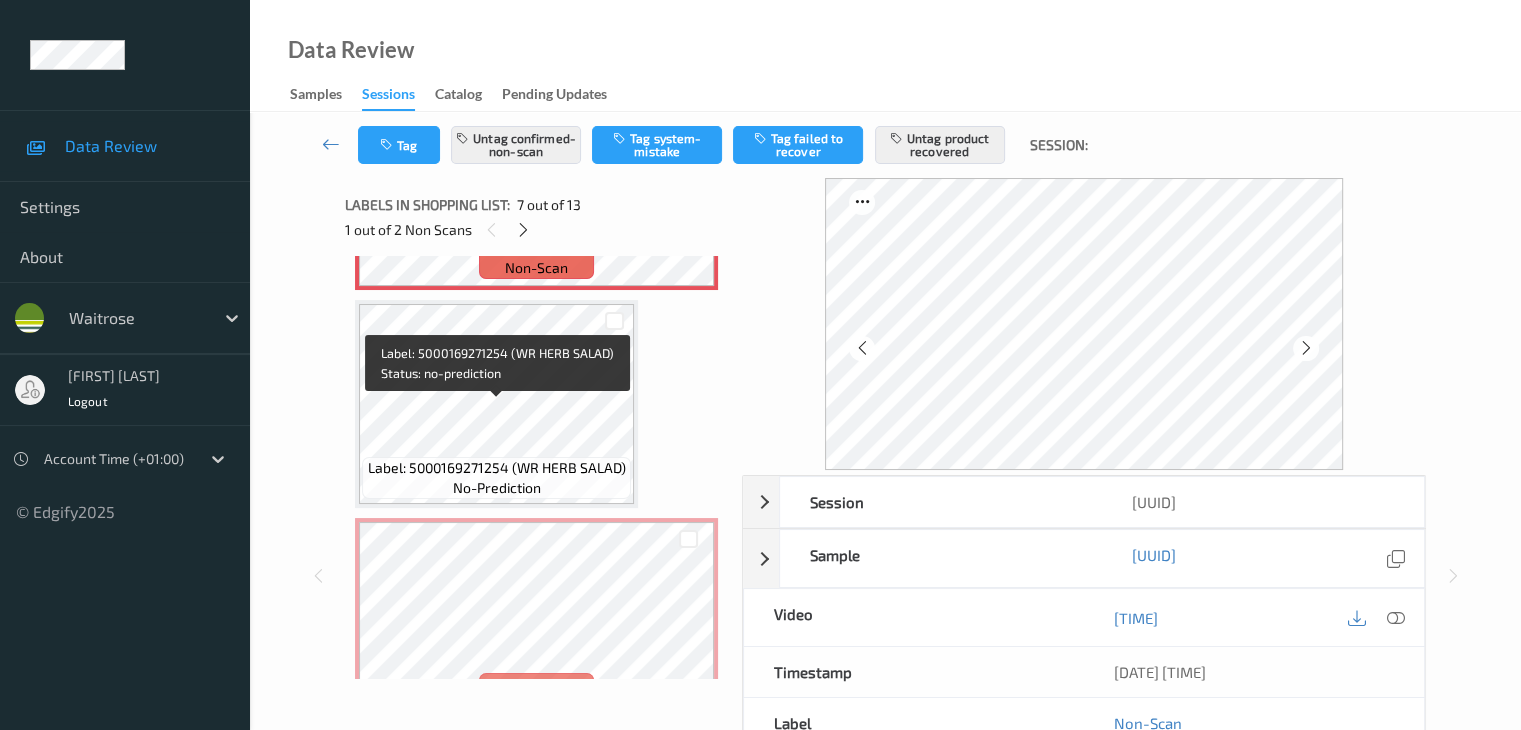 scroll, scrollTop: 1600, scrollLeft: 0, axis: vertical 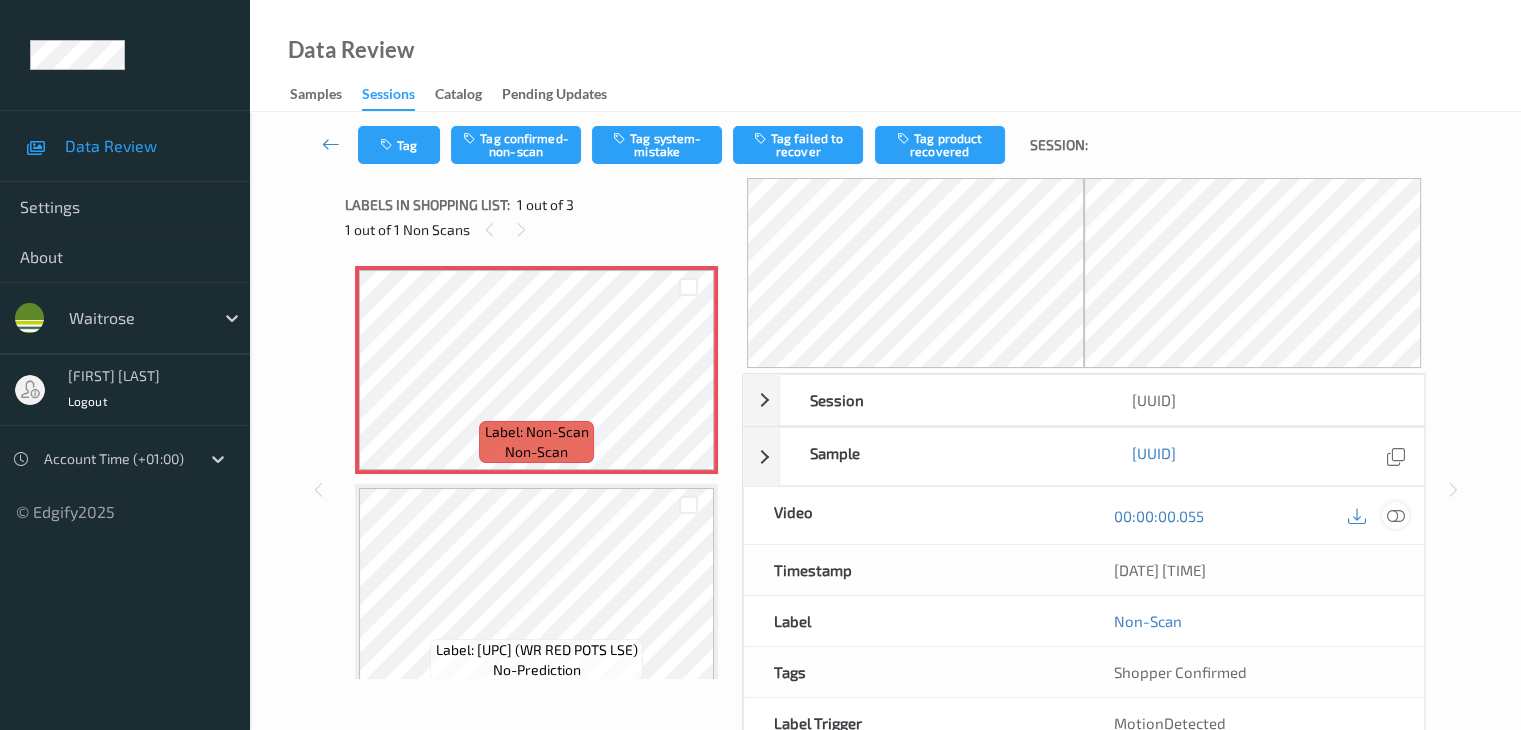 click at bounding box center [1395, 516] 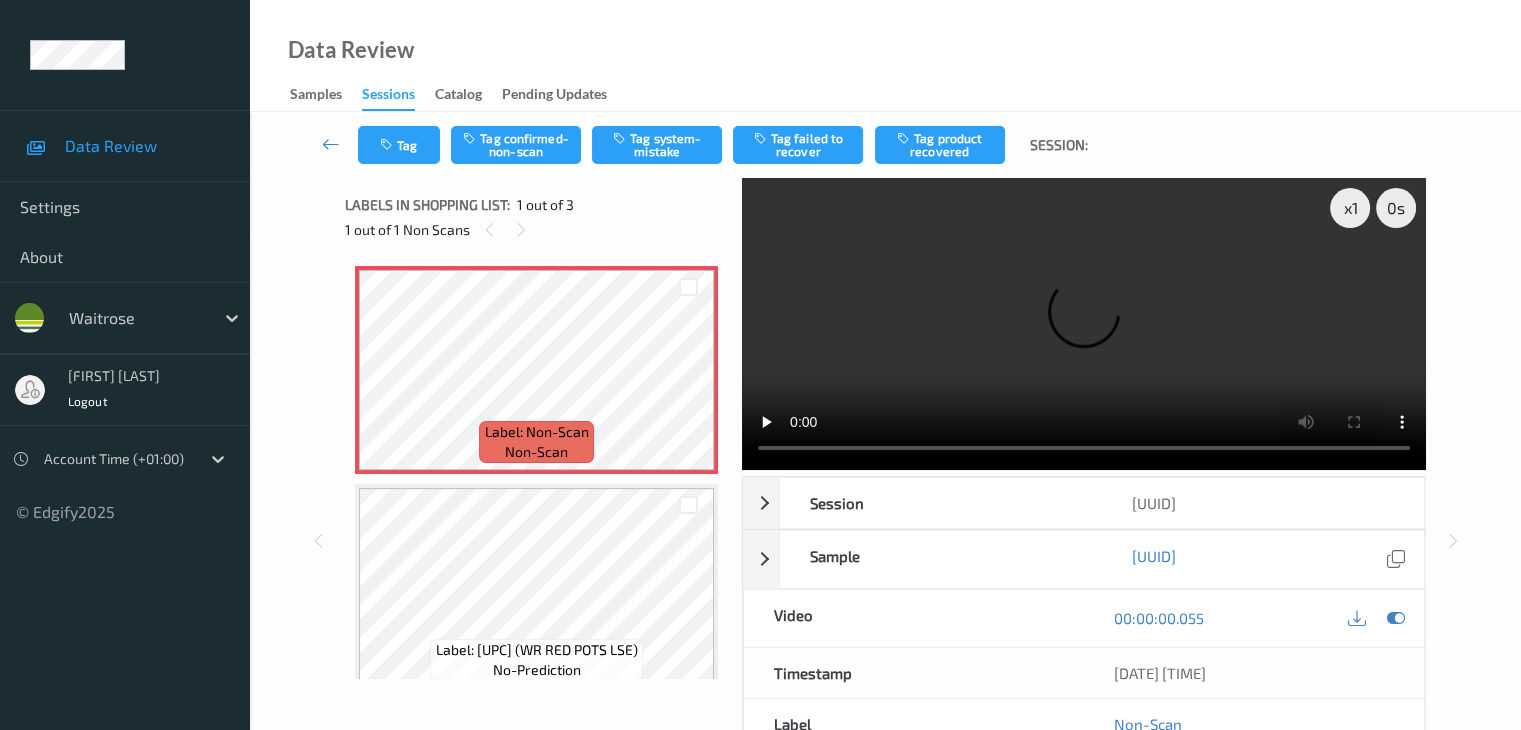 type 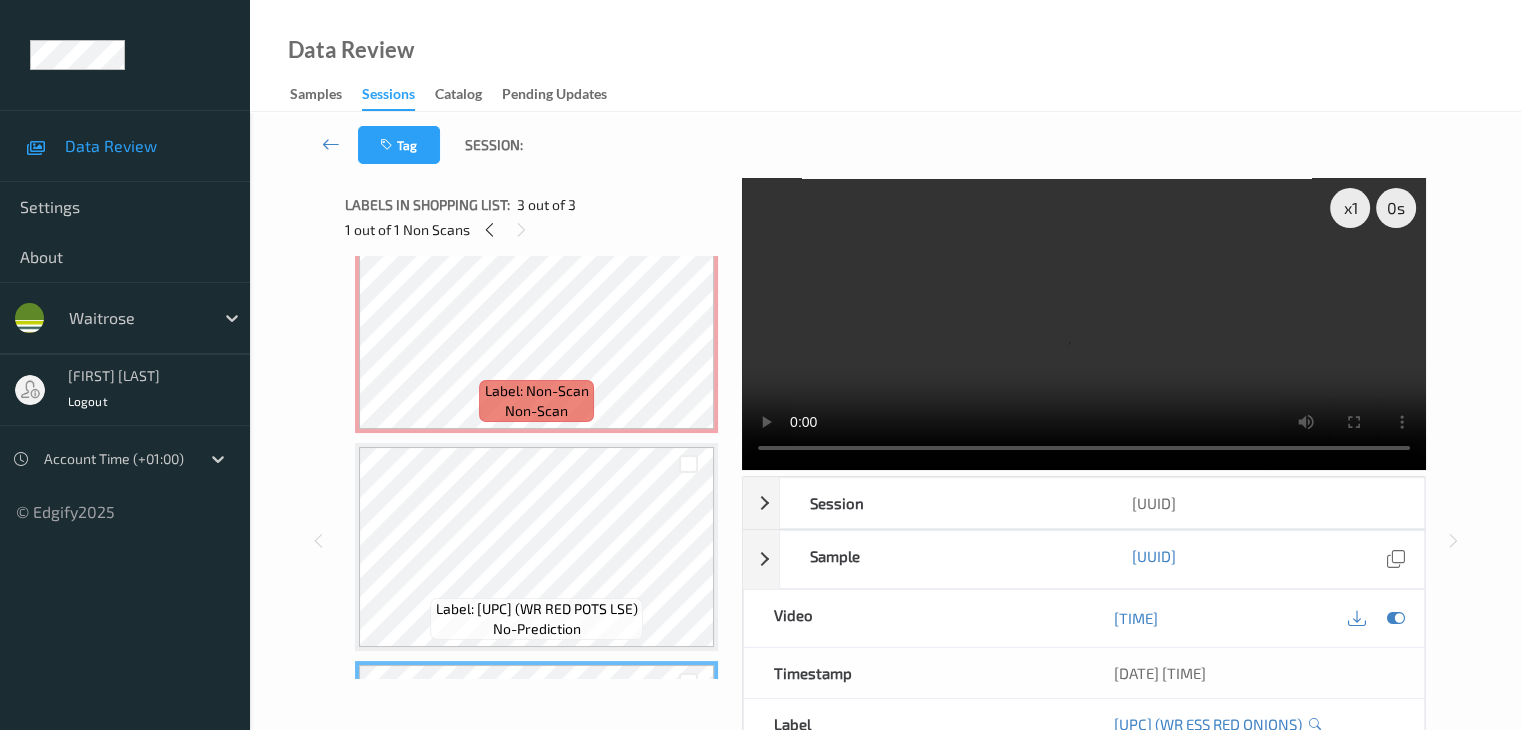 scroll, scrollTop: 0, scrollLeft: 0, axis: both 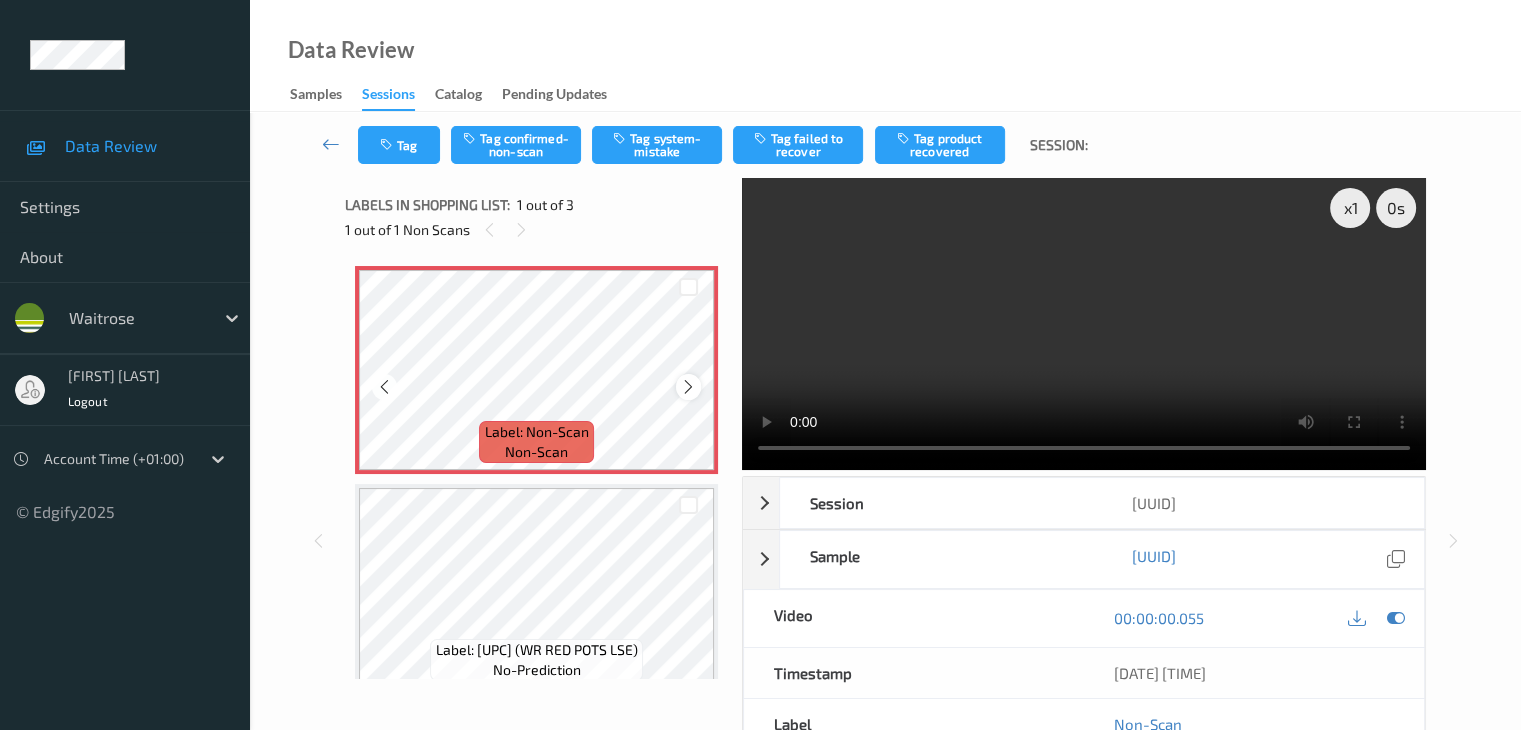 click at bounding box center (688, 387) 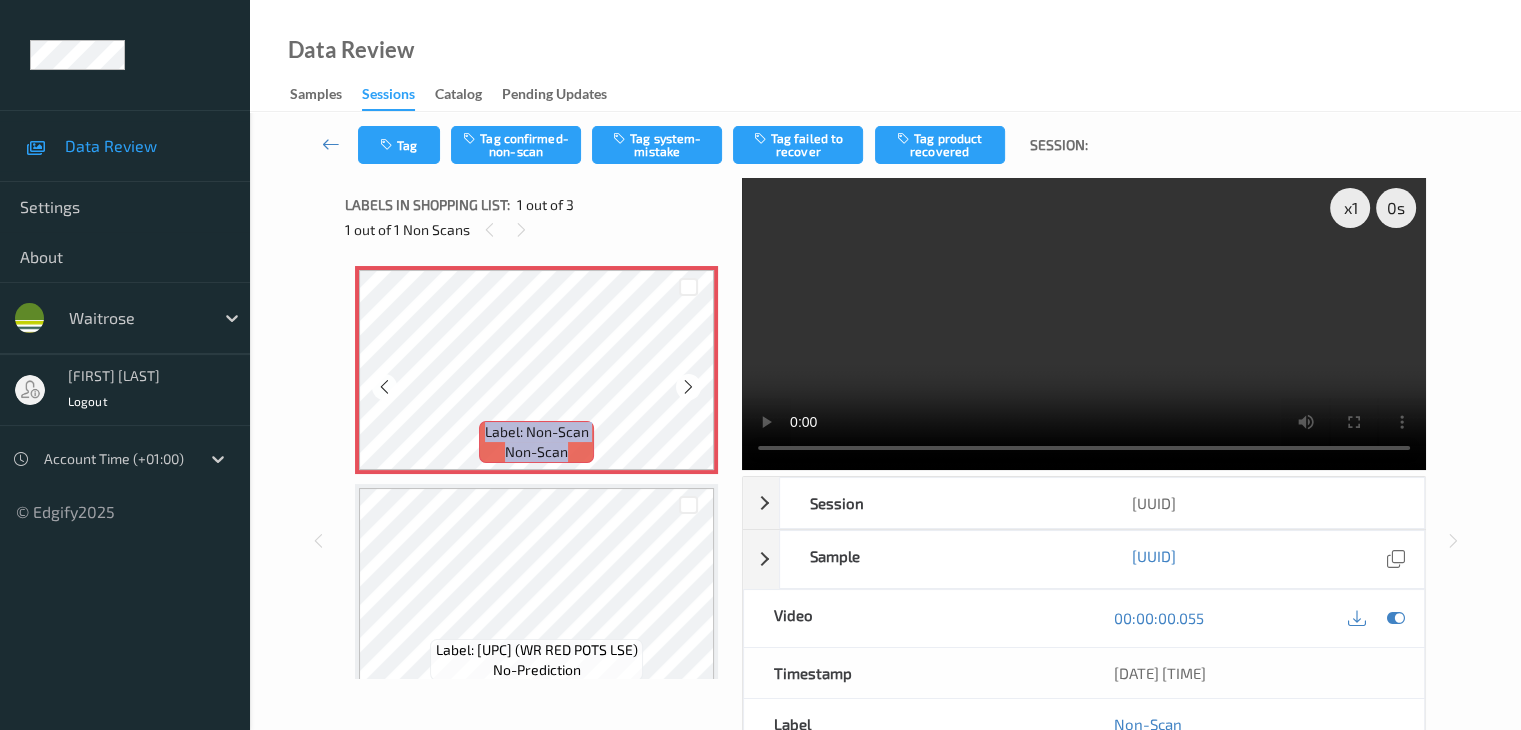 click at bounding box center [688, 387] 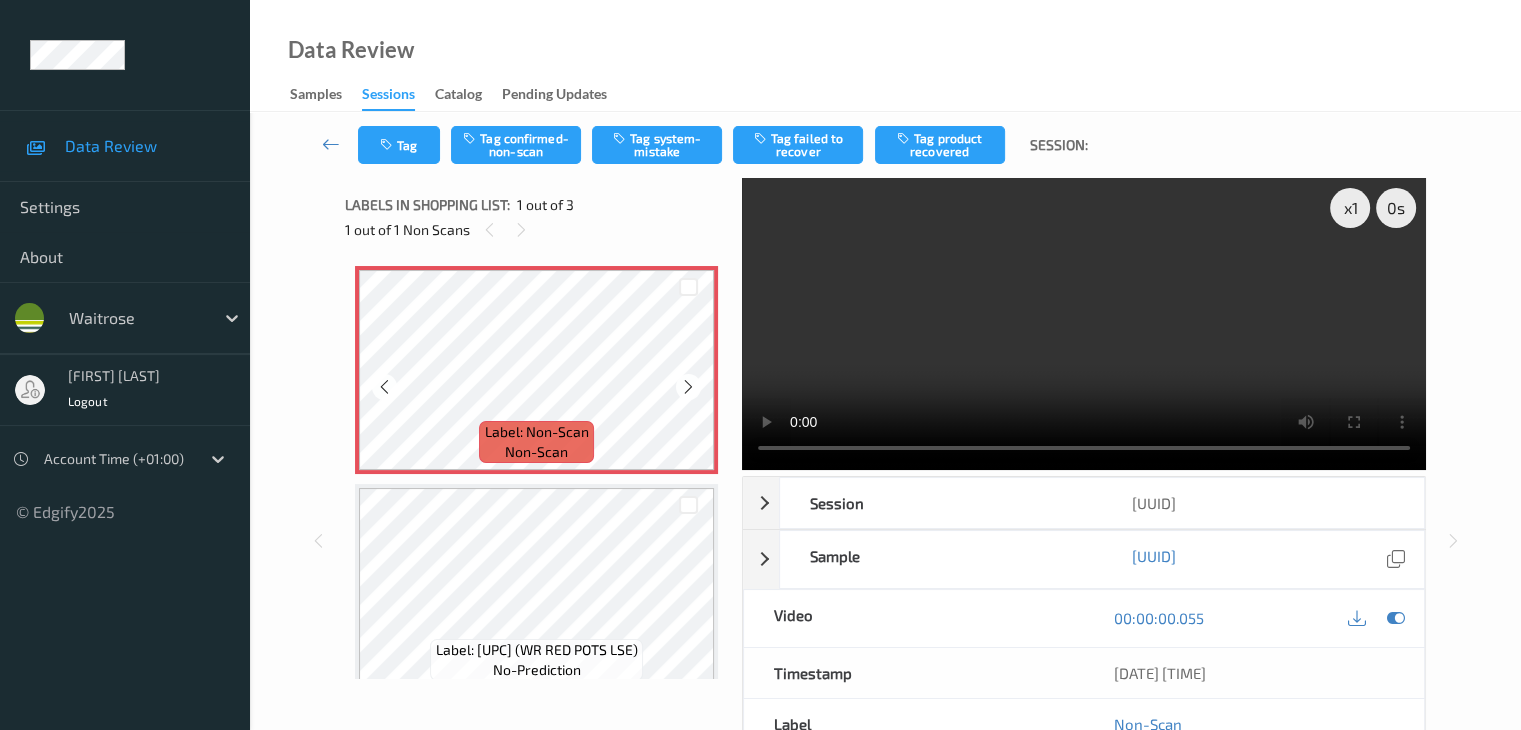 click at bounding box center [688, 387] 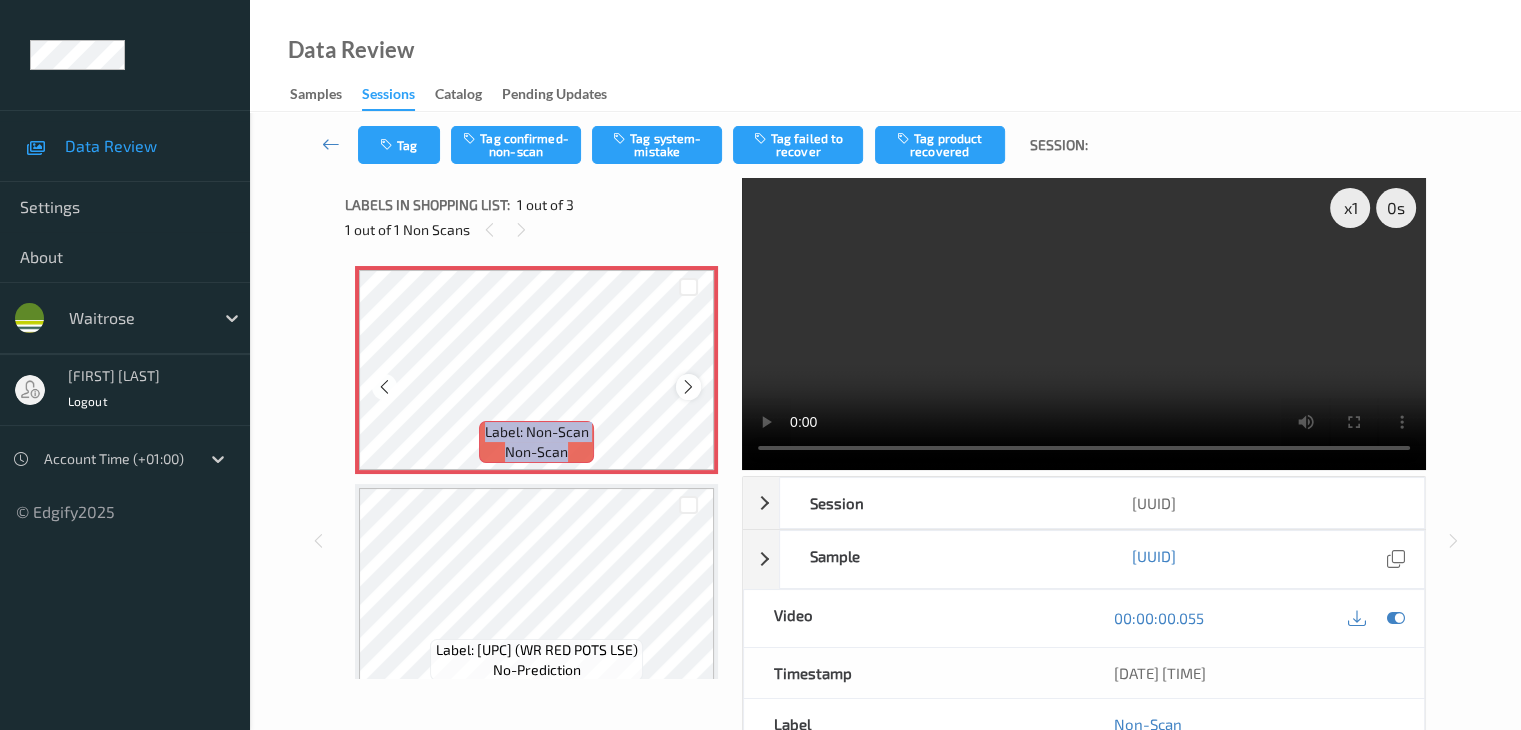 click at bounding box center [688, 387] 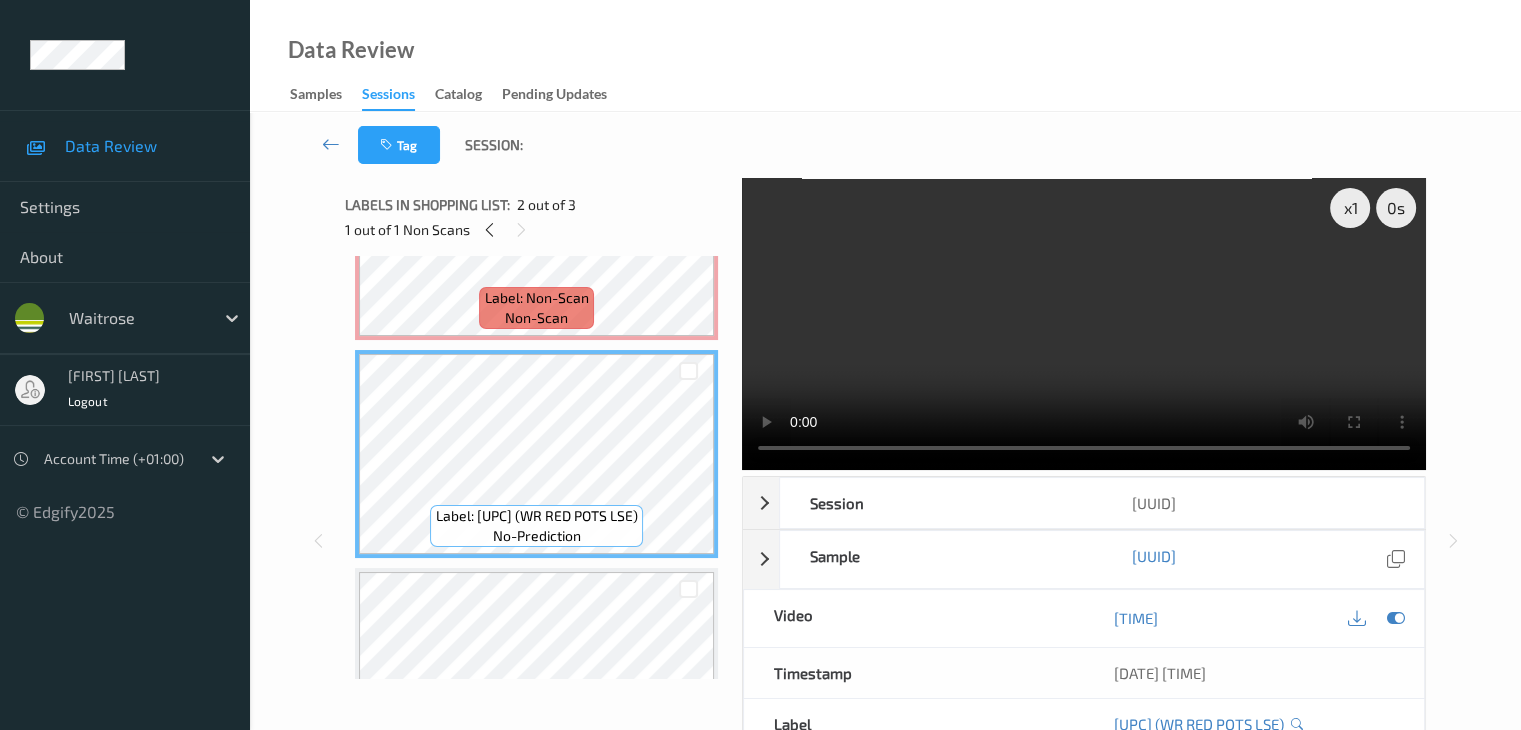 scroll, scrollTop: 0, scrollLeft: 0, axis: both 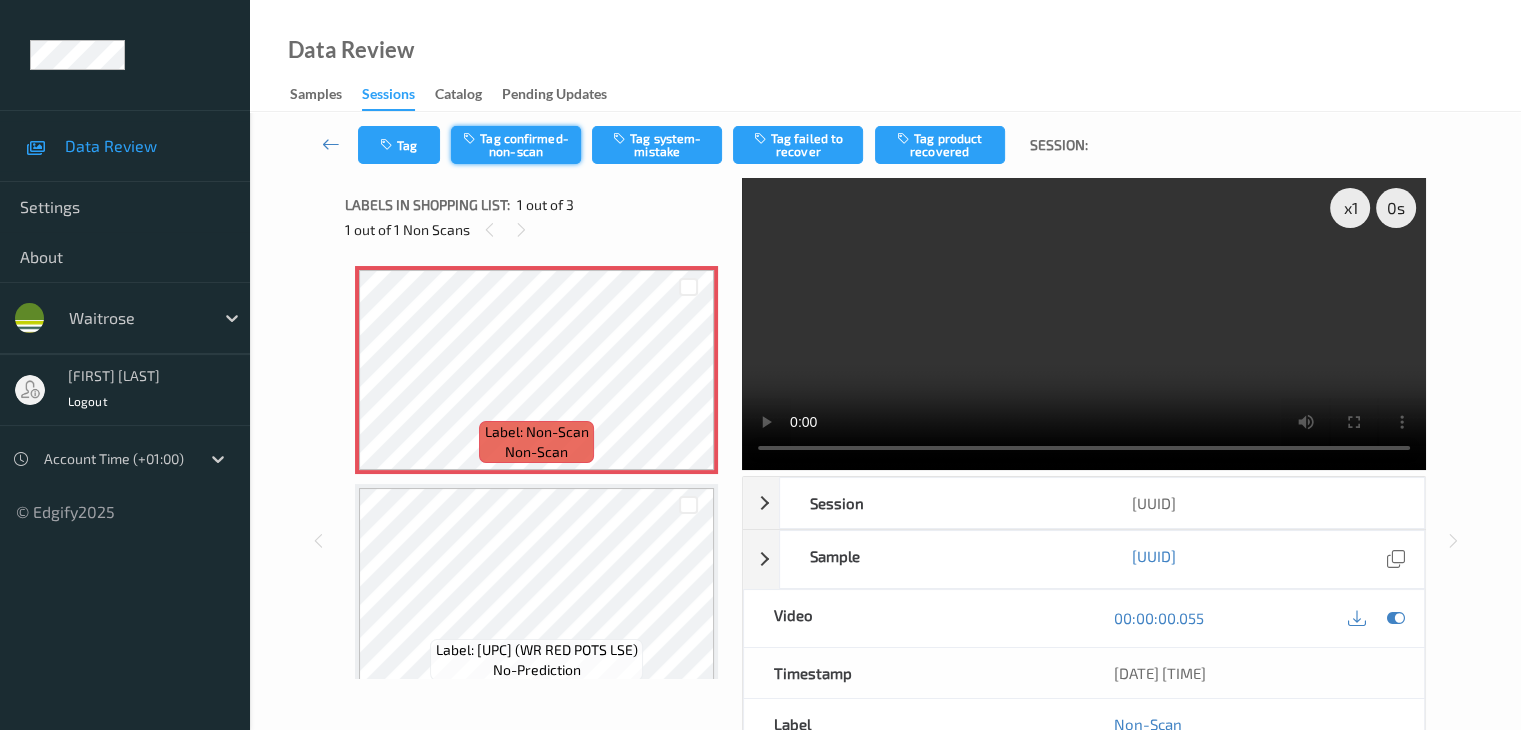 click on "Tag   confirmed-non-scan" at bounding box center (516, 145) 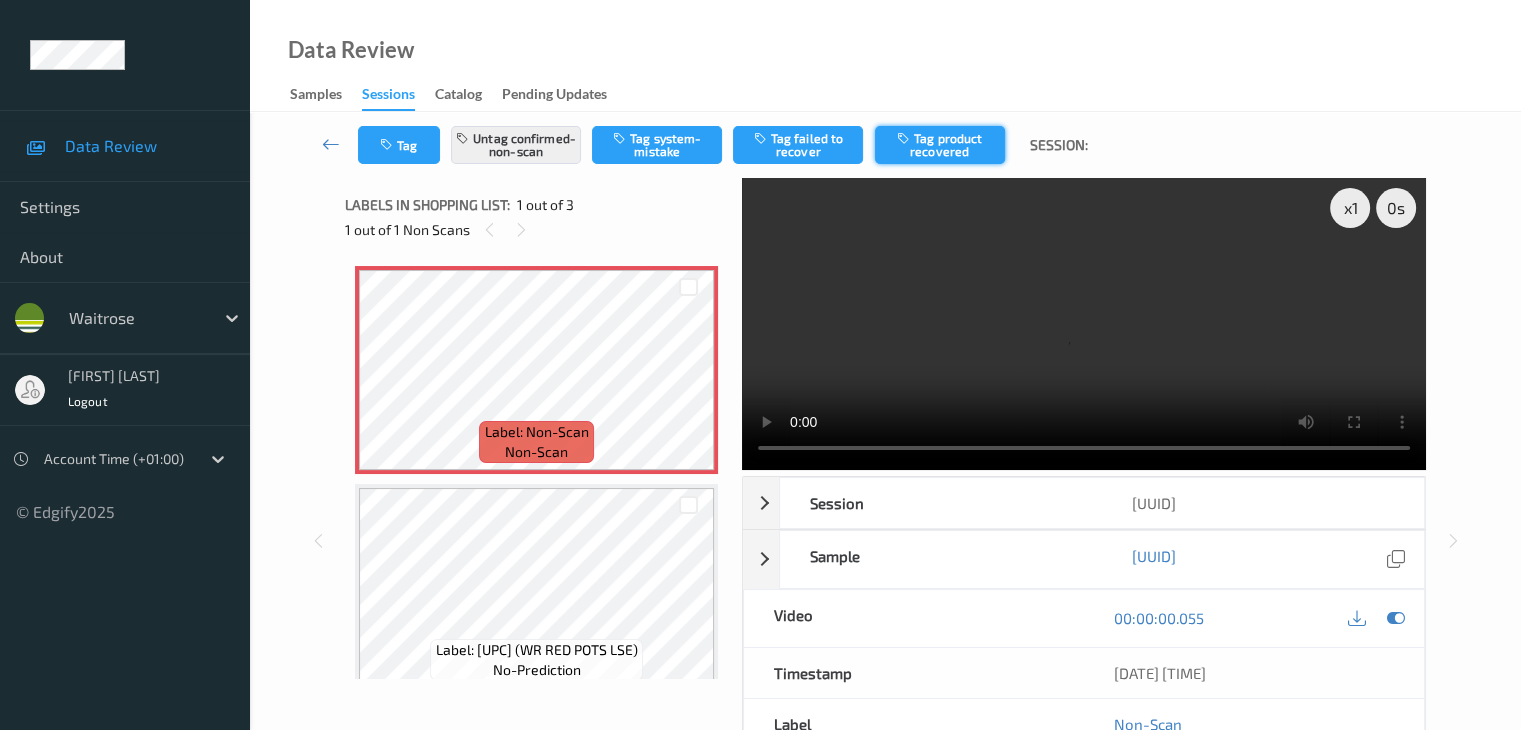 click on "Tag   product recovered" at bounding box center [940, 145] 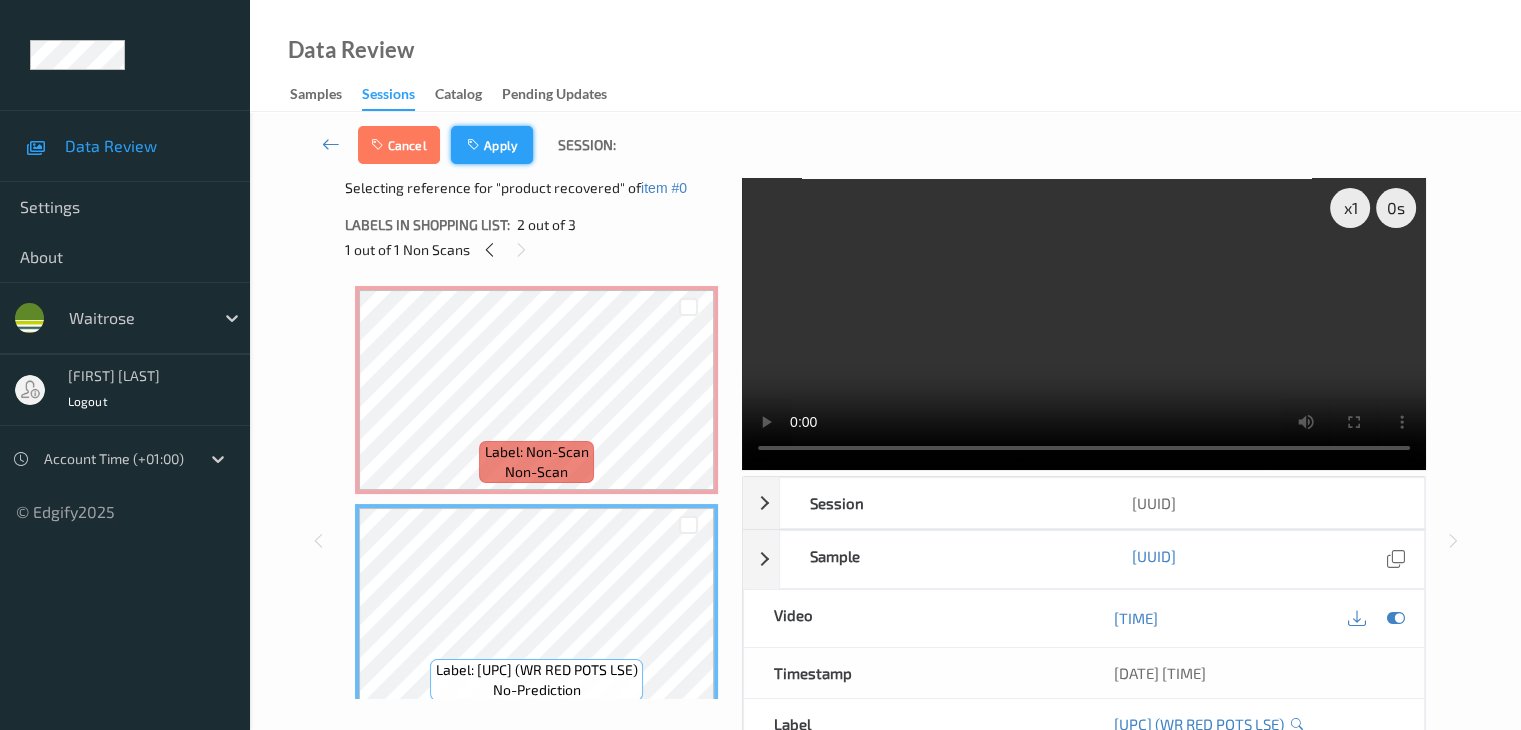 click on "Apply" at bounding box center [492, 145] 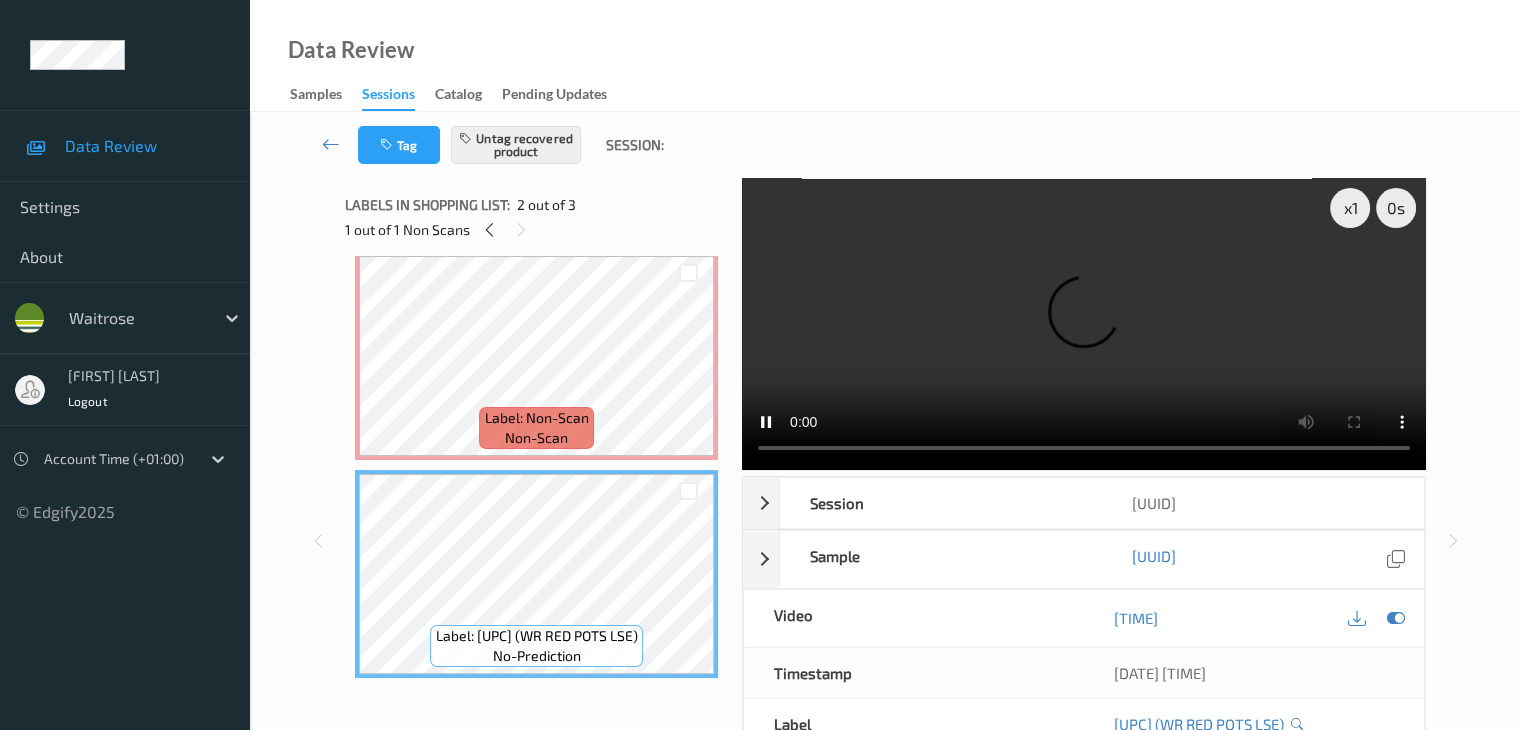 scroll, scrollTop: 0, scrollLeft: 0, axis: both 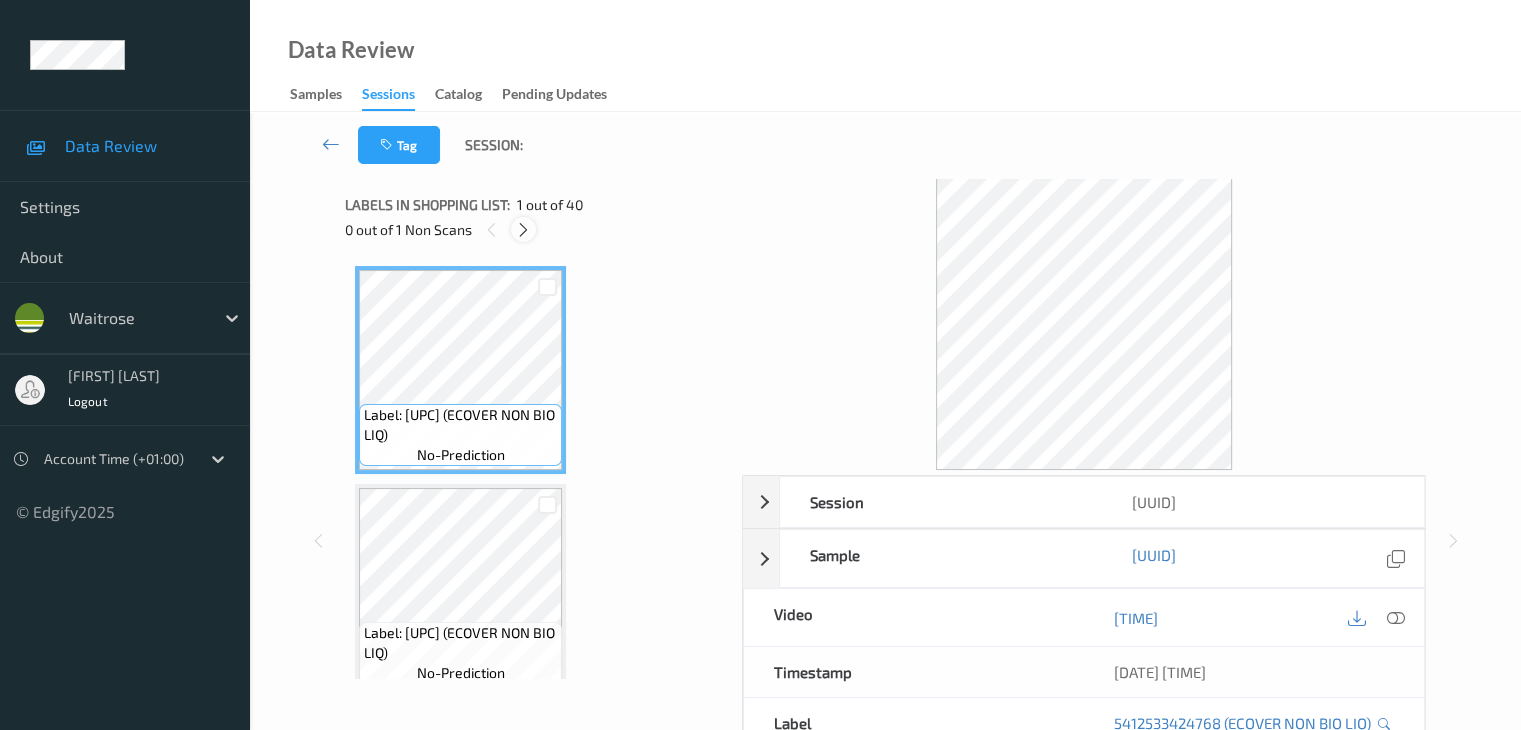 click at bounding box center [523, 230] 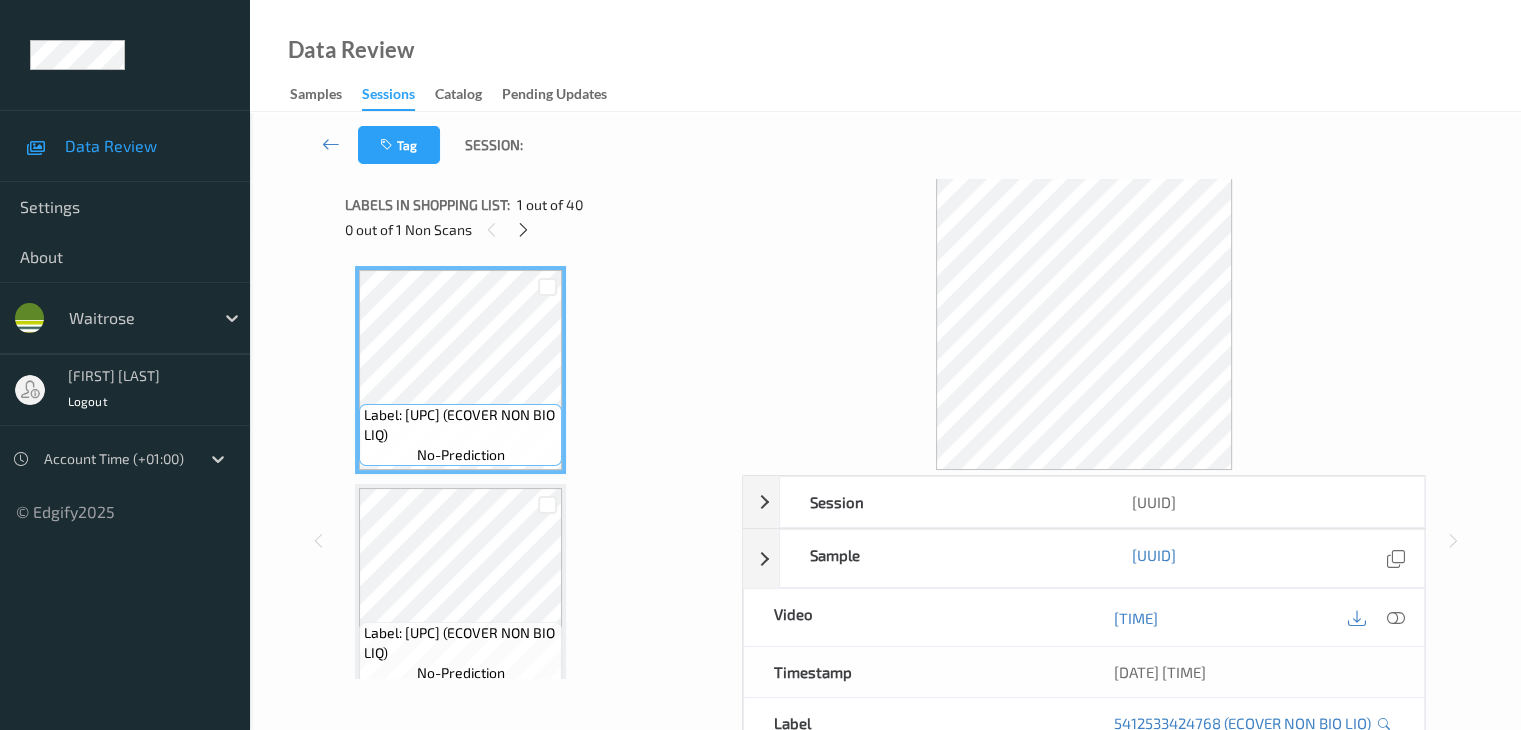 scroll, scrollTop: 2408, scrollLeft: 0, axis: vertical 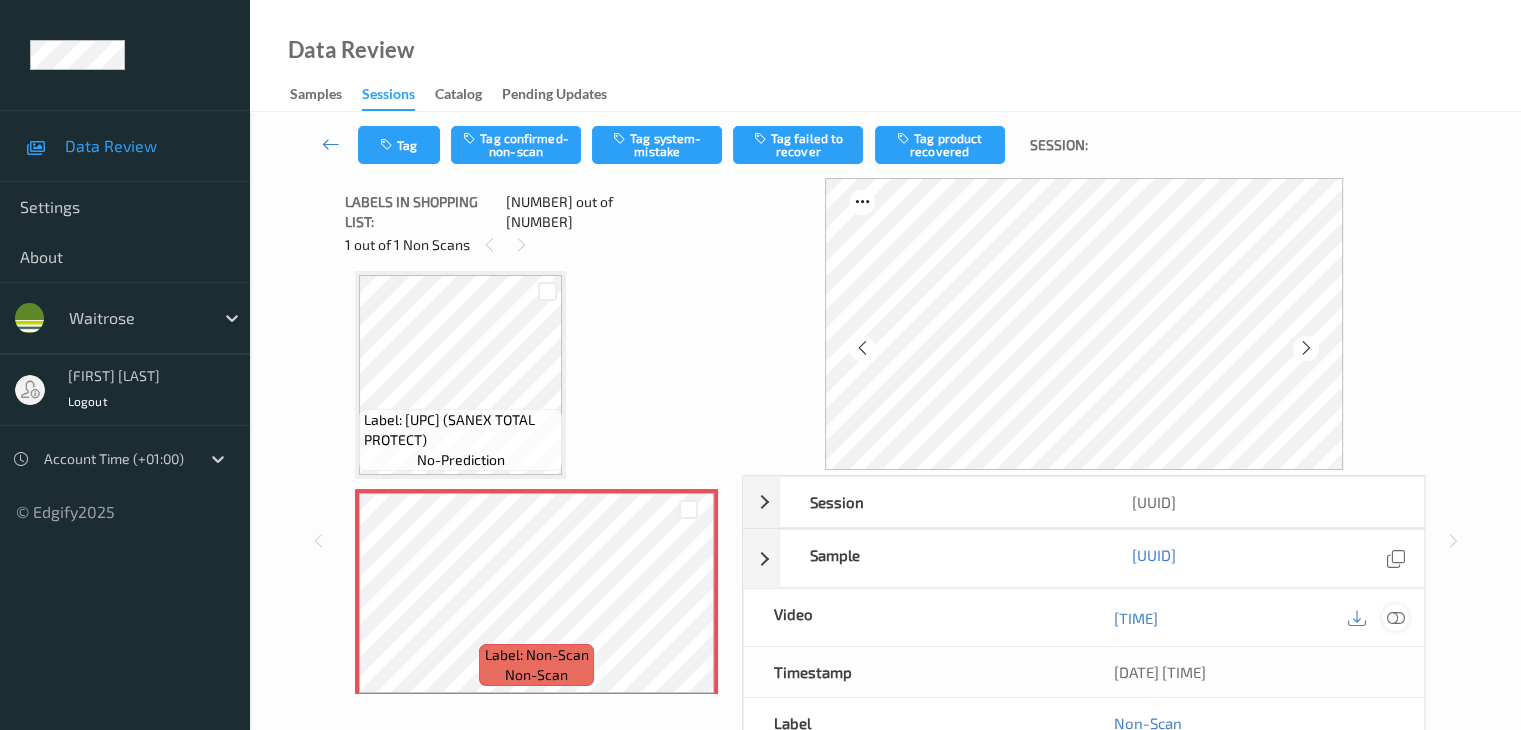 click at bounding box center (1395, 618) 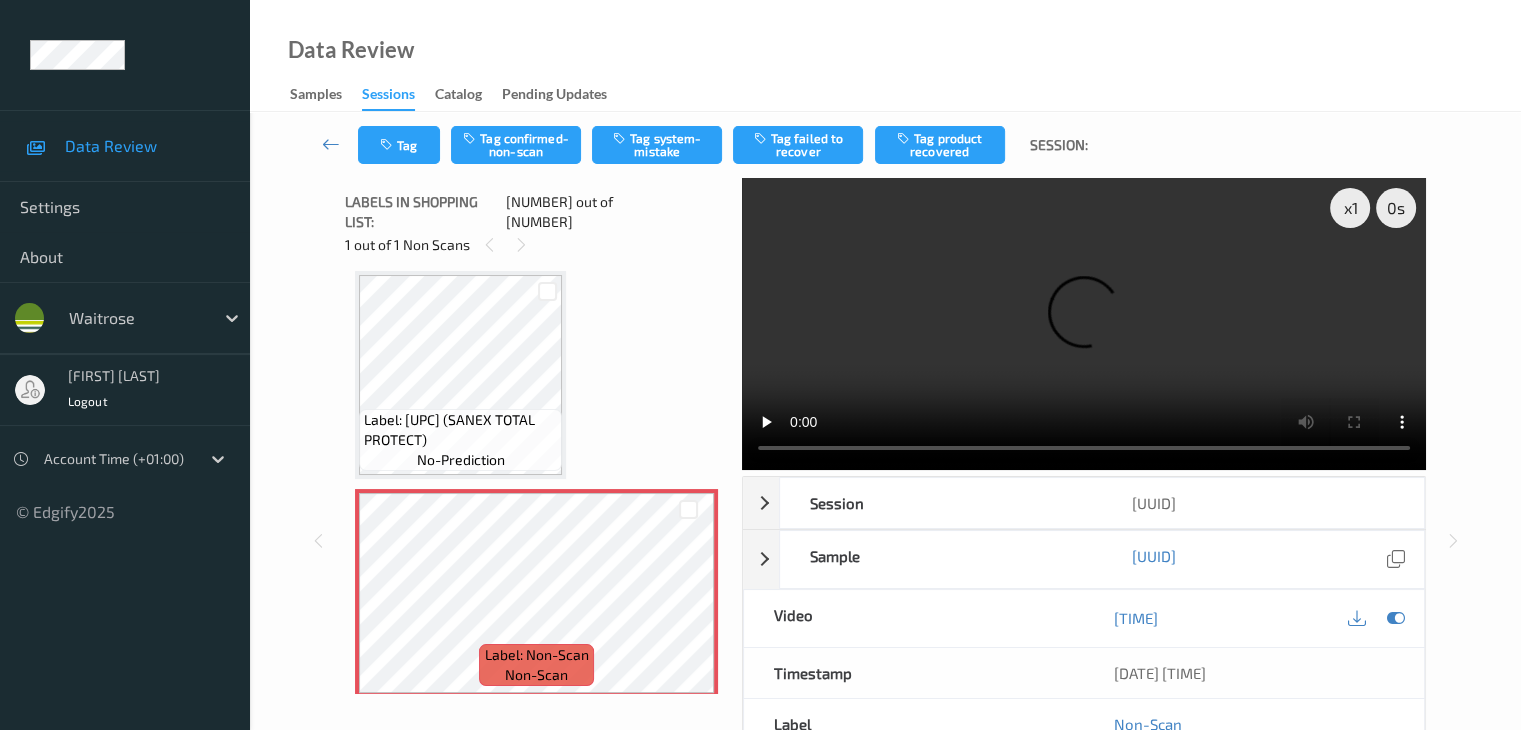 type 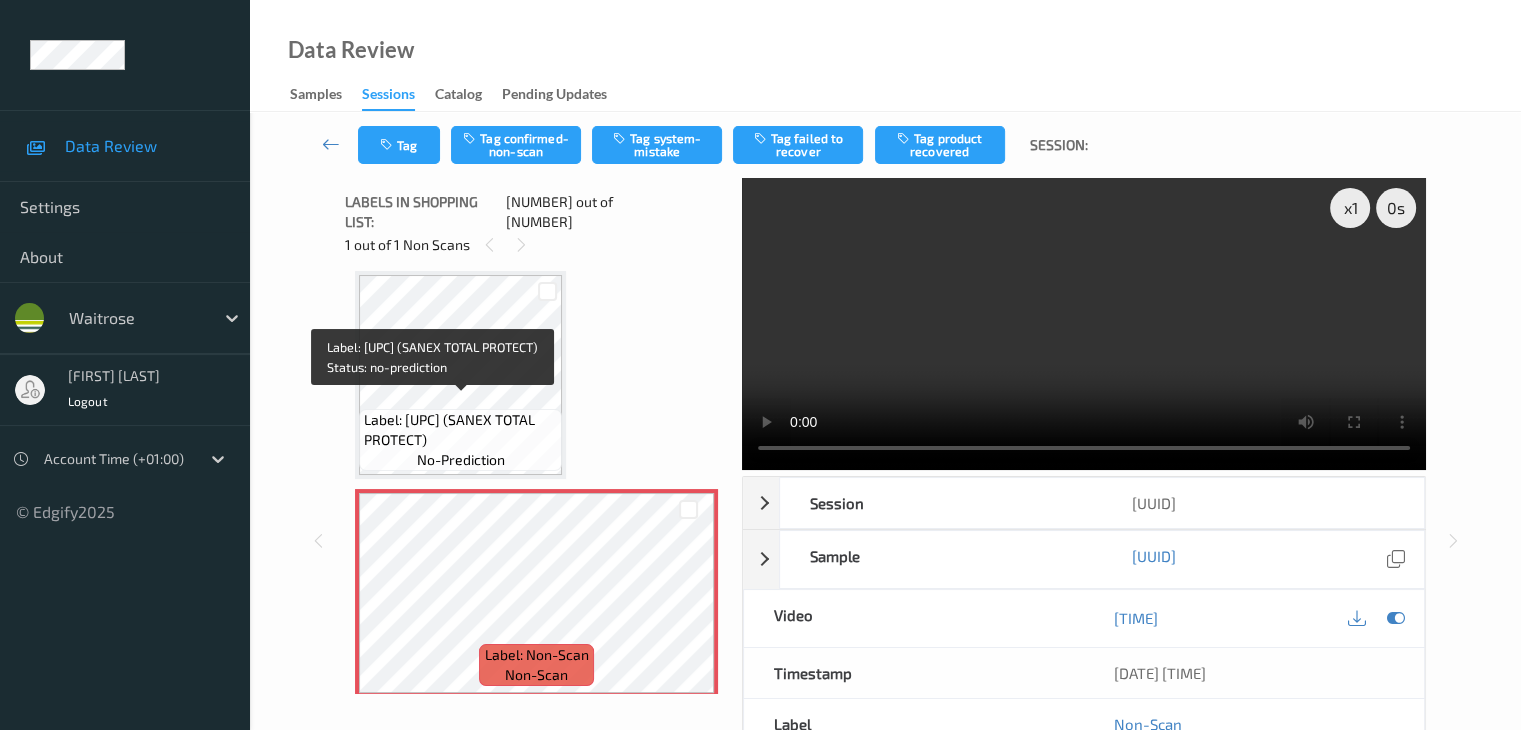 click on "Label: [UPC] (SANEX TOTAL PROTECT)" at bounding box center [460, 430] 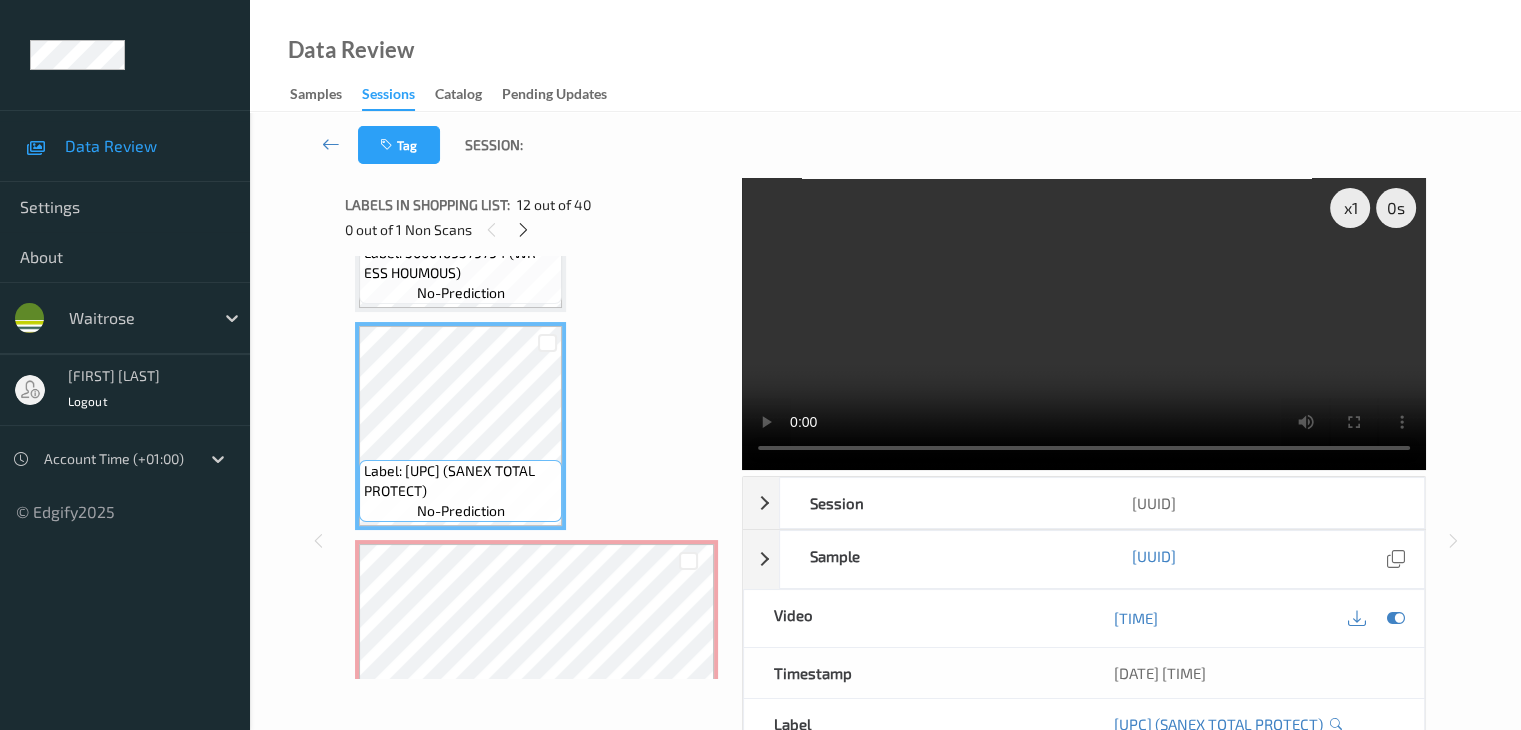 scroll, scrollTop: 2308, scrollLeft: 0, axis: vertical 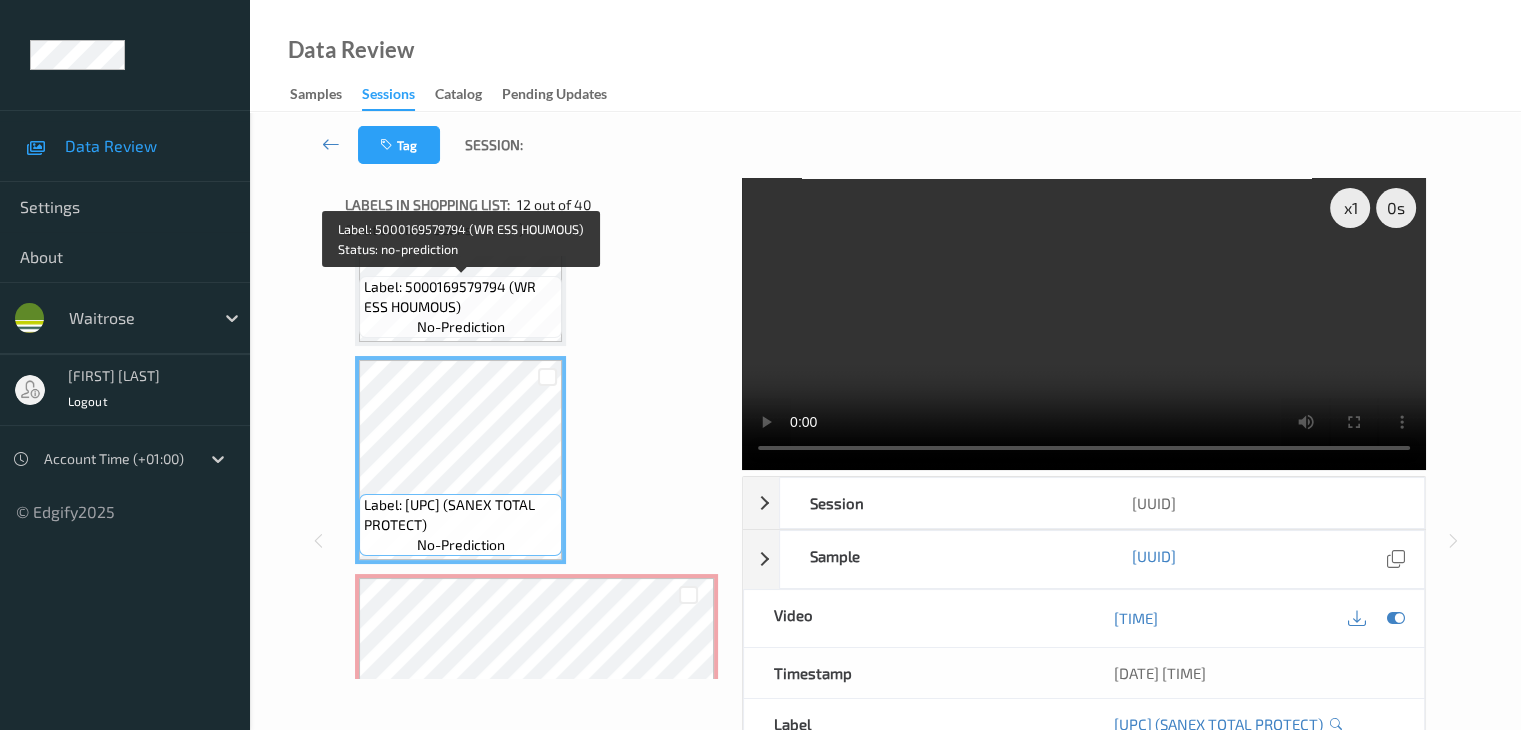 click on "Label: 5000169579794 (WR ESS HOUMOUS)" at bounding box center [460, 297] 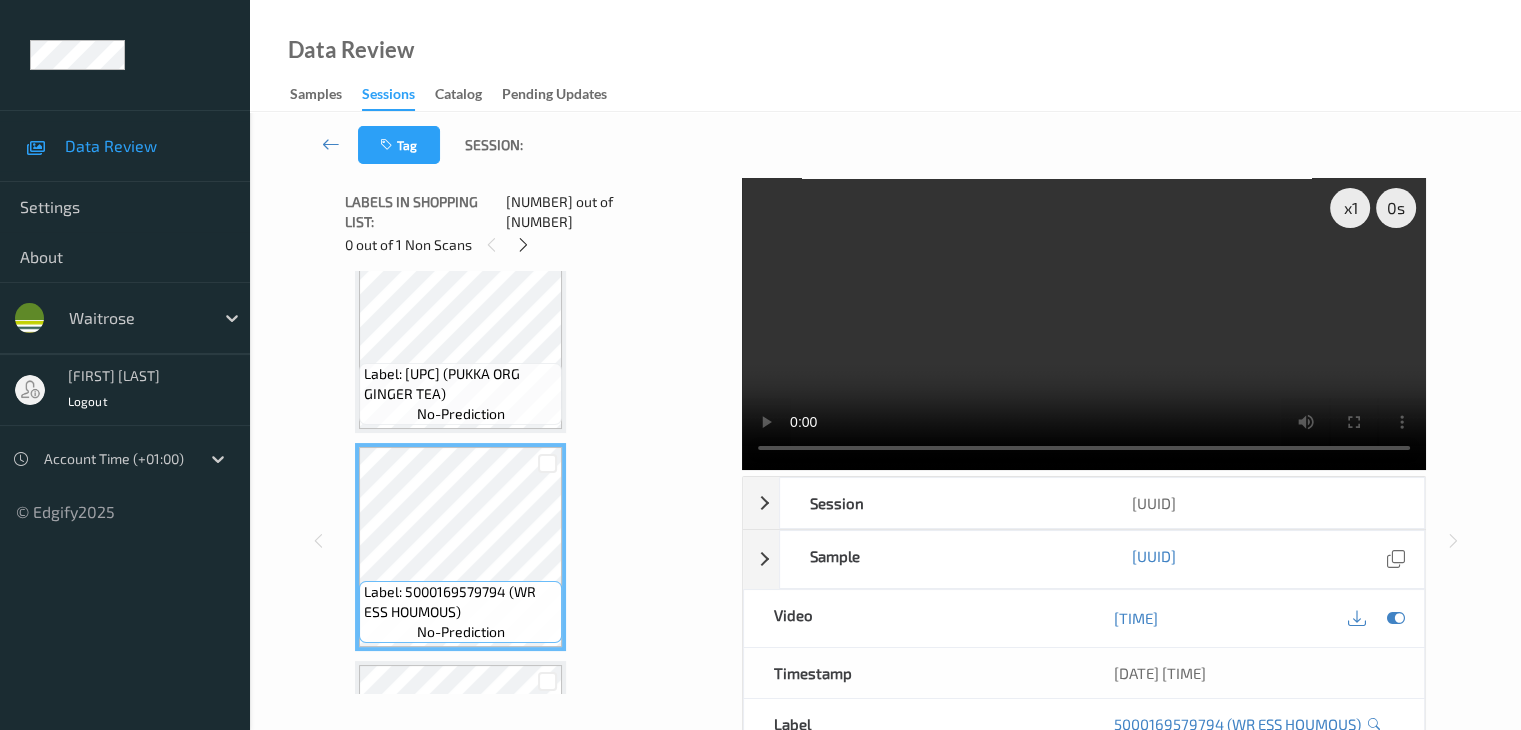 scroll, scrollTop: 2008, scrollLeft: 0, axis: vertical 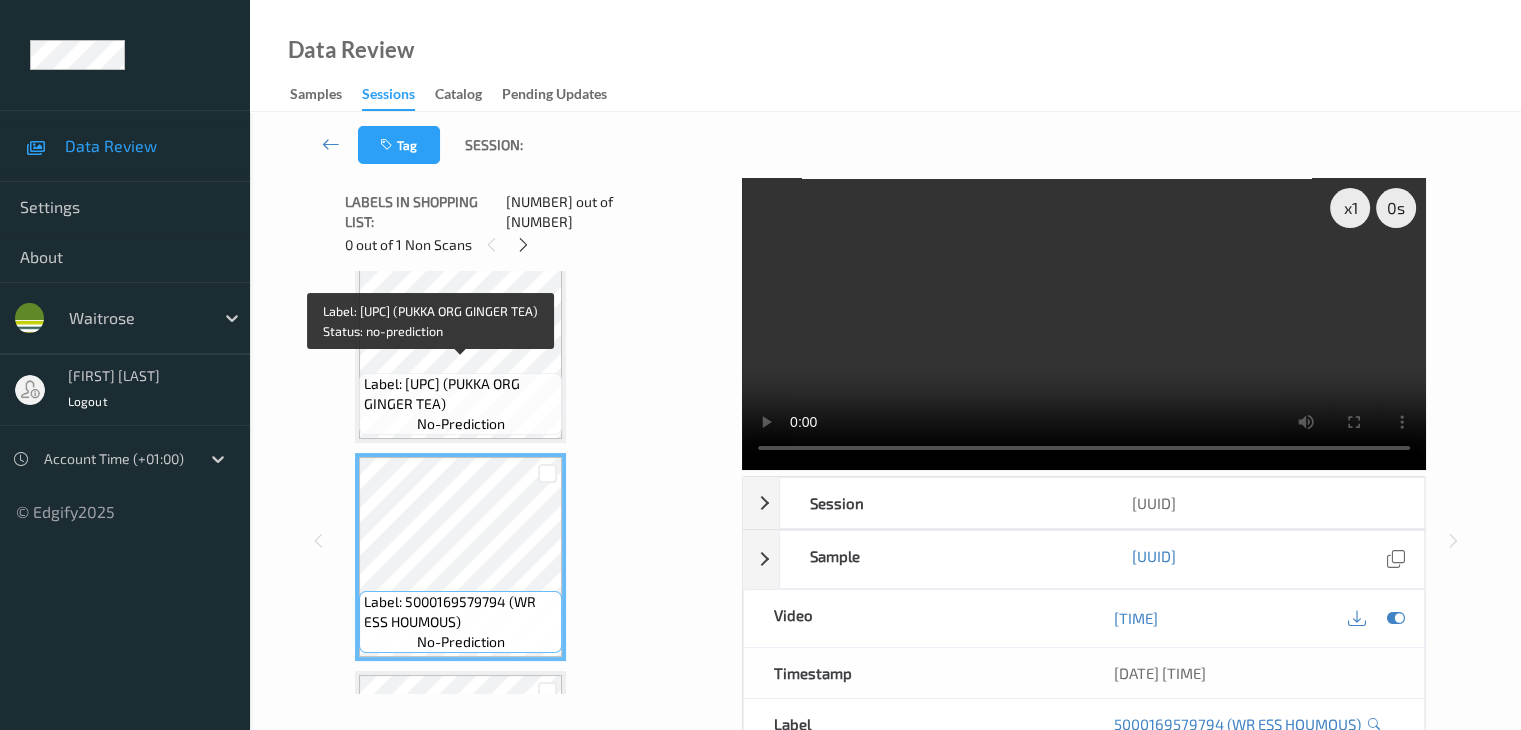 click on "Label: [UPC] (PUKKA ORG GINGER TEA)" at bounding box center [460, 394] 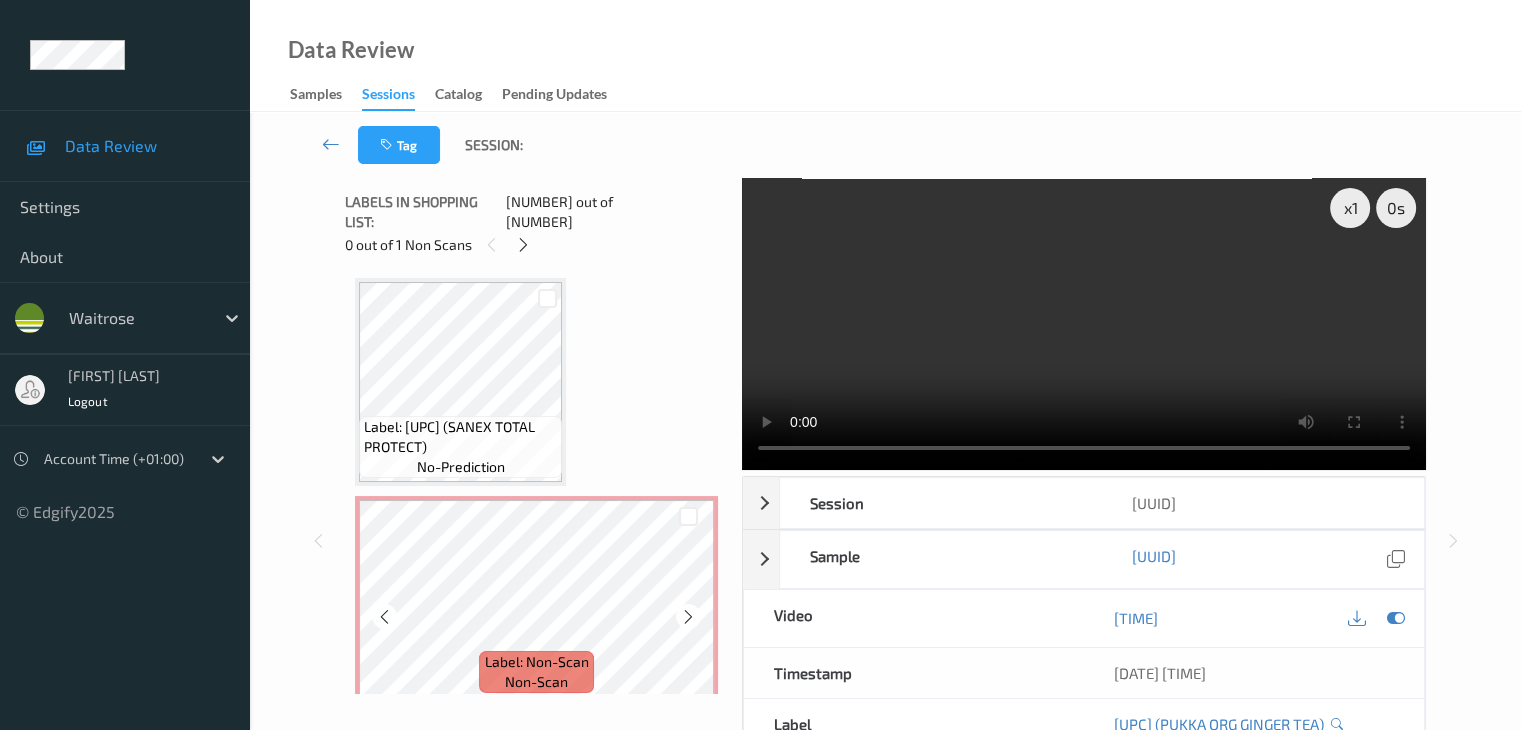 scroll, scrollTop: 2408, scrollLeft: 0, axis: vertical 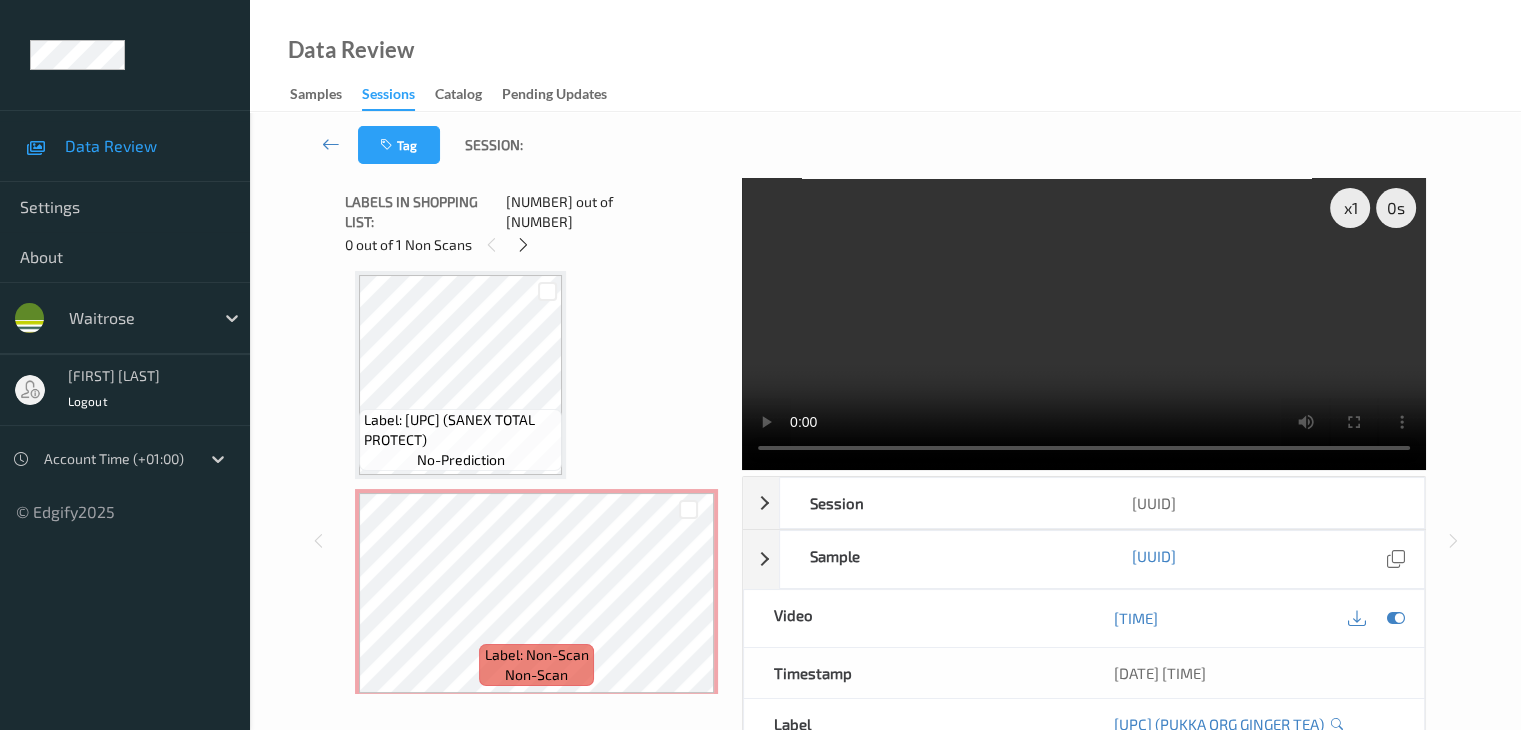 click on "Label: [UPC] (SANEX TOTAL PROTECT)" at bounding box center (460, 430) 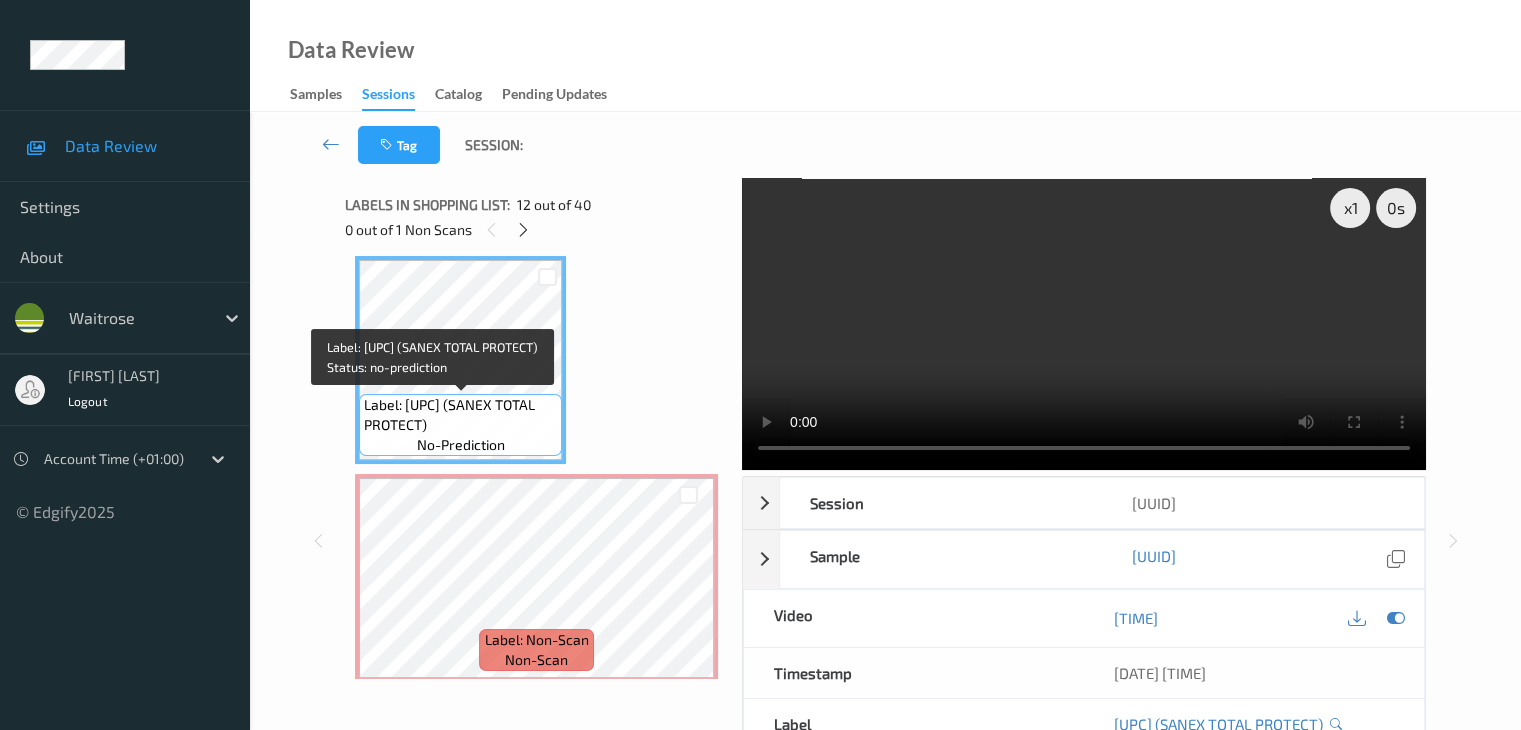 click on "Label: [UPC] (SANEX TOTAL PROTECT)" at bounding box center [460, 415] 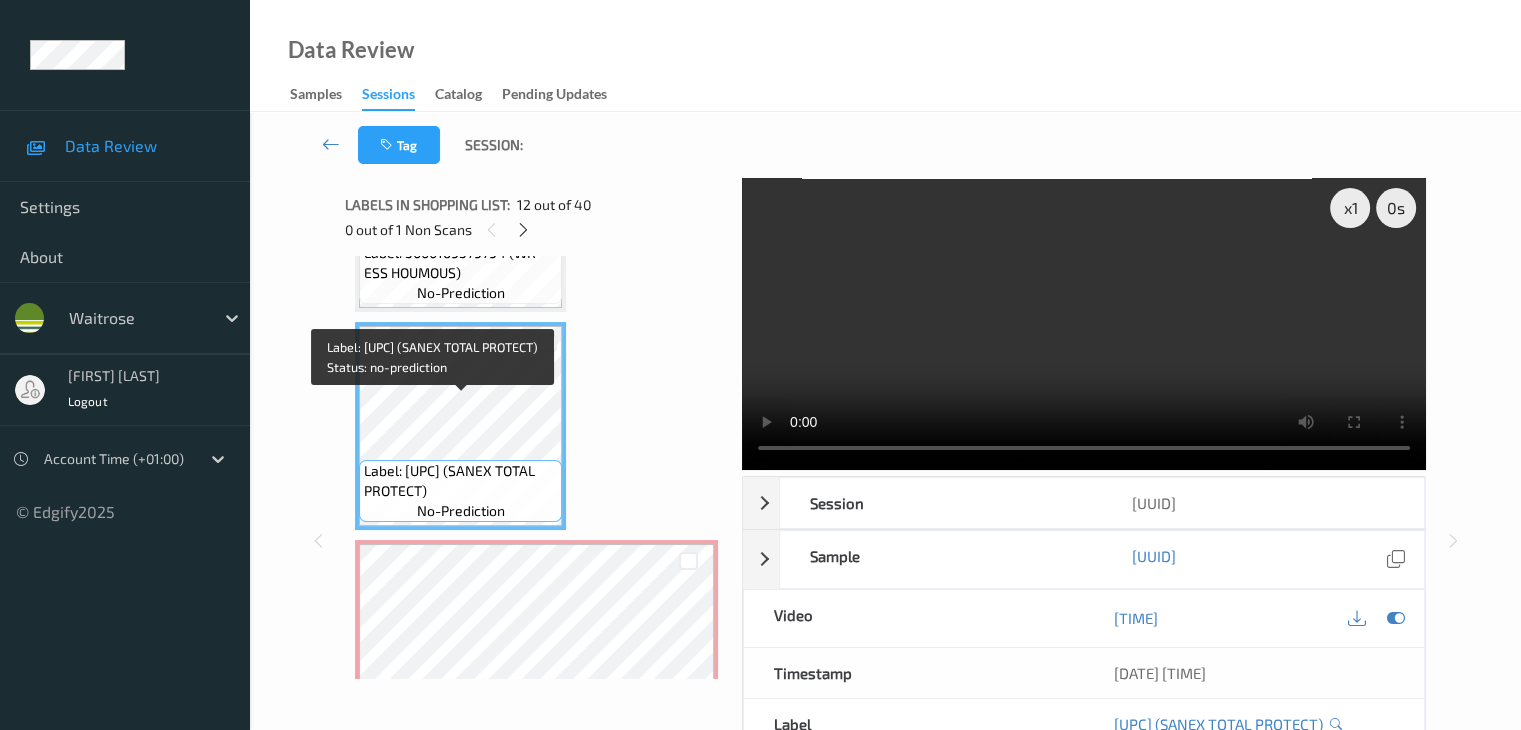 scroll, scrollTop: 2308, scrollLeft: 0, axis: vertical 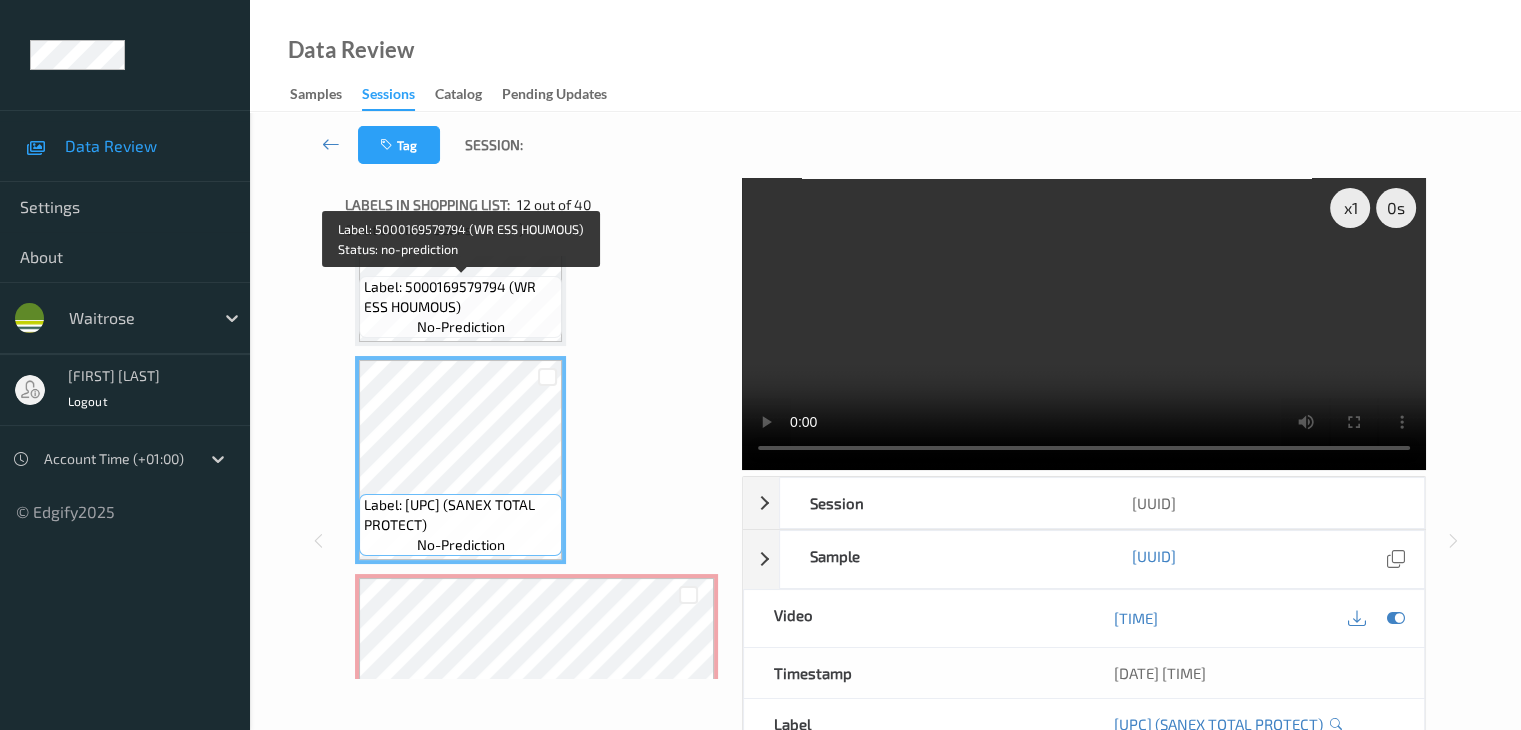 click on "Label: 5000169579794 (WR ESS HOUMOUS)" at bounding box center (460, 297) 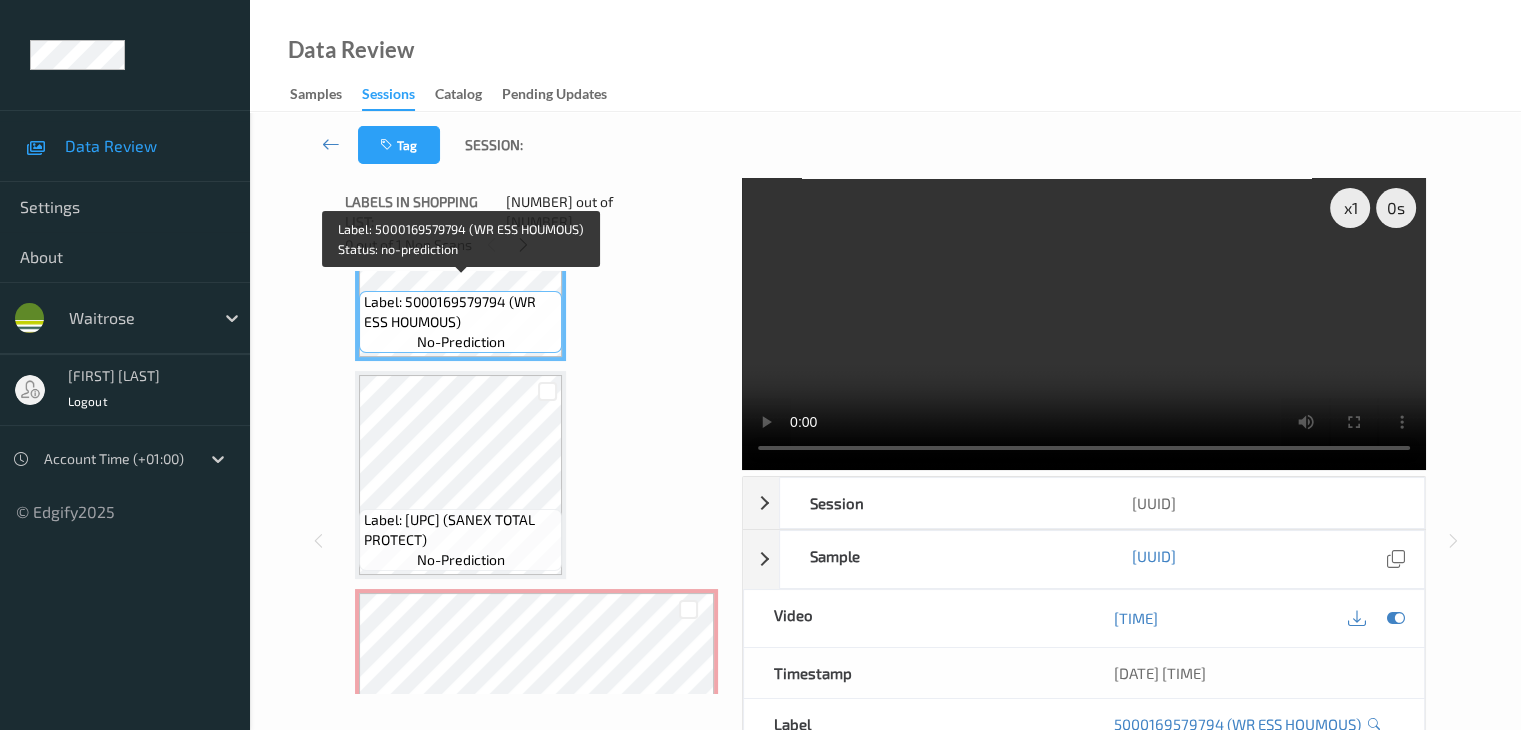 click on "Label: 5000169579794 (WR ESS HOUMOUS)" at bounding box center [460, 312] 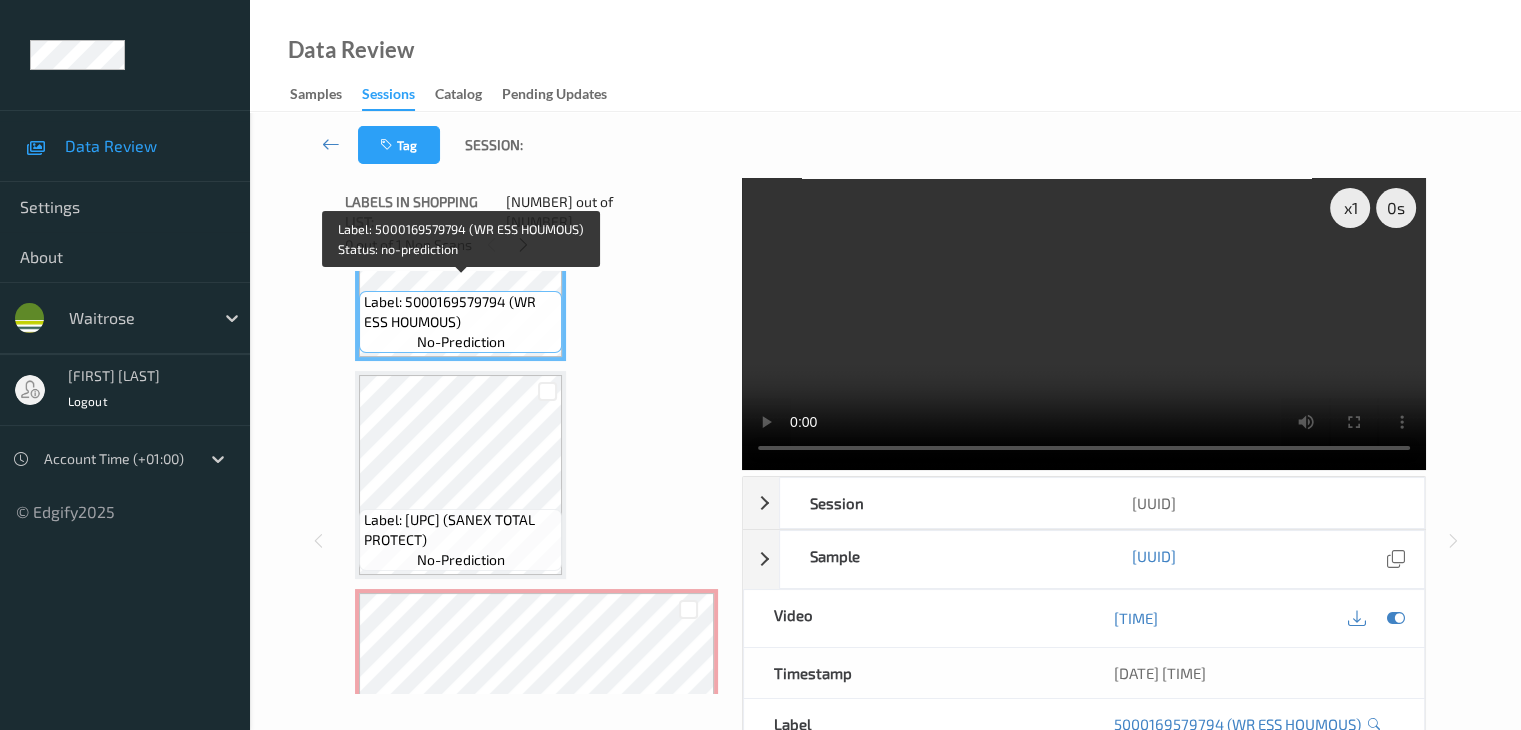 click on "Label: 5000169579794 (WR ESS HOUMOUS)" at bounding box center [460, 312] 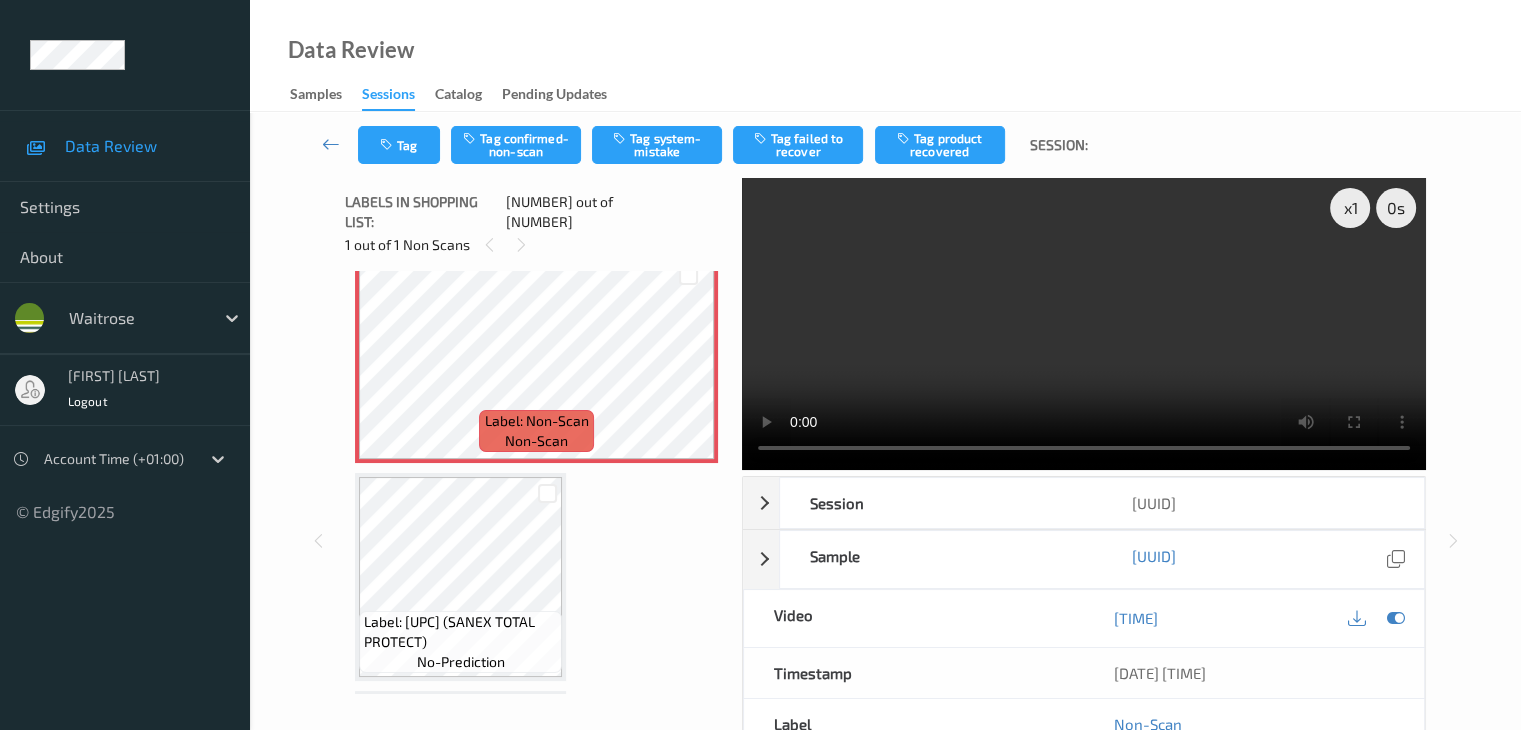 scroll, scrollTop: 2708, scrollLeft: 0, axis: vertical 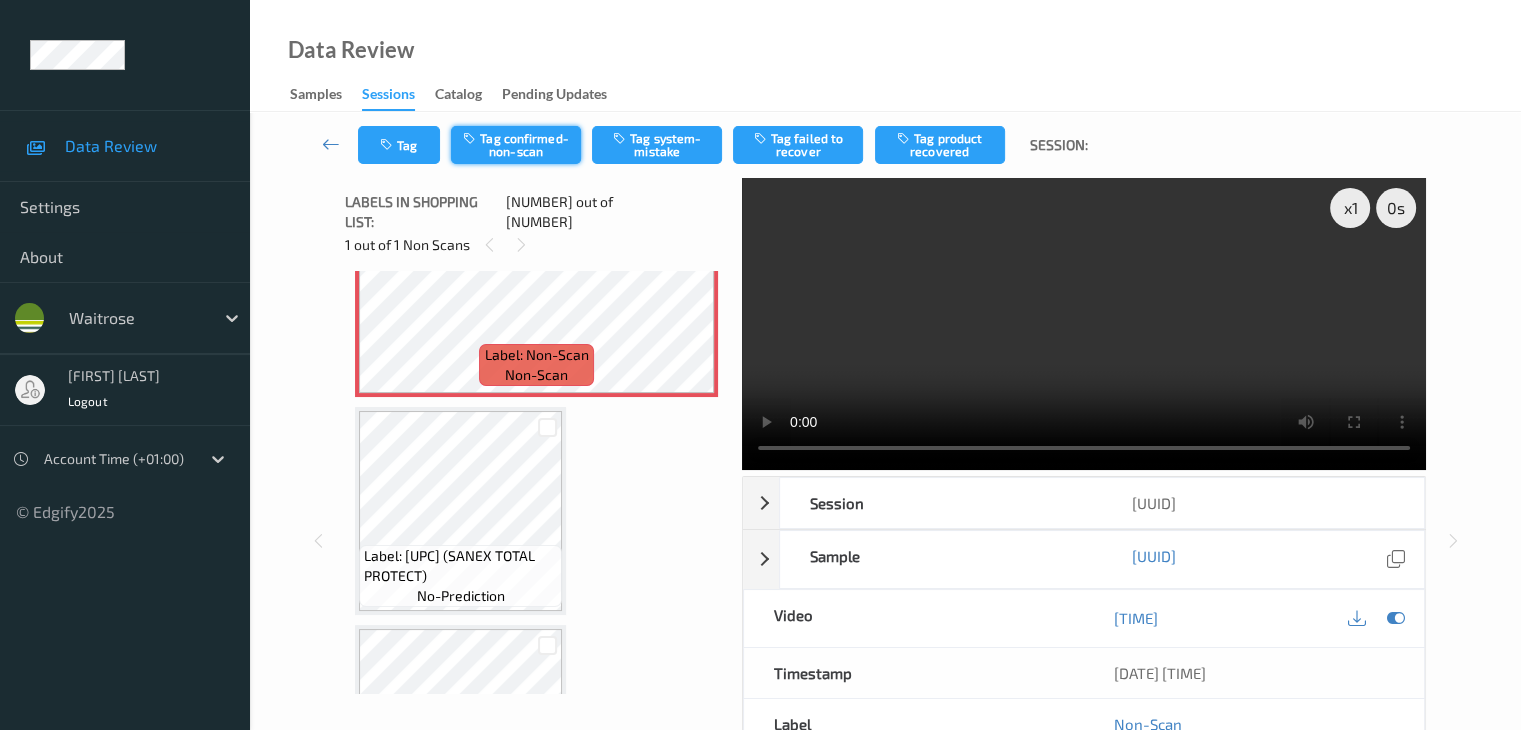click on "Tag   confirmed-non-scan" at bounding box center [516, 145] 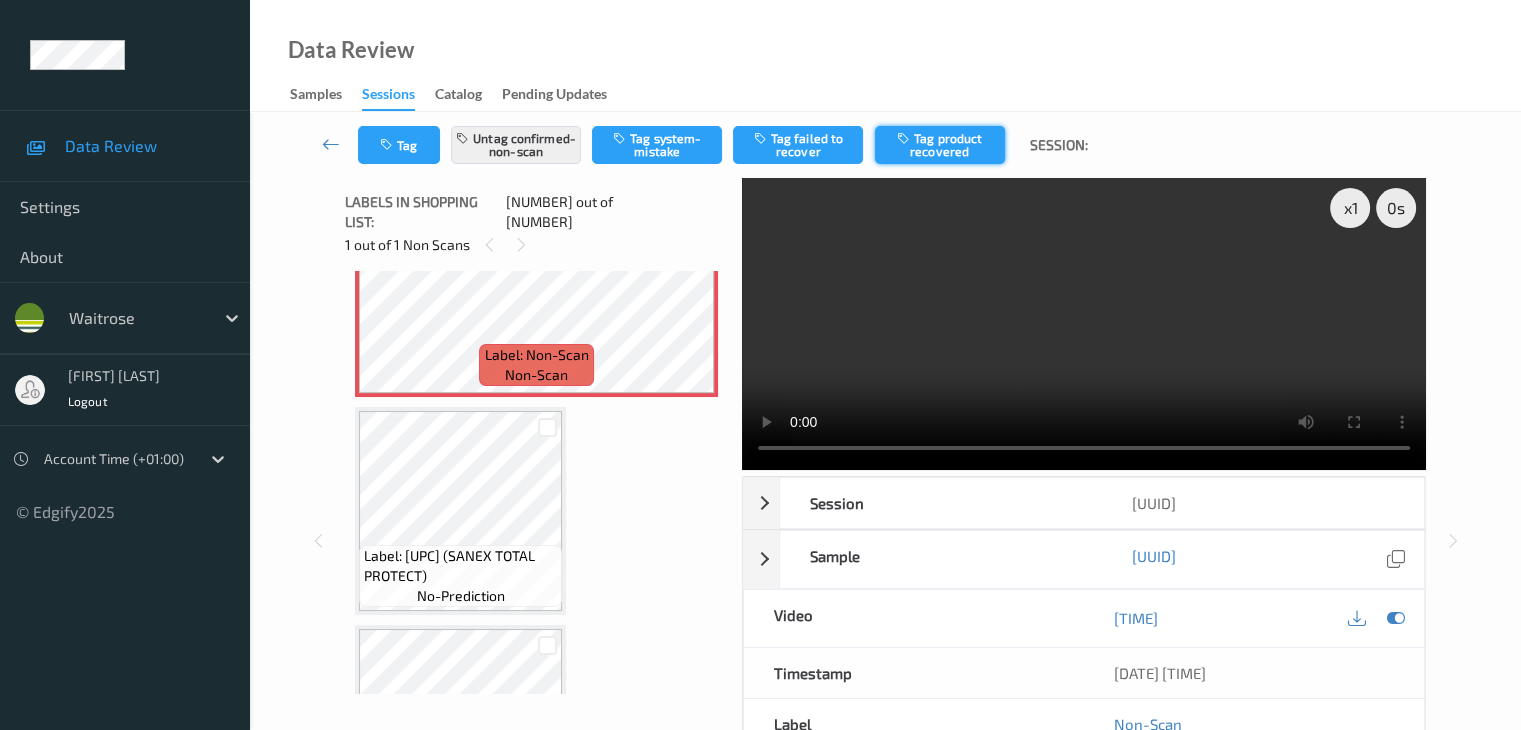 click on "Tag   product recovered" at bounding box center (940, 145) 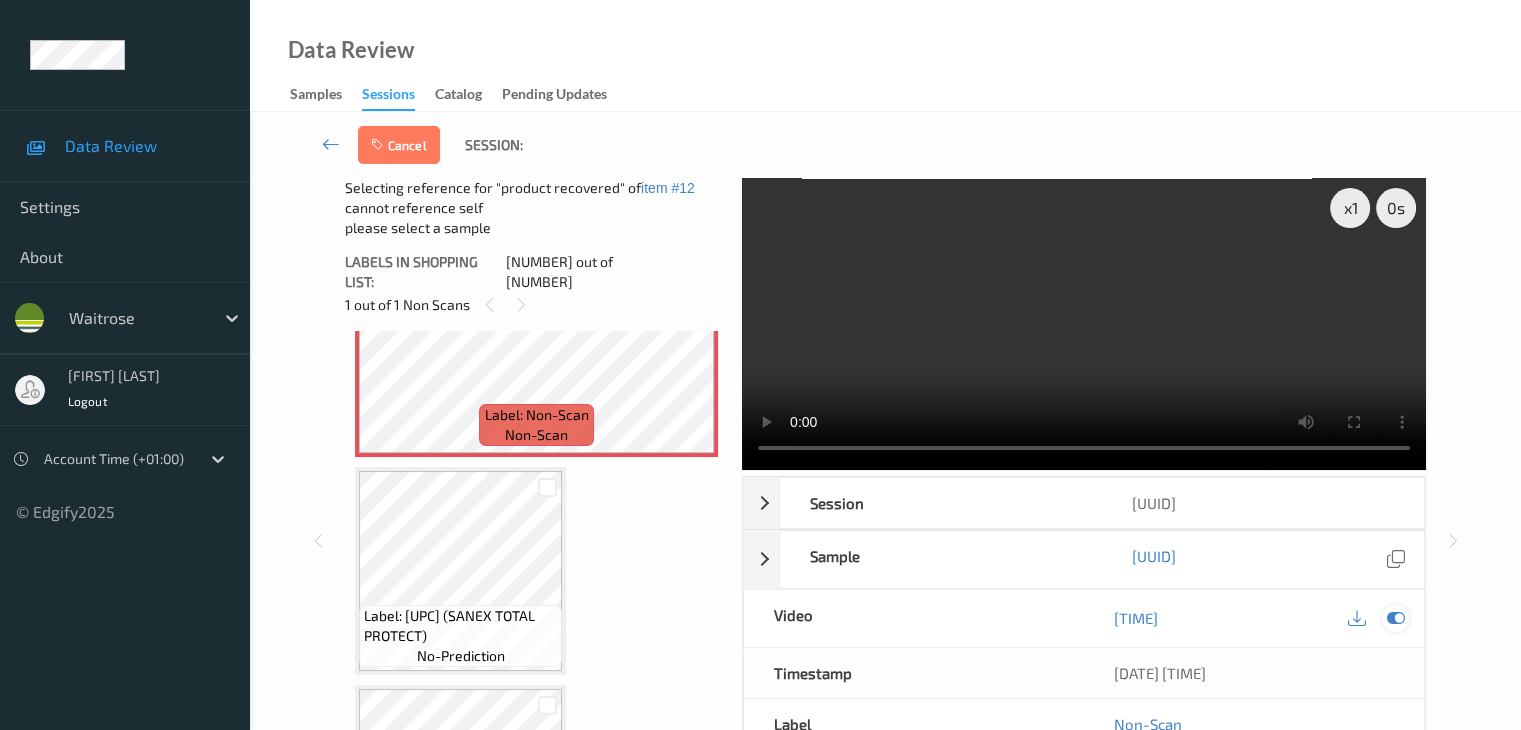 click at bounding box center [1395, 618] 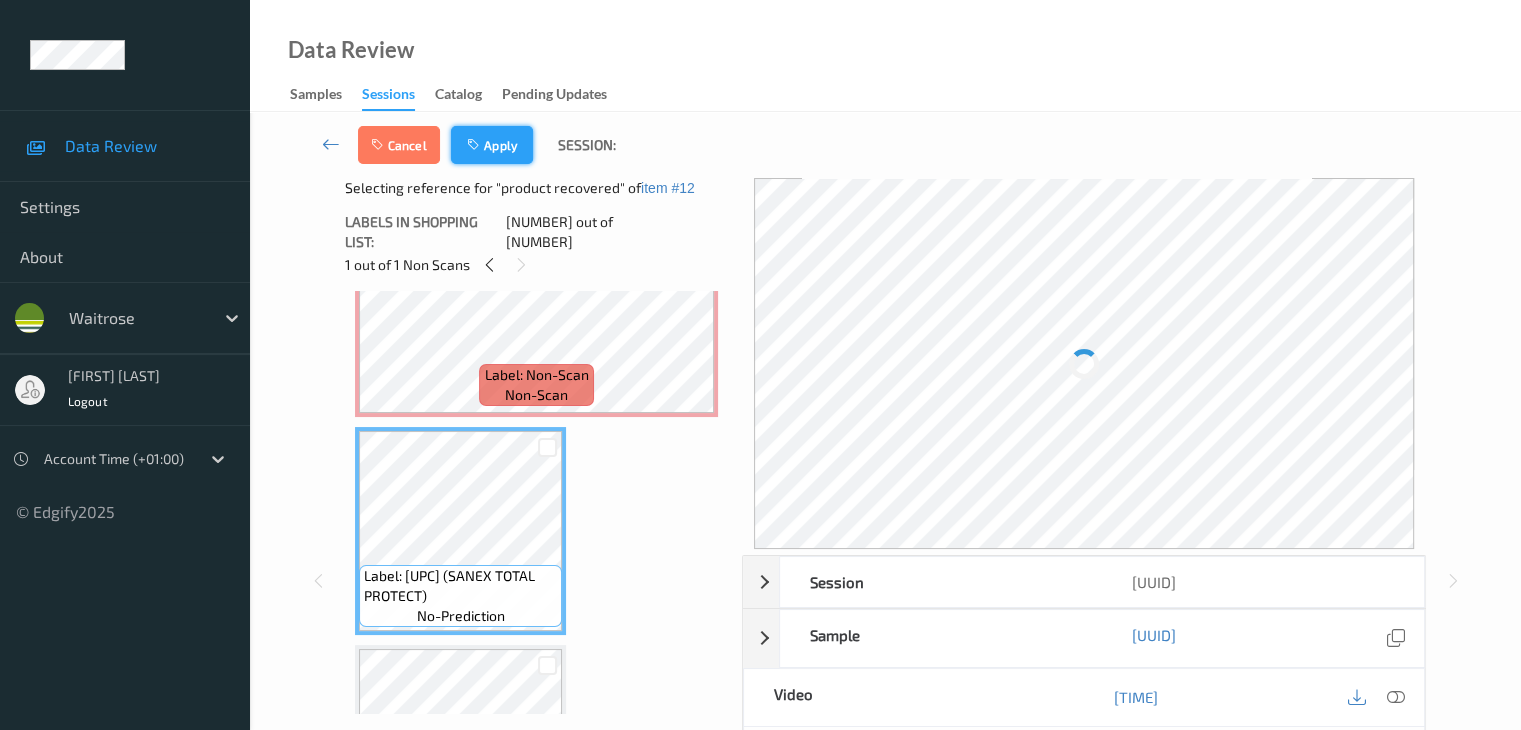 click on "Apply" at bounding box center (492, 145) 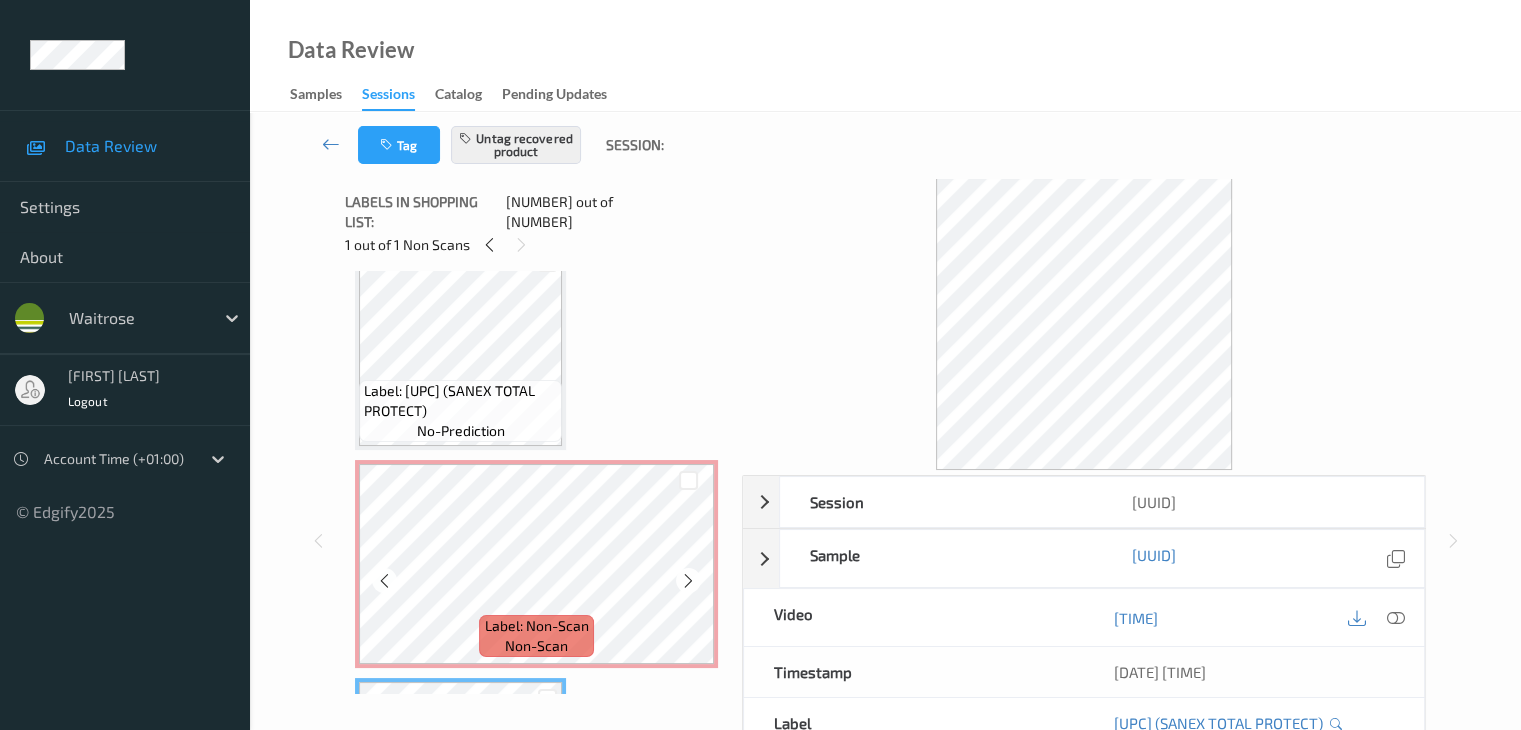 scroll, scrollTop: 2408, scrollLeft: 0, axis: vertical 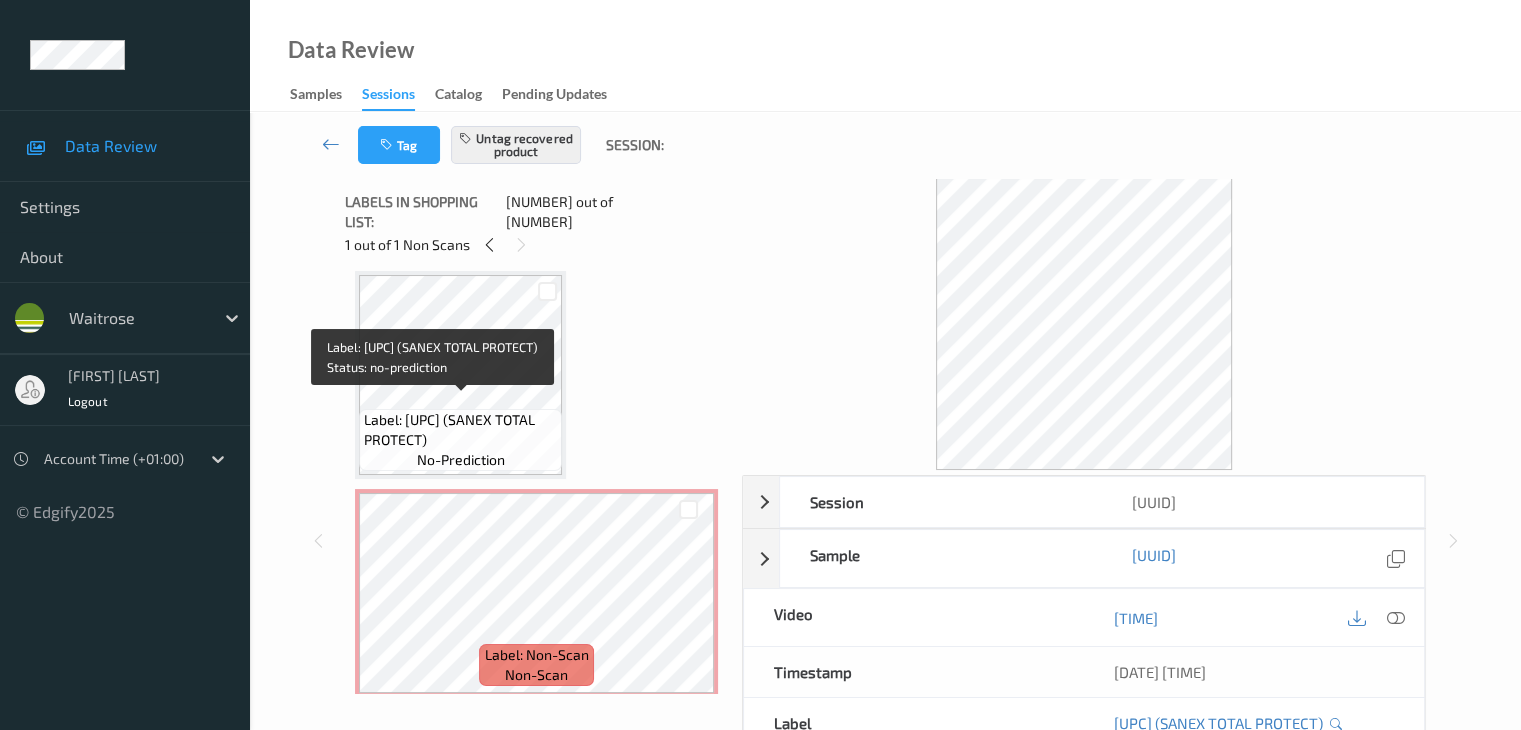 click on "Label: [UPC] (SANEX TOTAL PROTECT)" at bounding box center (460, 430) 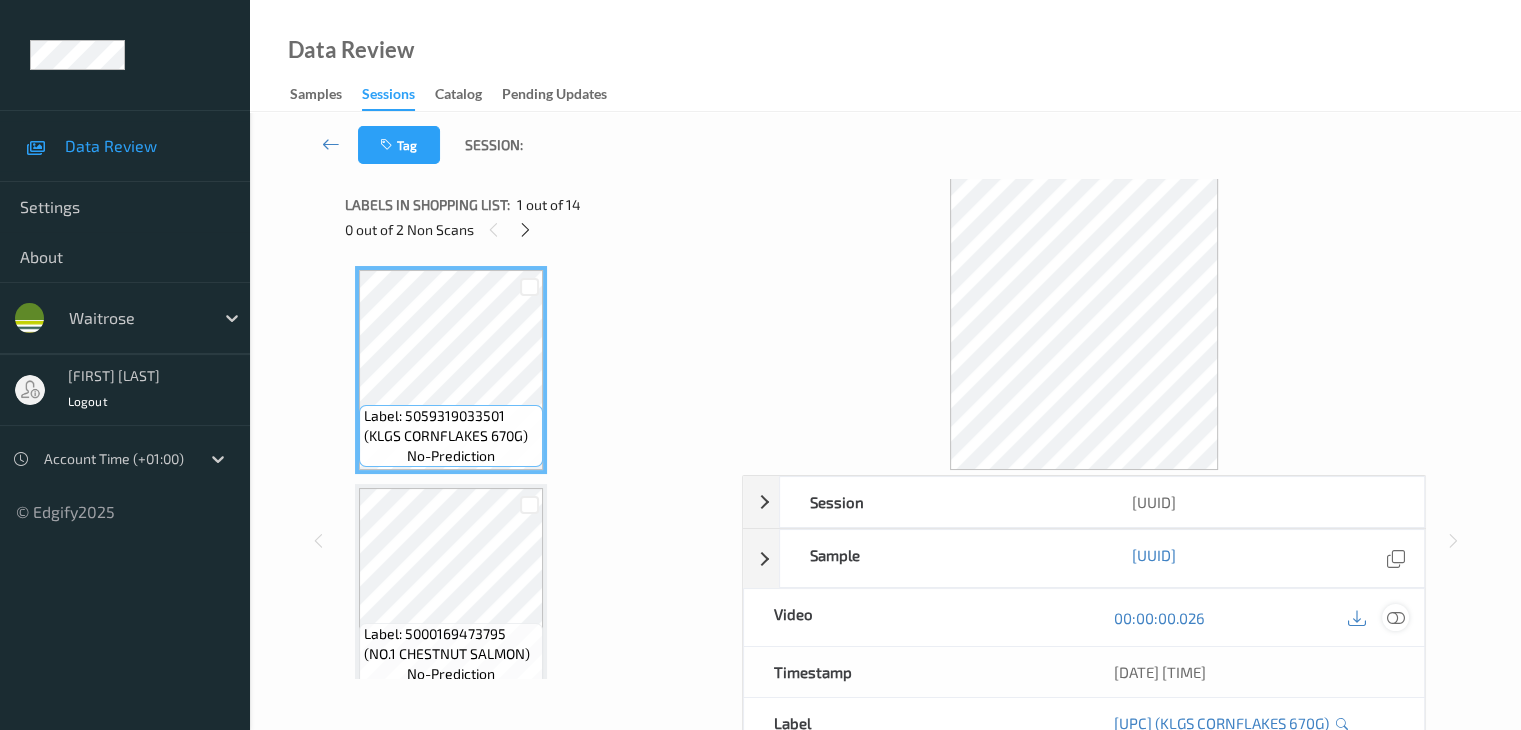 click at bounding box center (1395, 618) 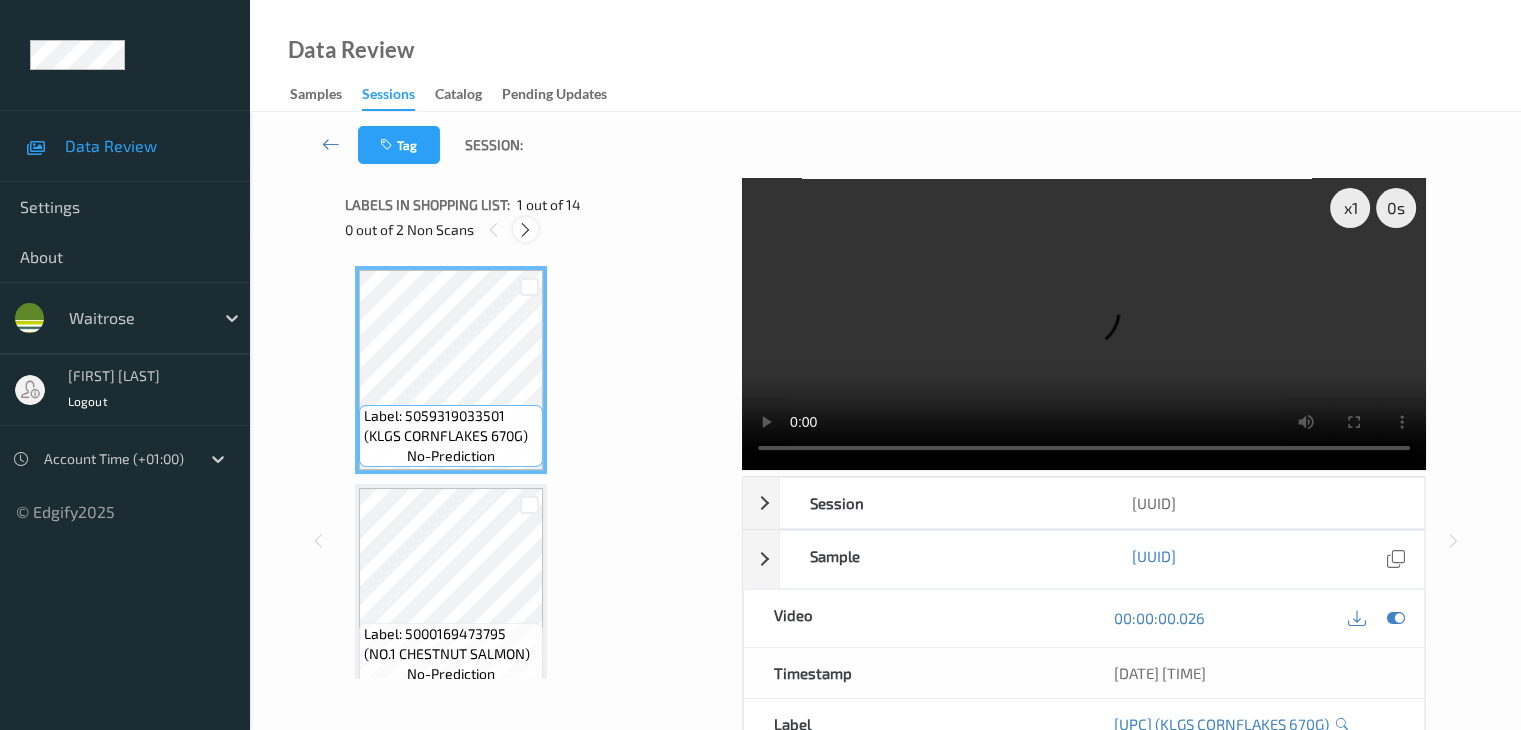 click at bounding box center (525, 230) 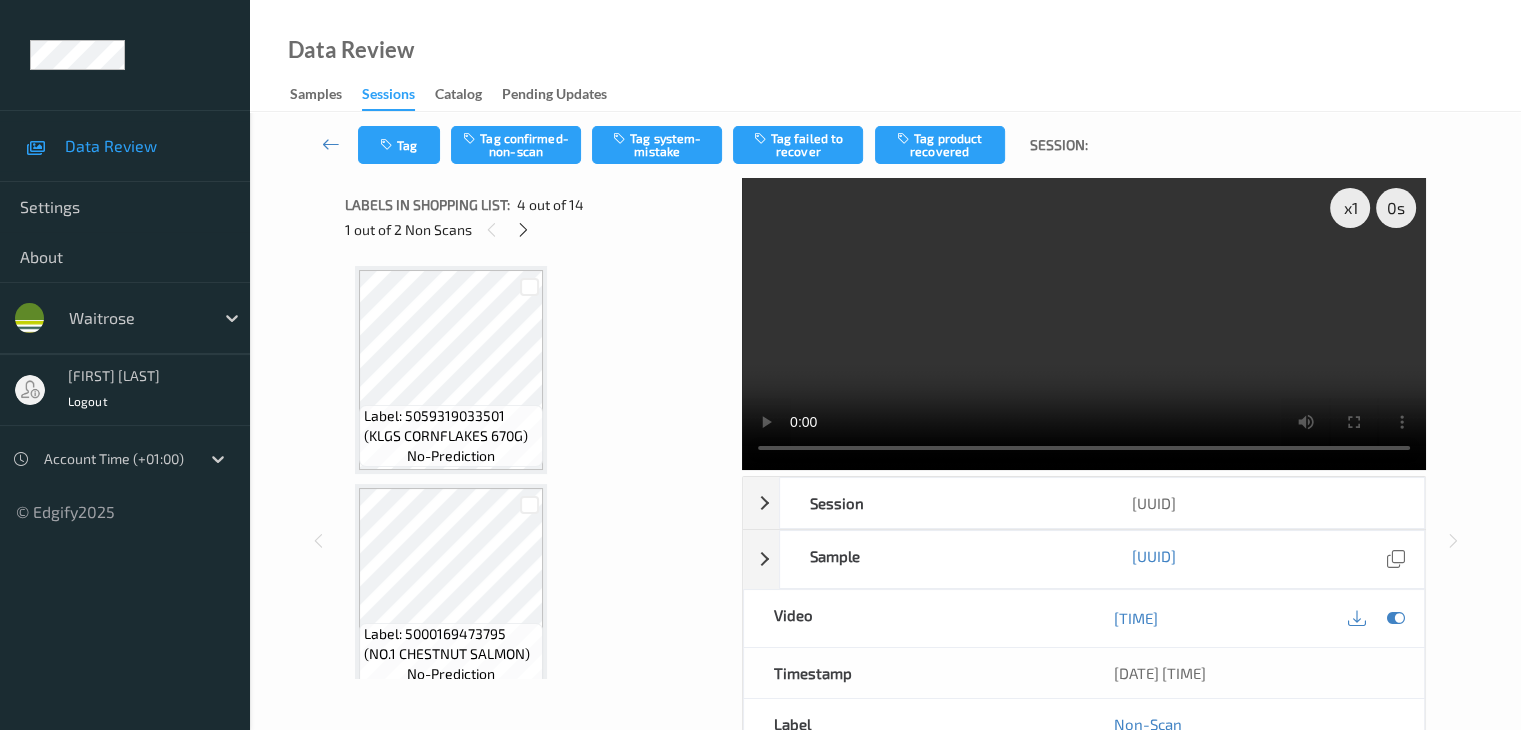 scroll, scrollTop: 446, scrollLeft: 0, axis: vertical 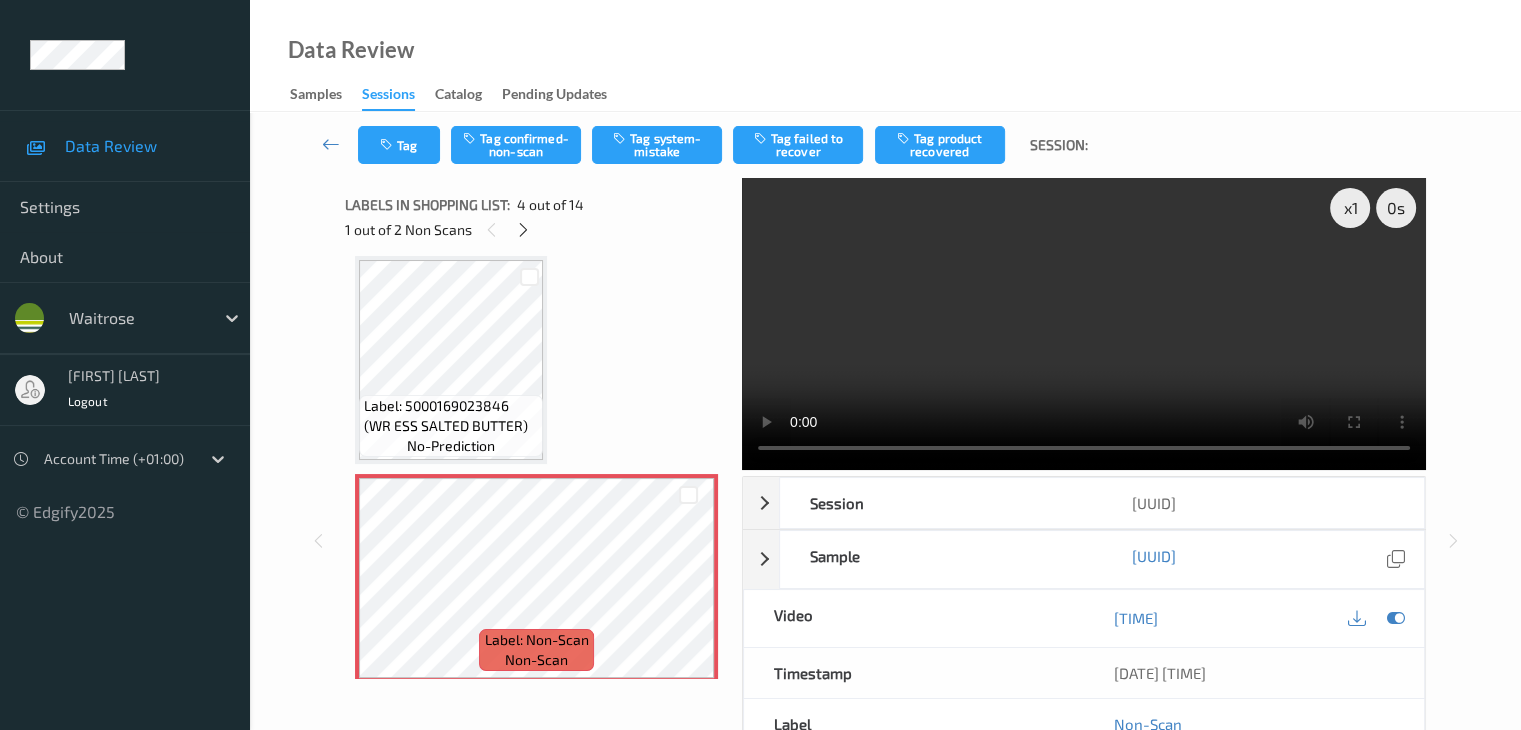 type 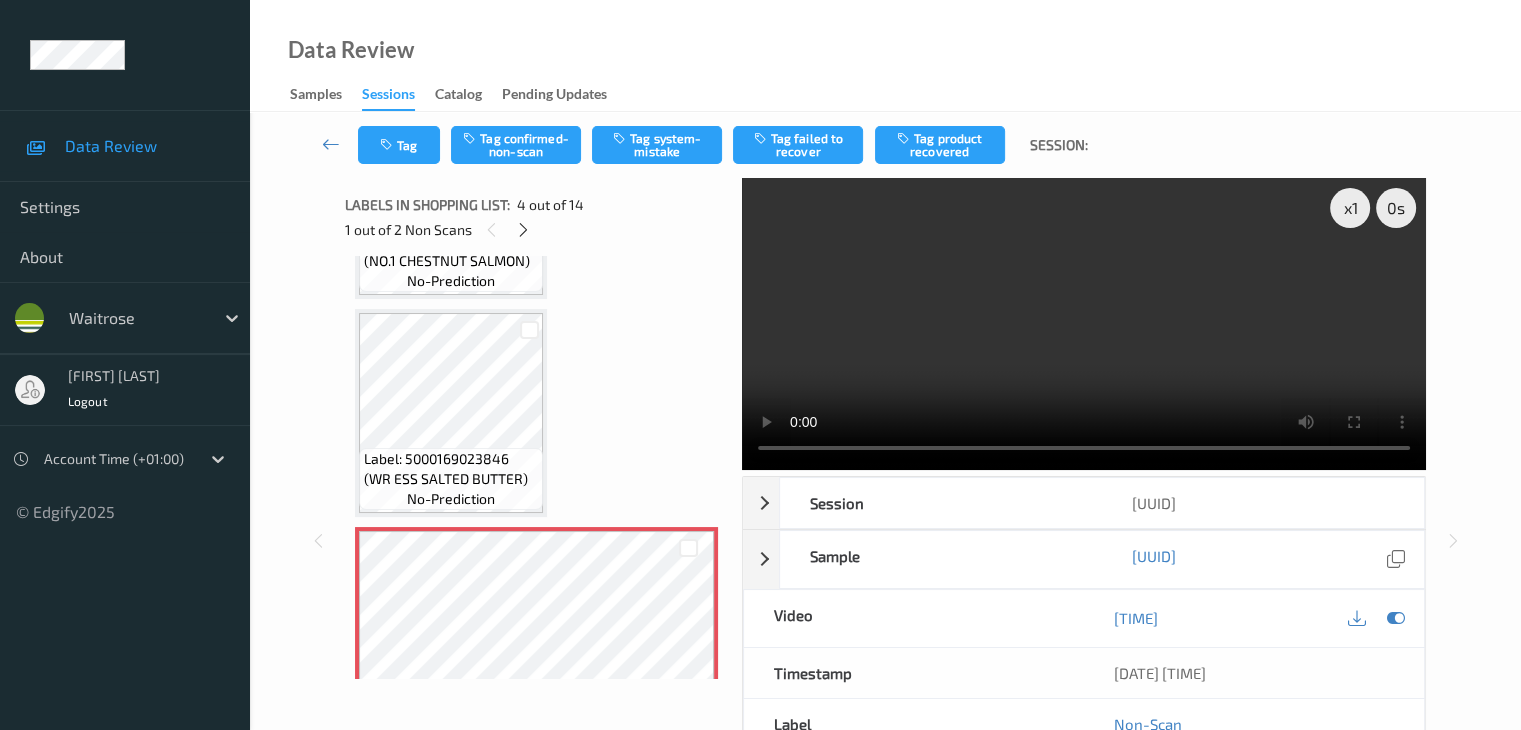 scroll, scrollTop: 346, scrollLeft: 0, axis: vertical 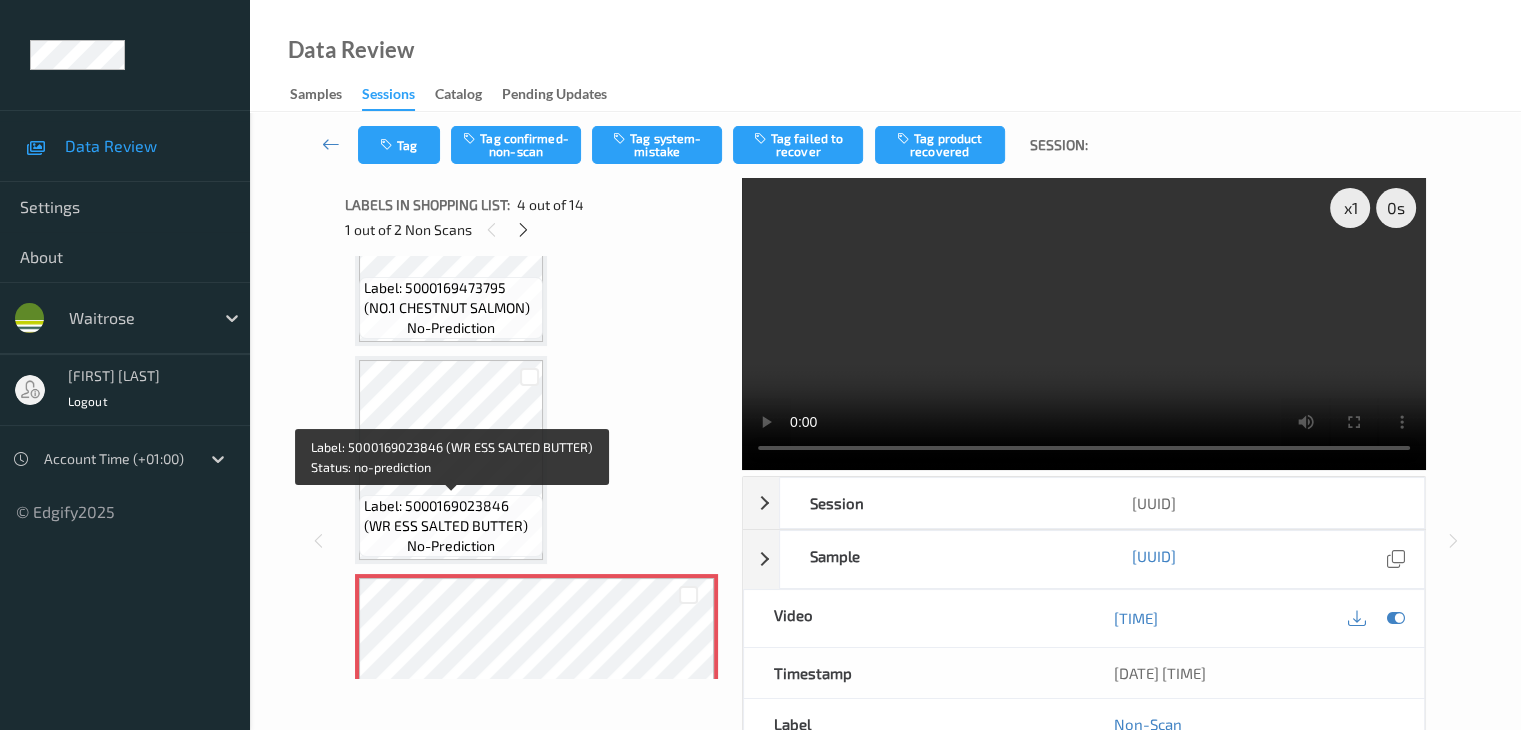 click on "Label: 5000169023846 (WR ESS SALTED BUTTER)" at bounding box center [451, 516] 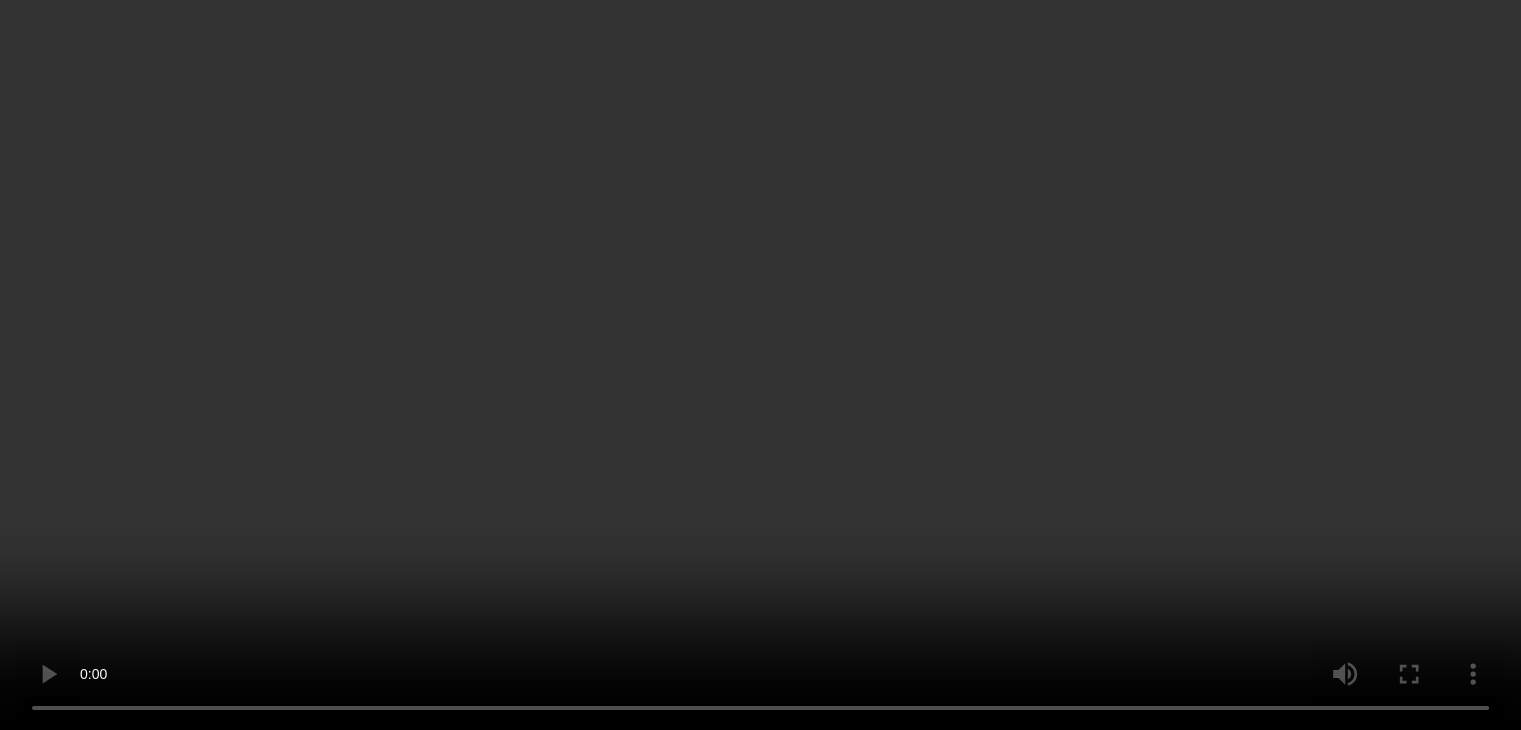 scroll, scrollTop: 646, scrollLeft: 0, axis: vertical 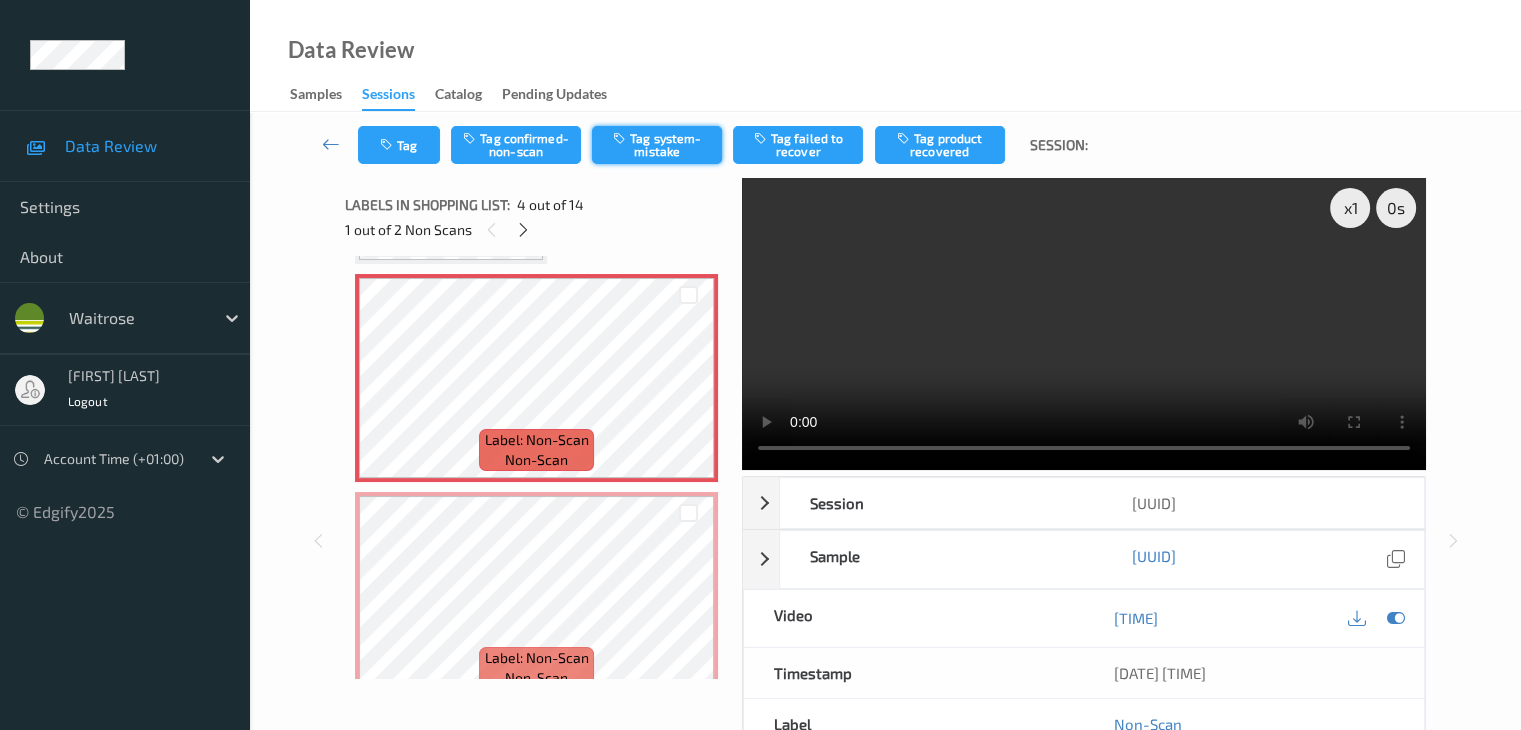 click on "Tag   system-mistake" at bounding box center (657, 145) 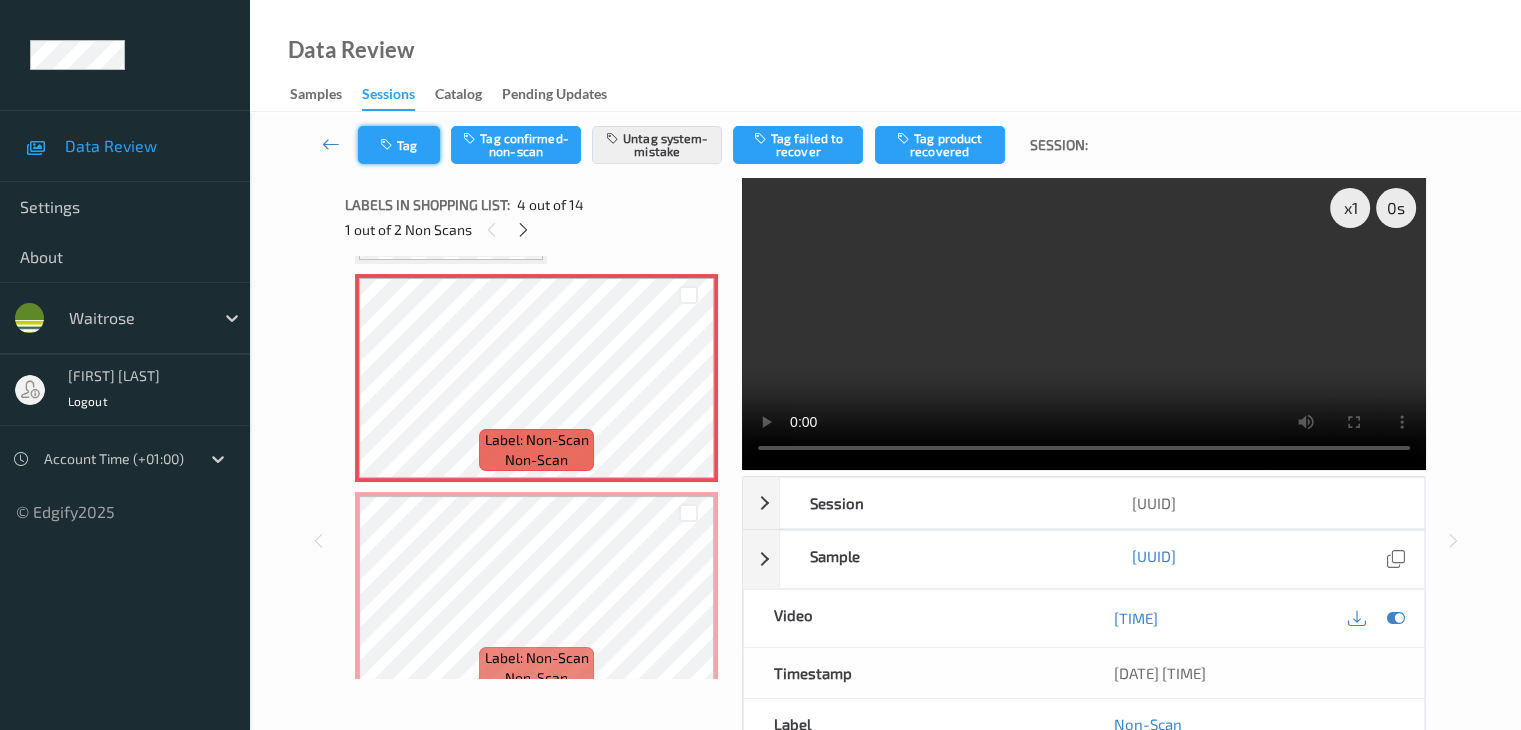 click on "Tag" at bounding box center (399, 145) 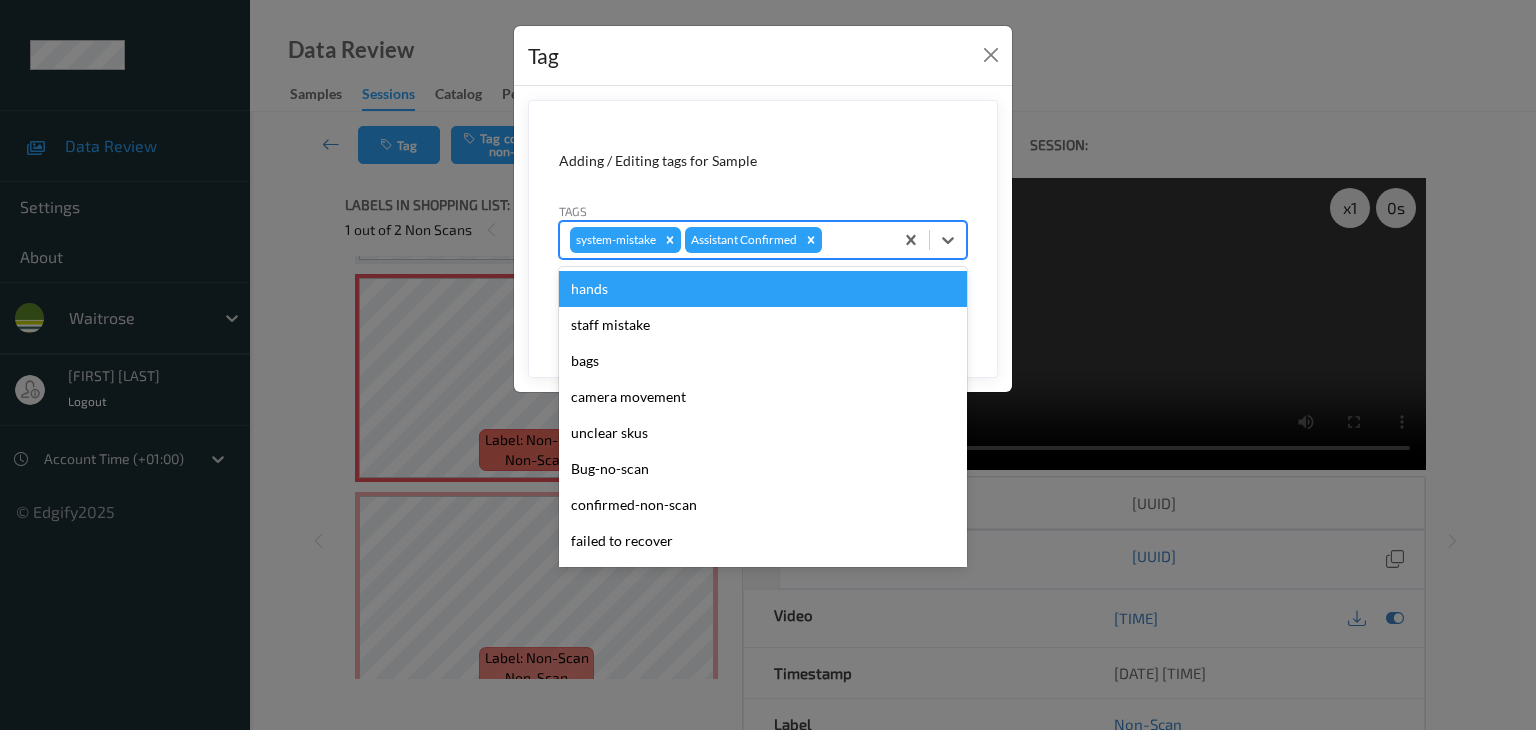 click at bounding box center (854, 240) 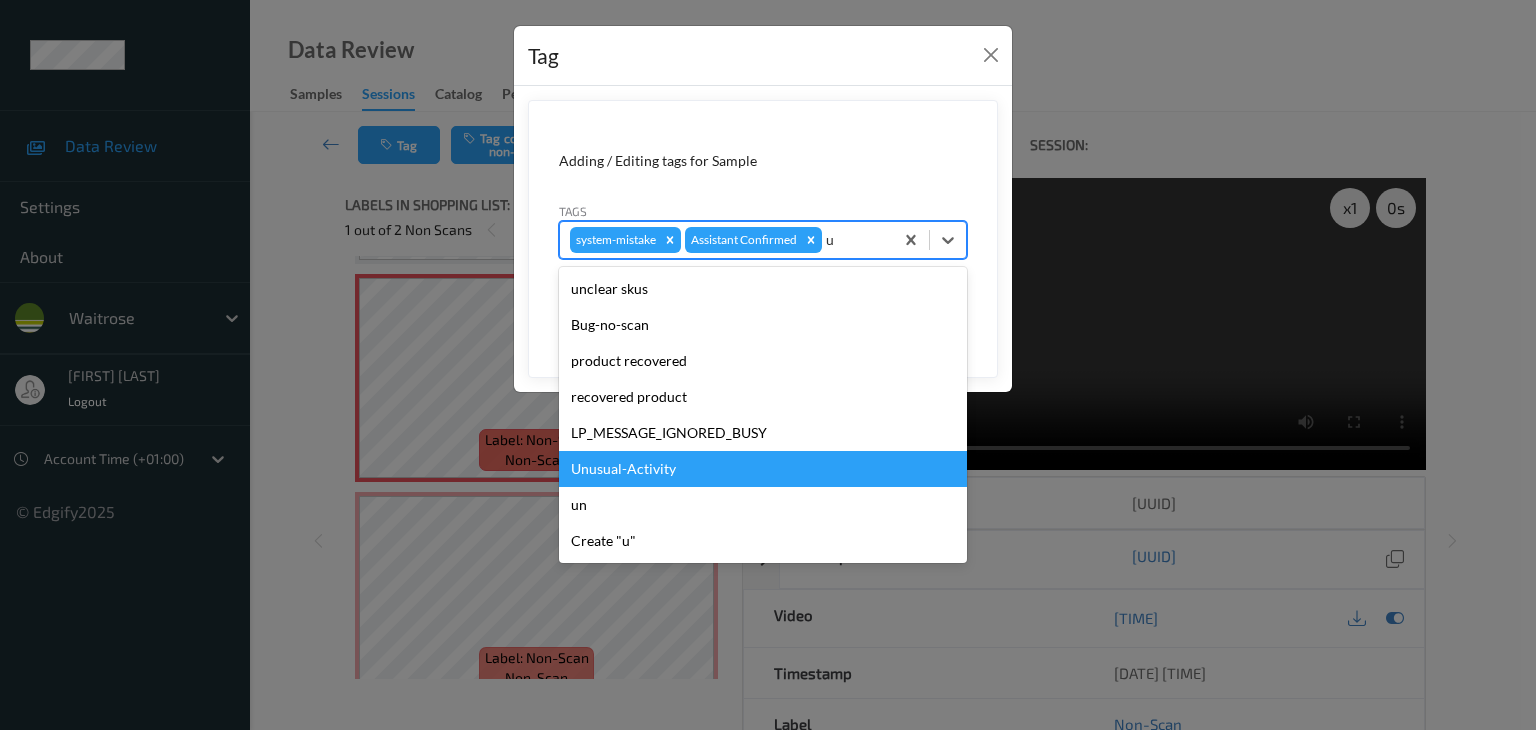 click on "Unusual-Activity" at bounding box center (763, 469) 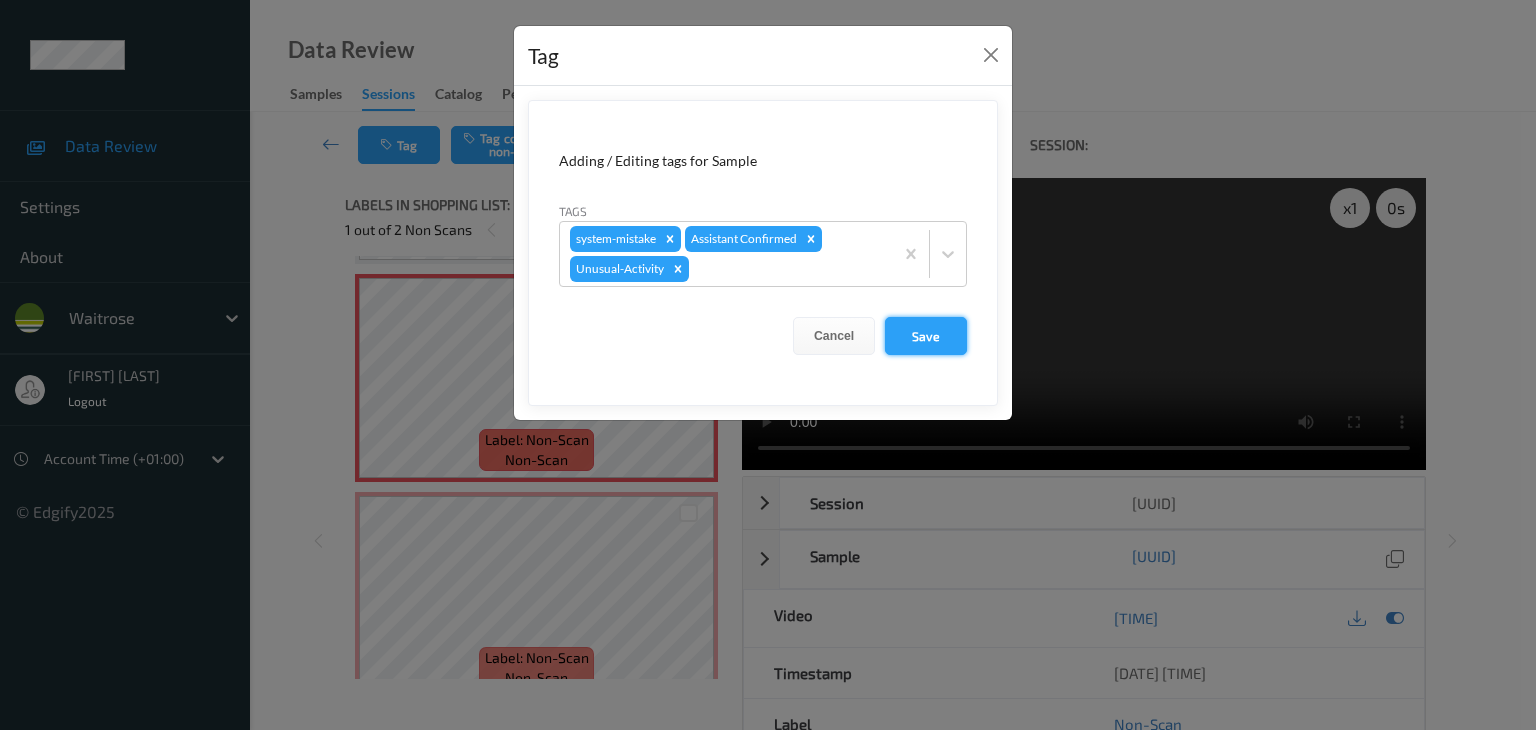 click on "Save" at bounding box center [926, 336] 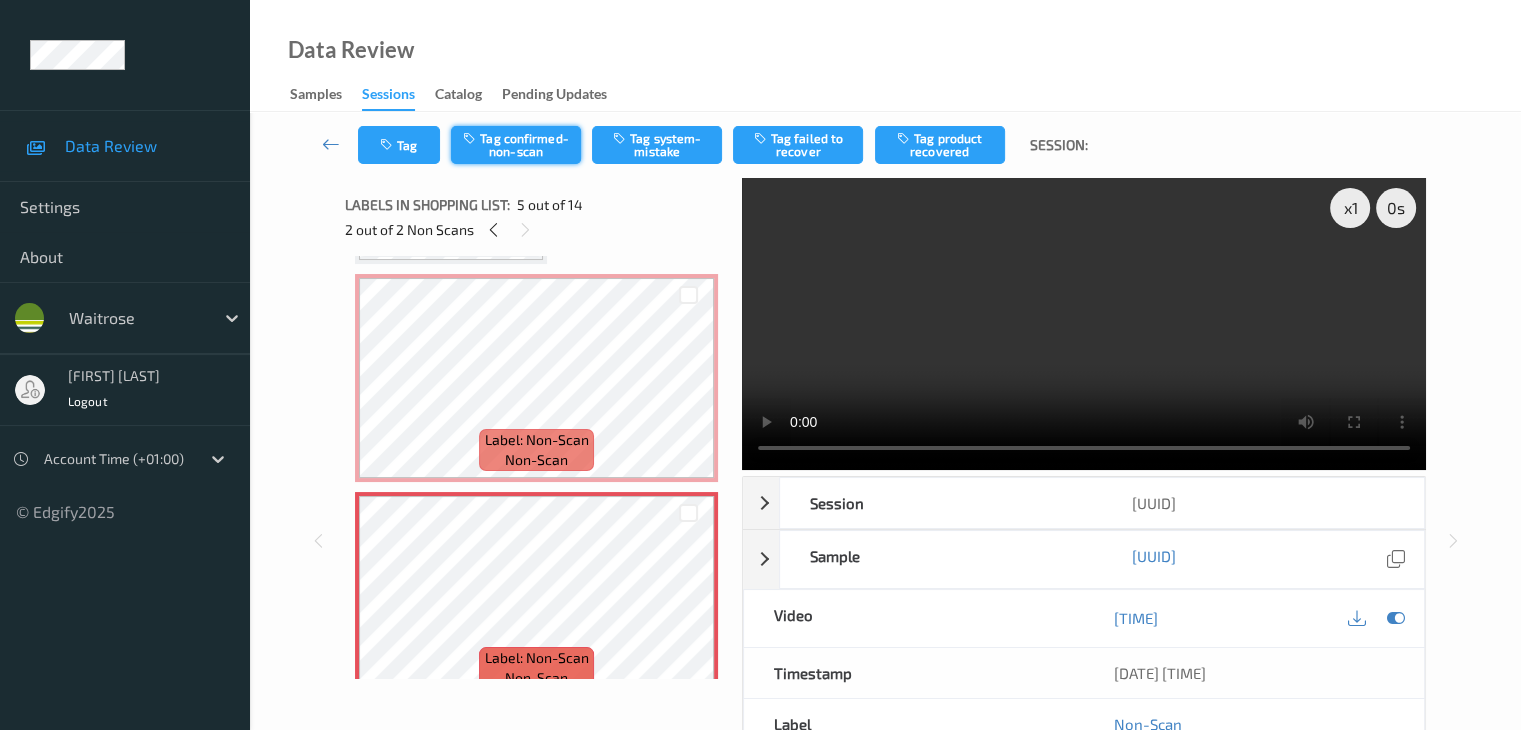 click on "Tag   confirmed-non-scan" at bounding box center (516, 145) 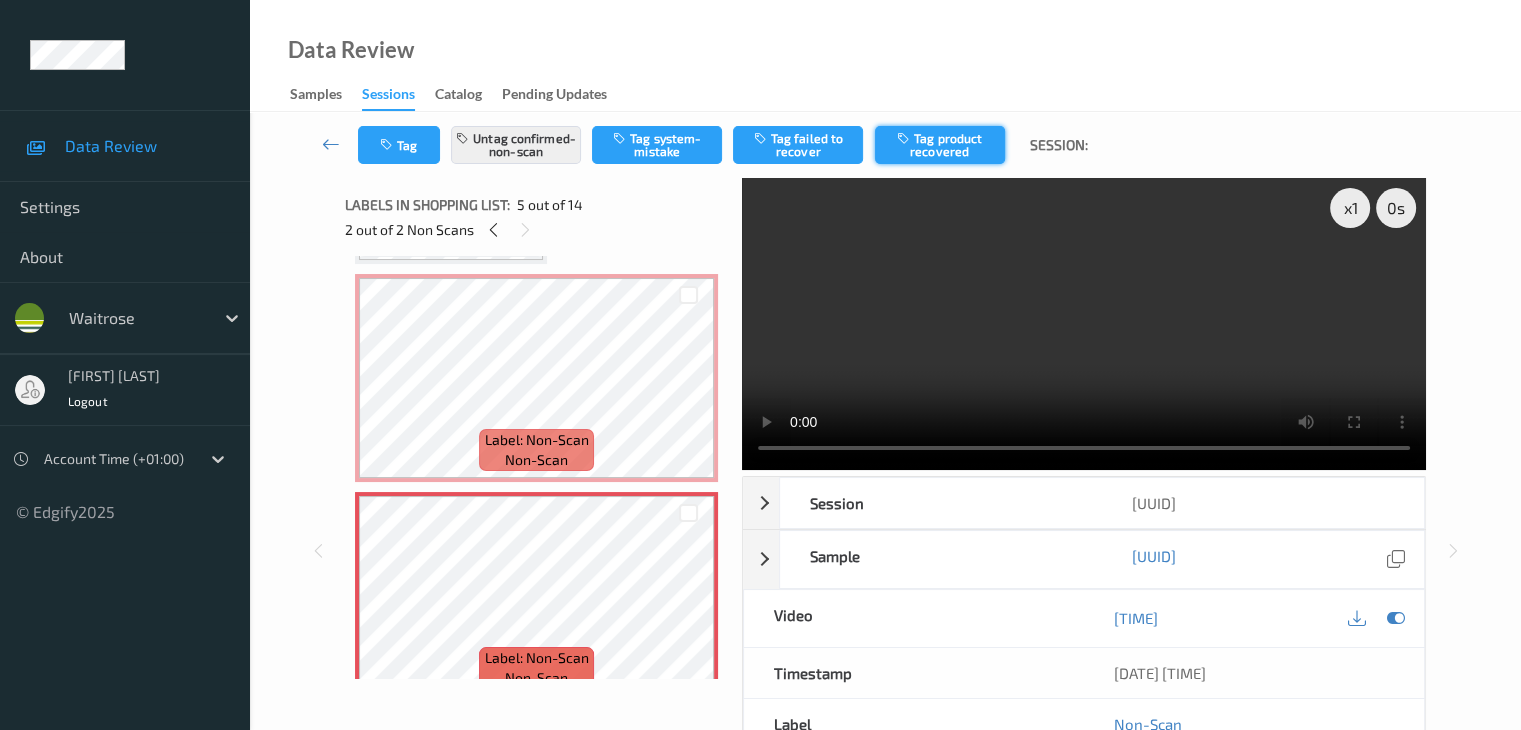 click at bounding box center (905, 138) 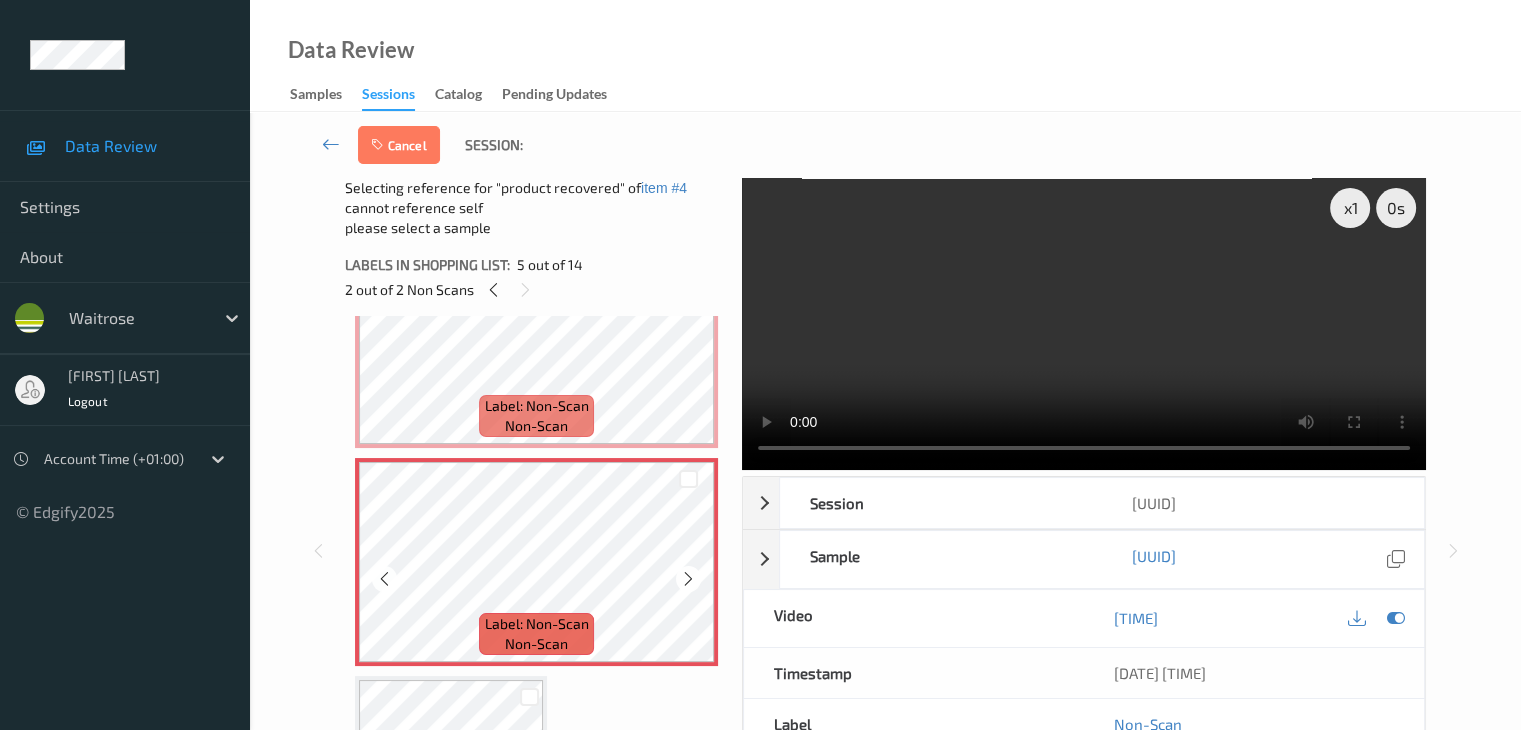 scroll, scrollTop: 946, scrollLeft: 0, axis: vertical 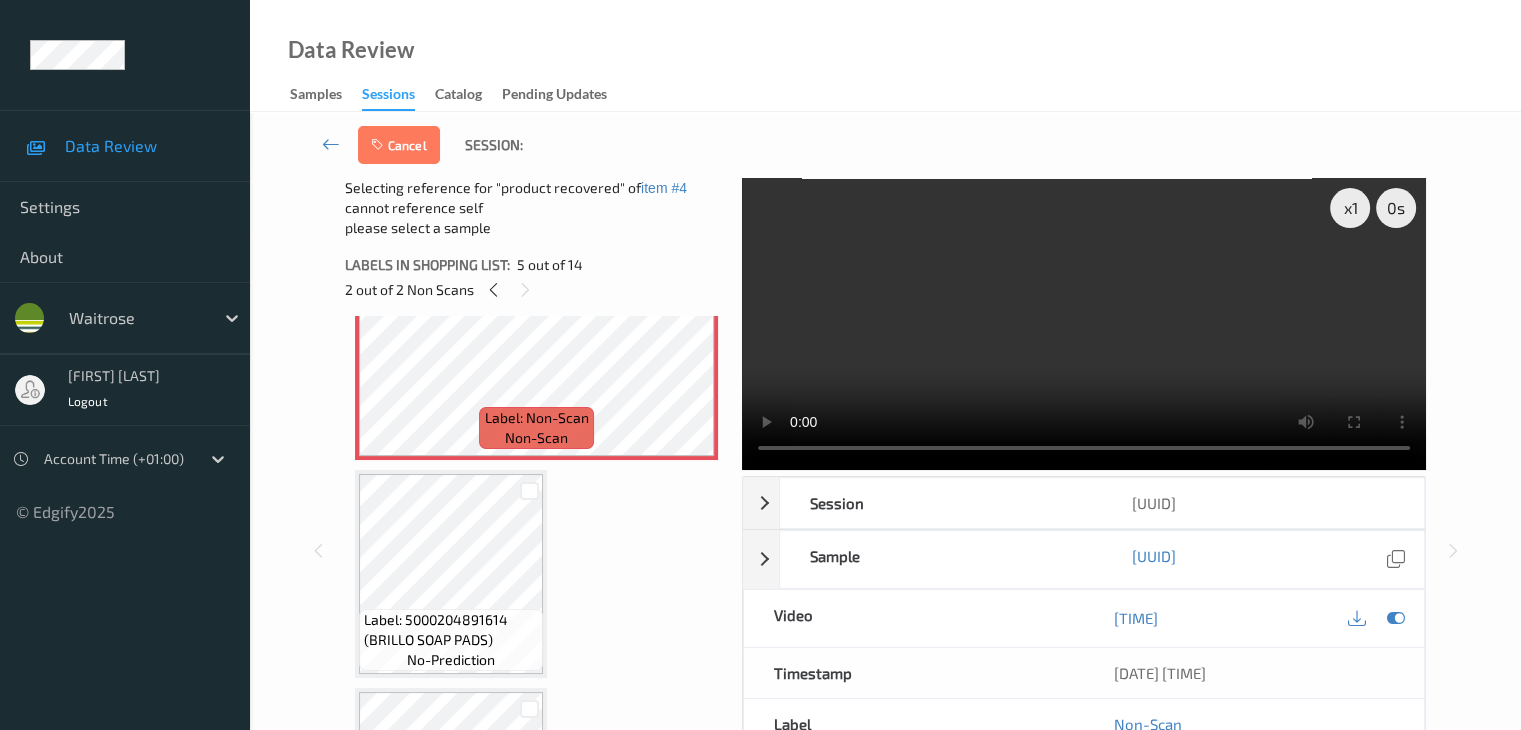 click at bounding box center (1376, 618) 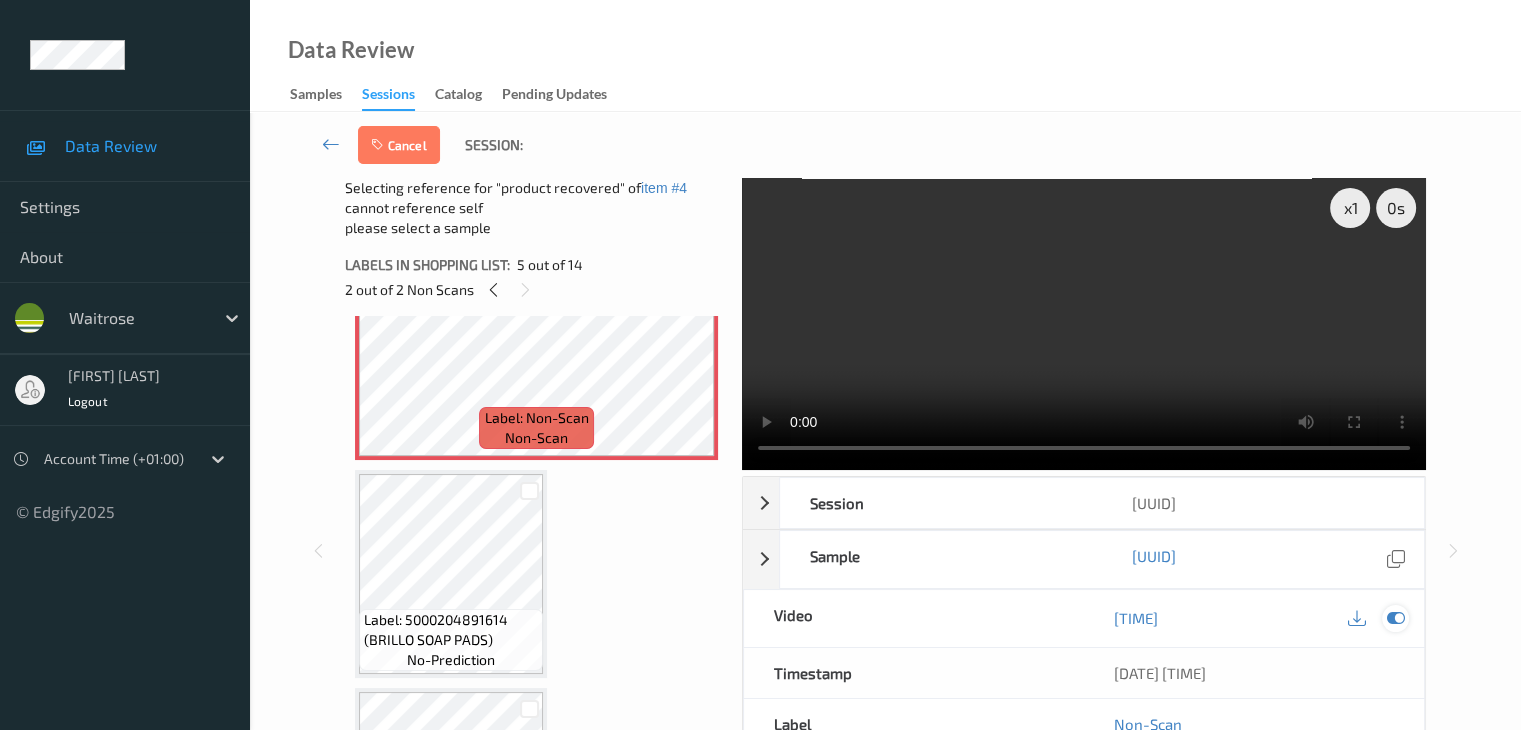 click at bounding box center (1395, 618) 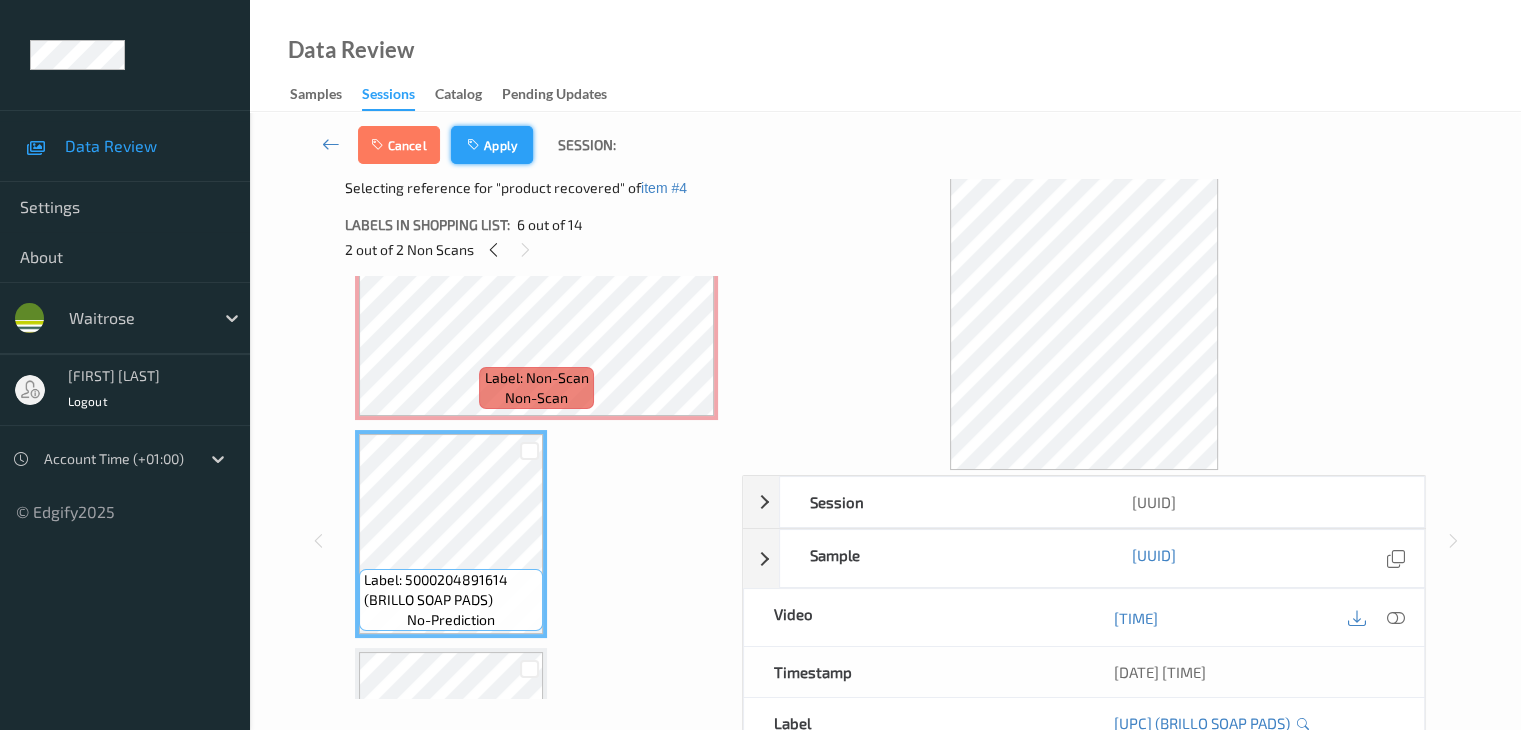 click on "Apply" at bounding box center (492, 145) 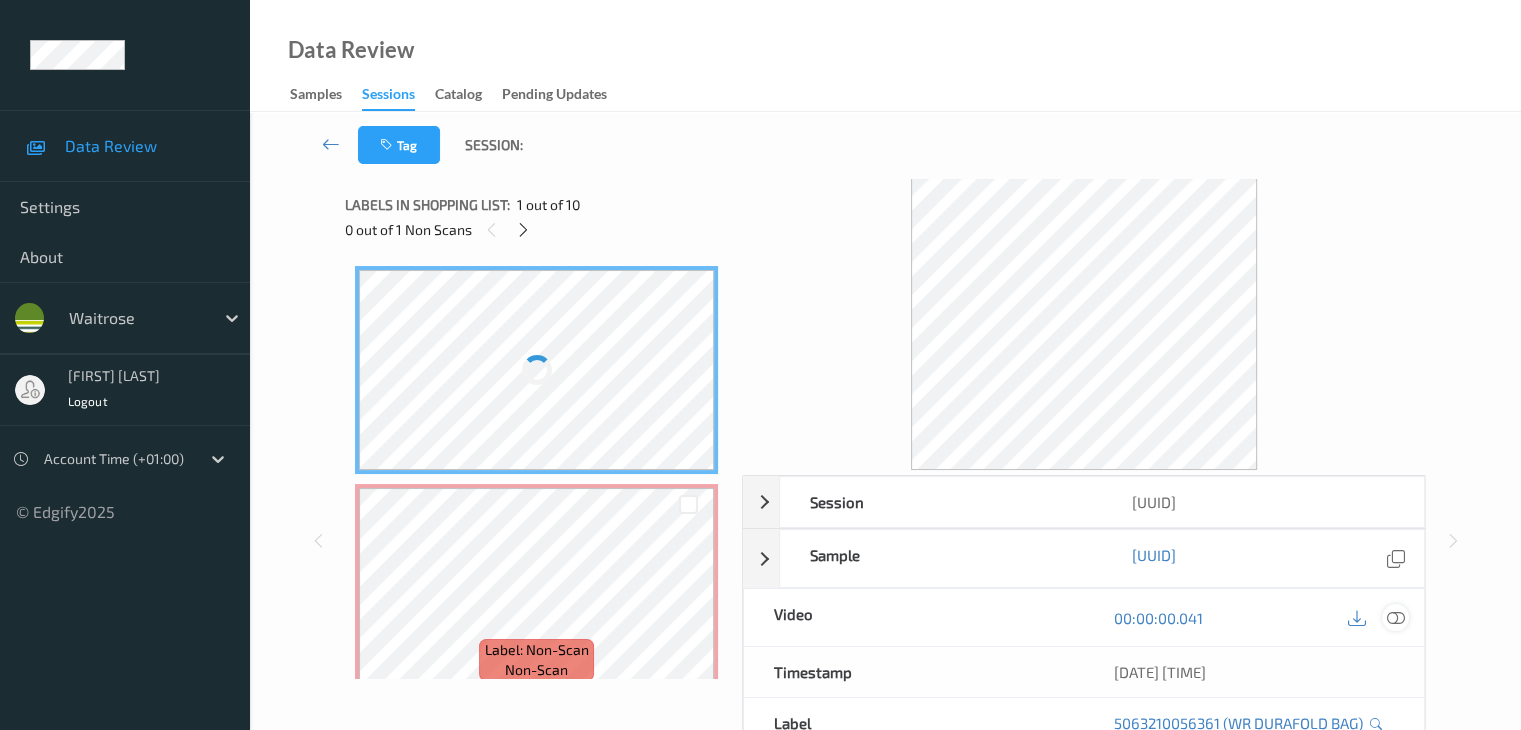 click at bounding box center [1395, 618] 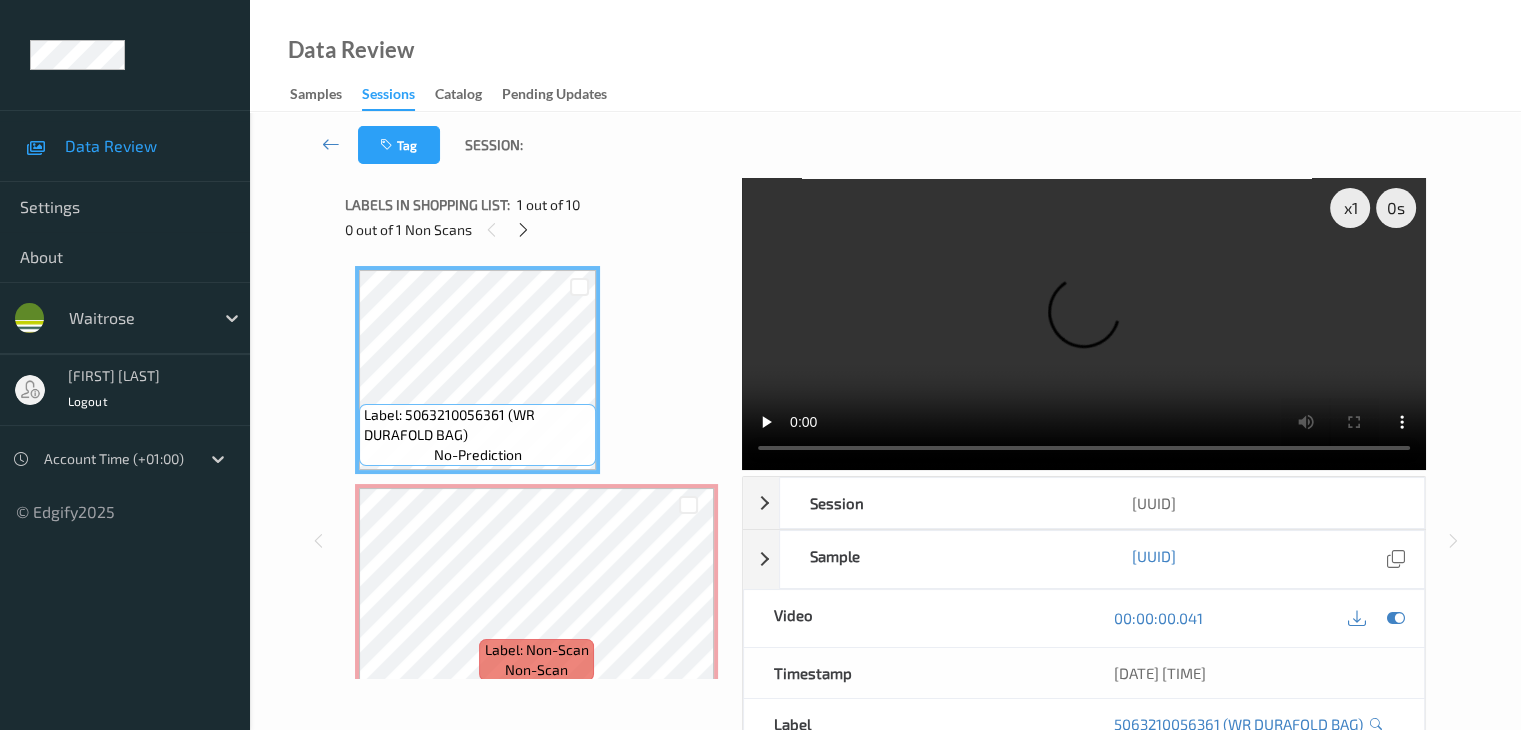 type 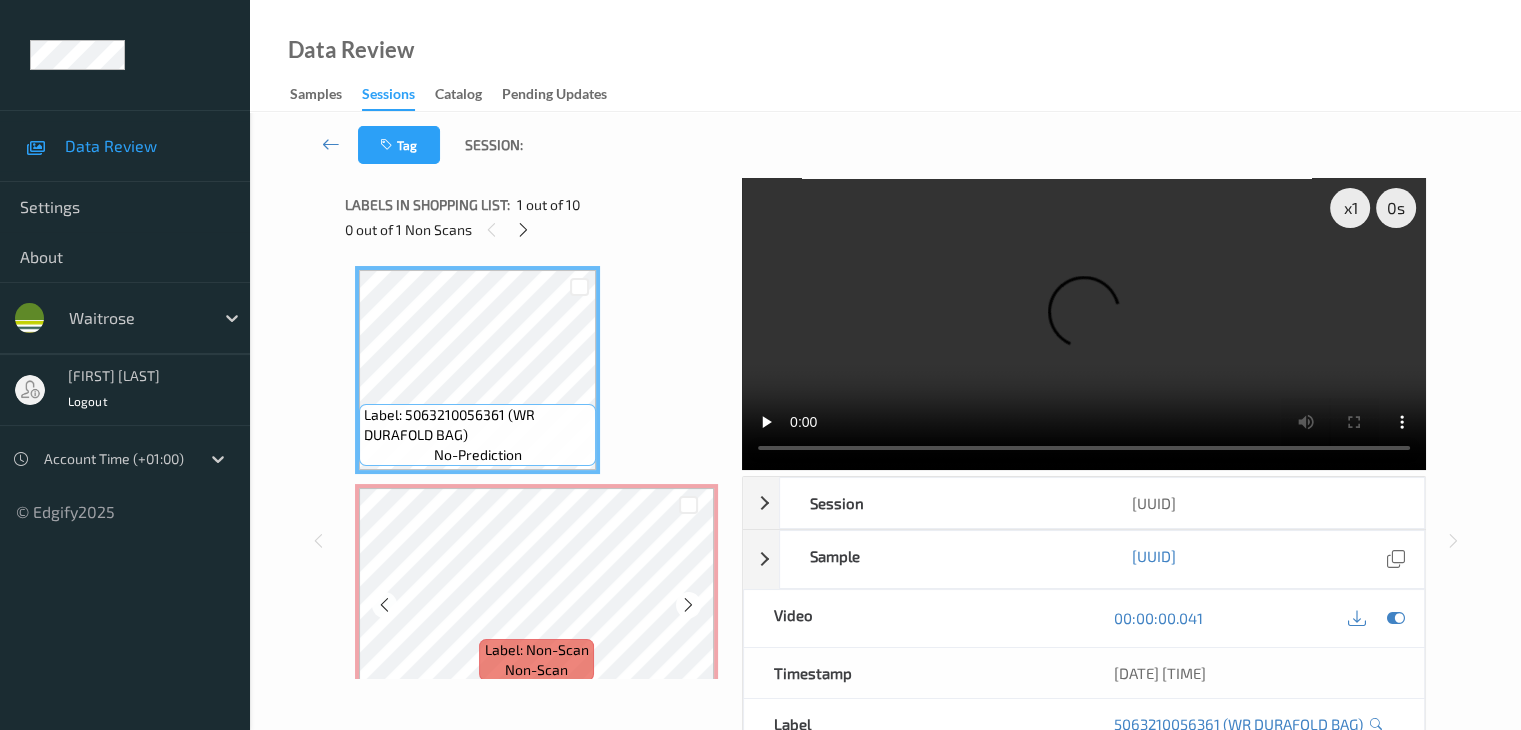 scroll, scrollTop: 100, scrollLeft: 0, axis: vertical 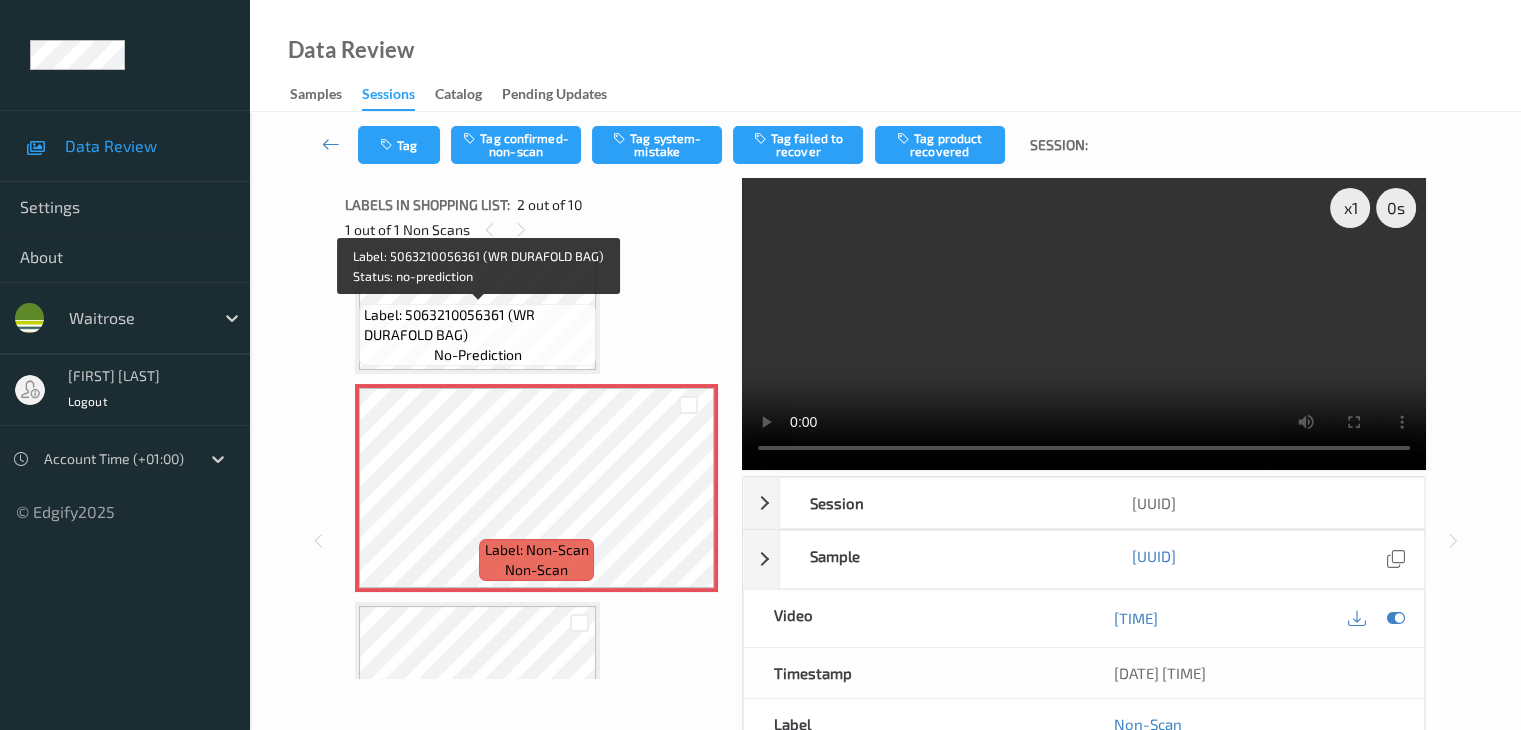 click on "Label: [UPC] (WR DURAFOLD BAG) no-prediction" at bounding box center (477, 335) 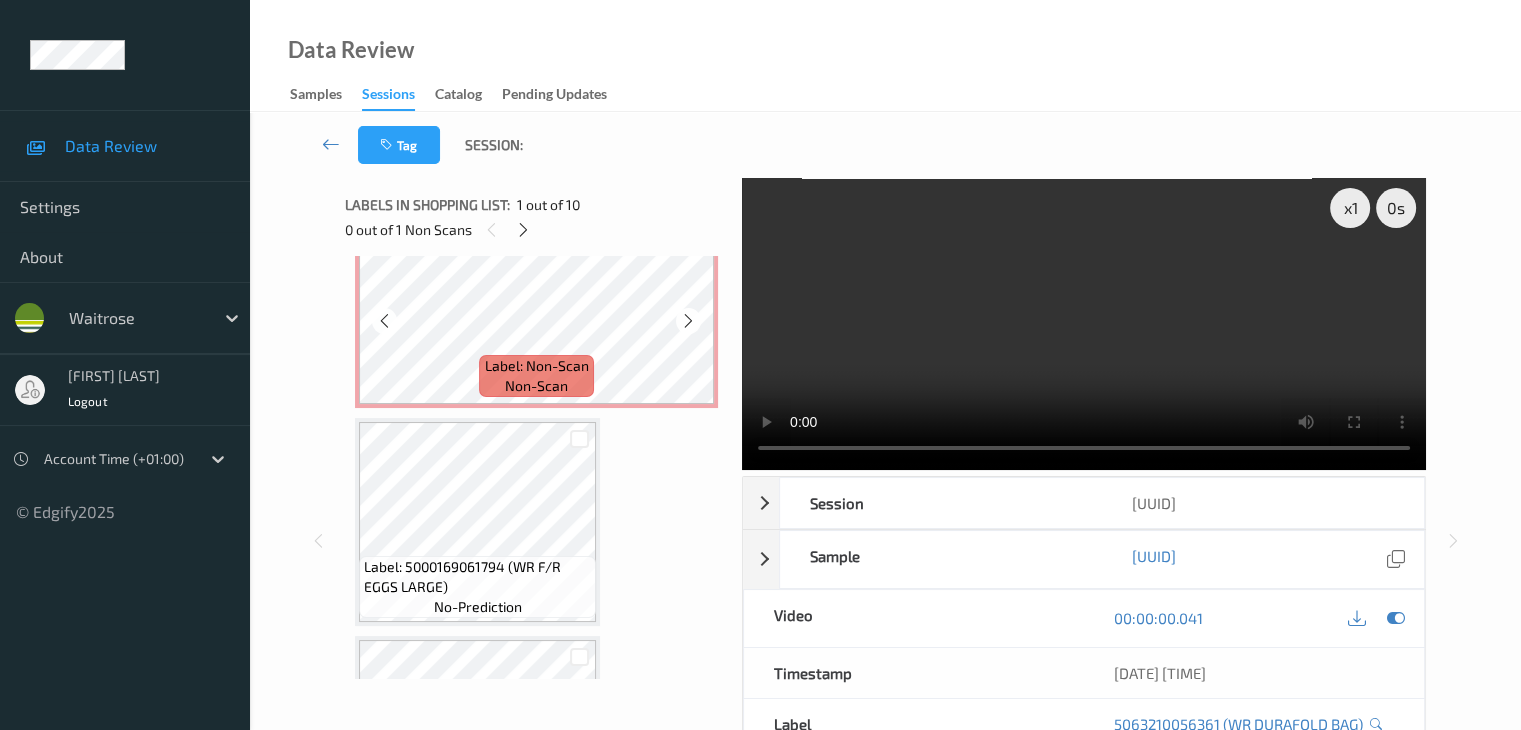 scroll, scrollTop: 300, scrollLeft: 0, axis: vertical 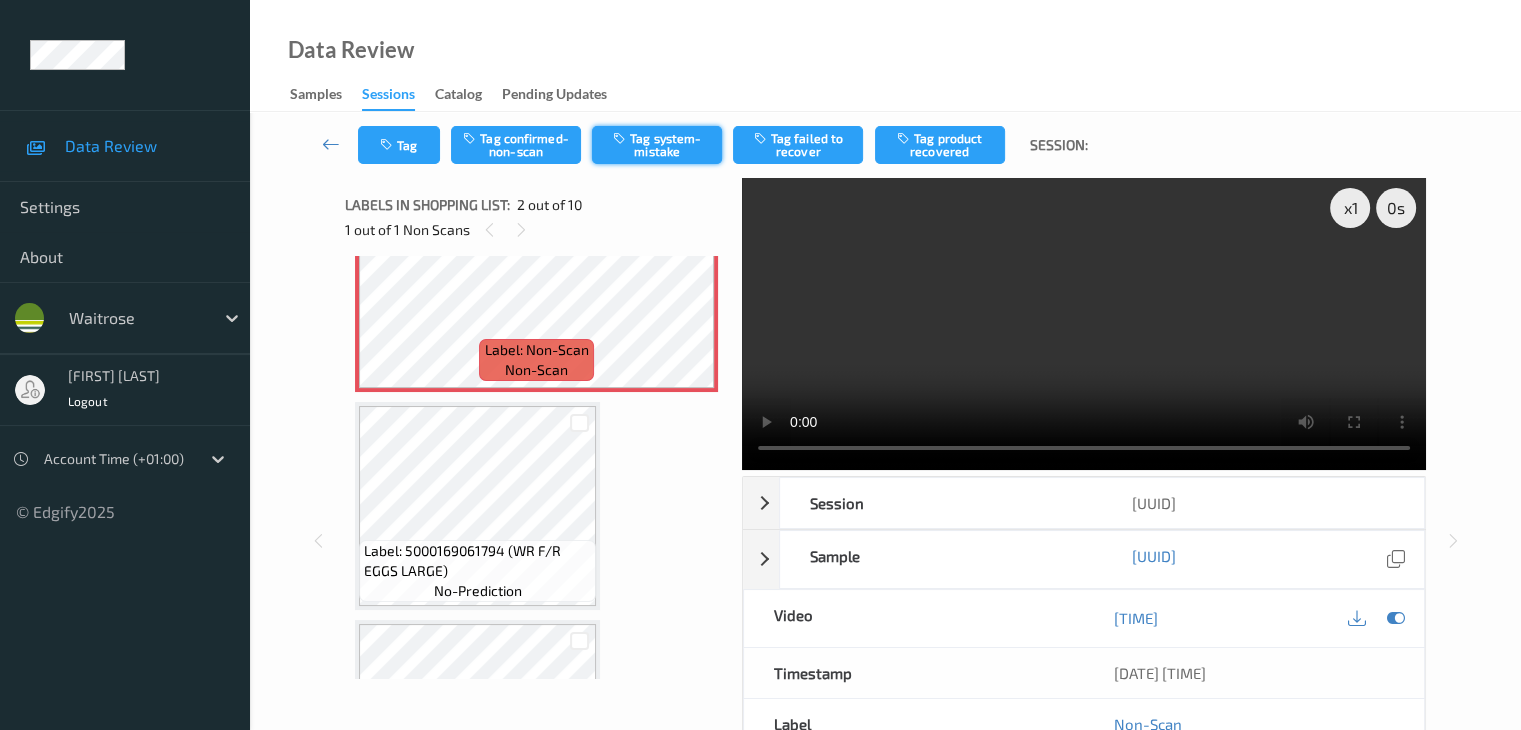 drag, startPoint x: 564, startPoint y: 162, endPoint x: 600, endPoint y: 161, distance: 36.013885 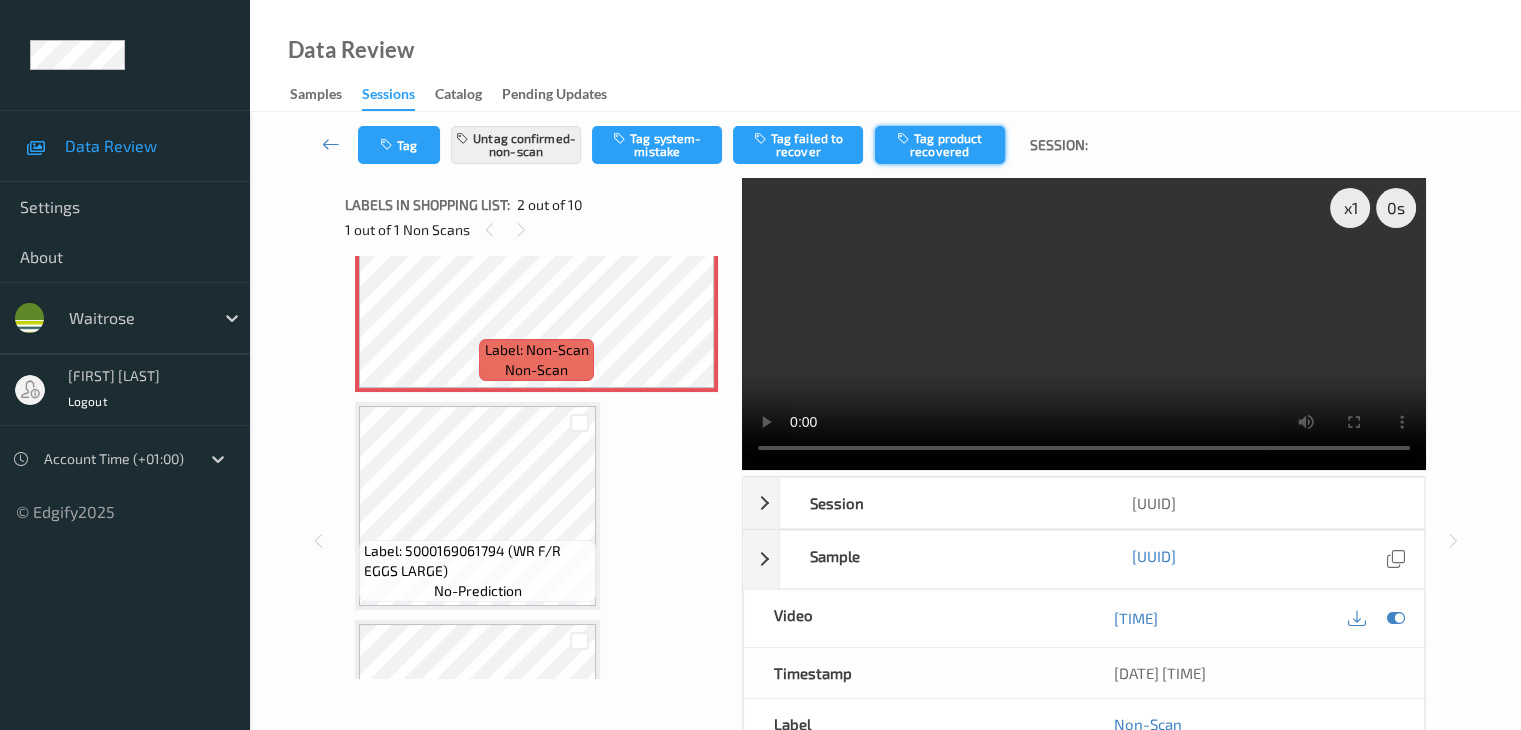 click on "Tag   product recovered" at bounding box center [940, 145] 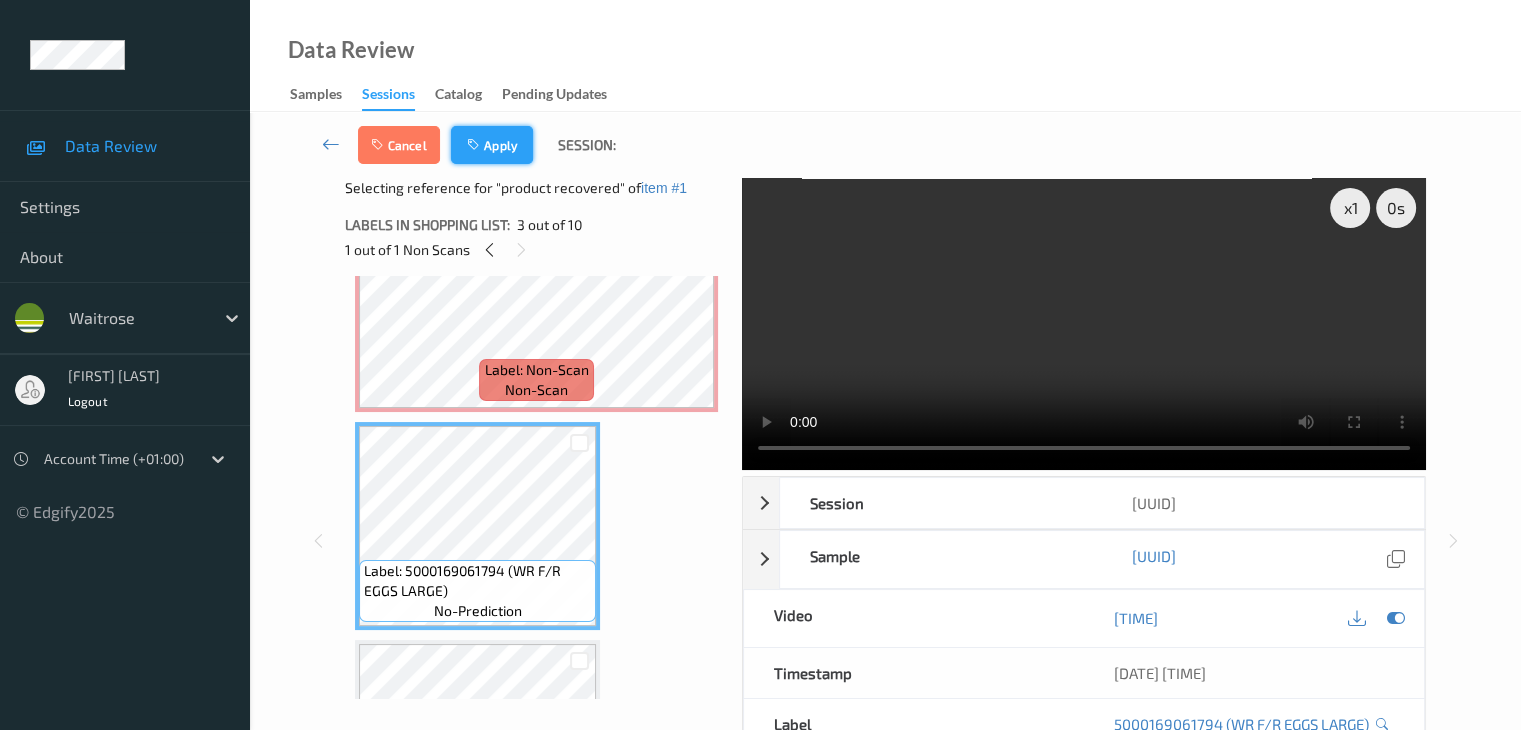 click on "Apply" at bounding box center [492, 145] 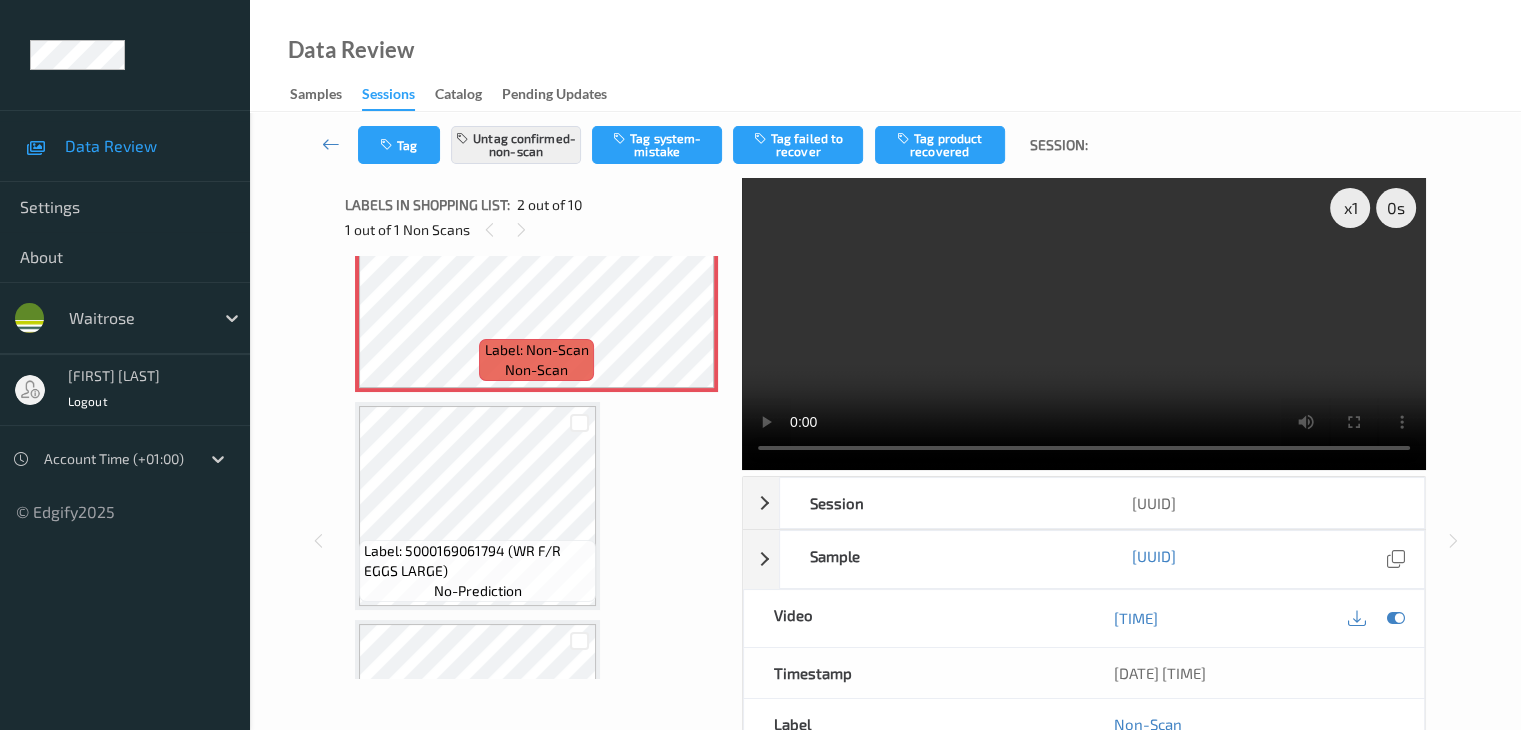 scroll, scrollTop: 10, scrollLeft: 0, axis: vertical 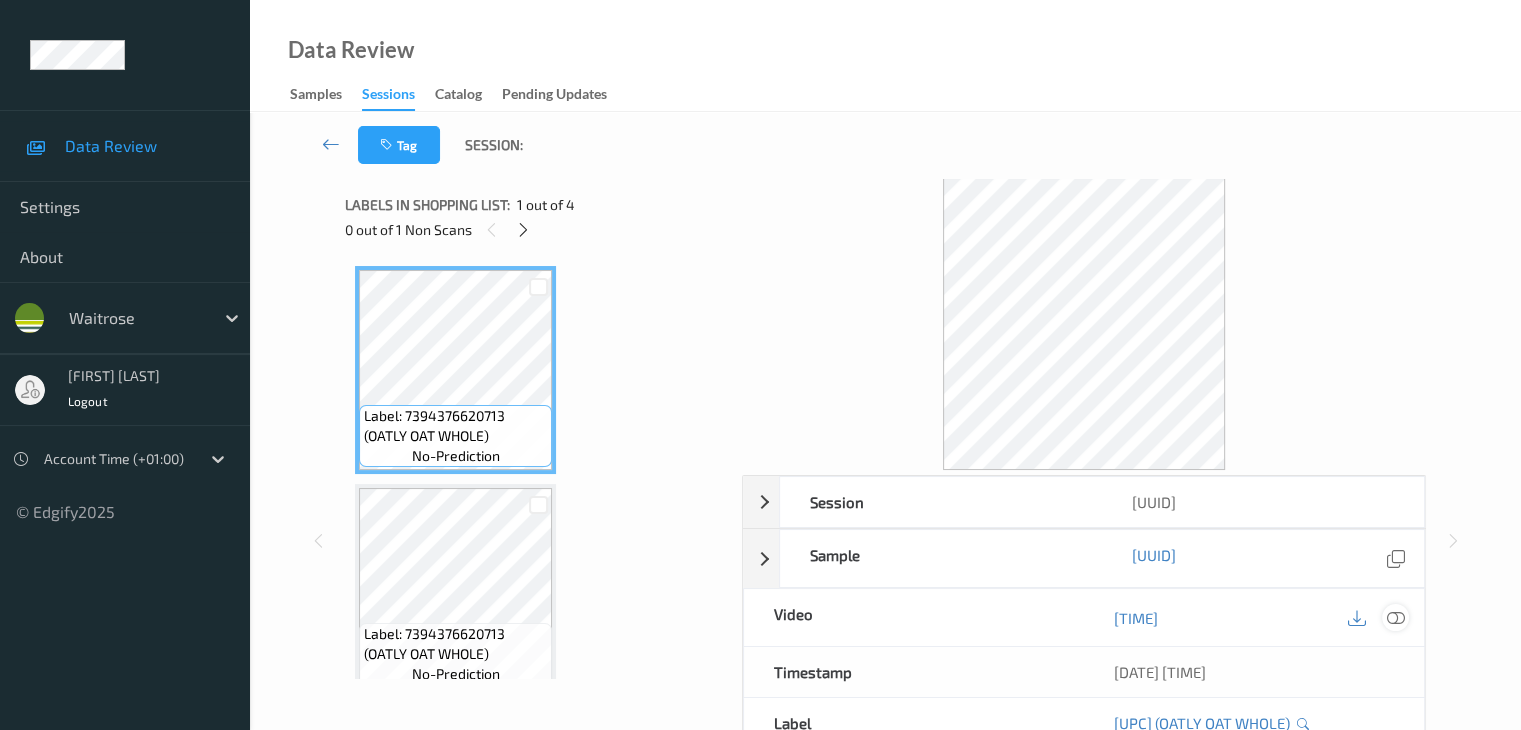 click at bounding box center (1395, 618) 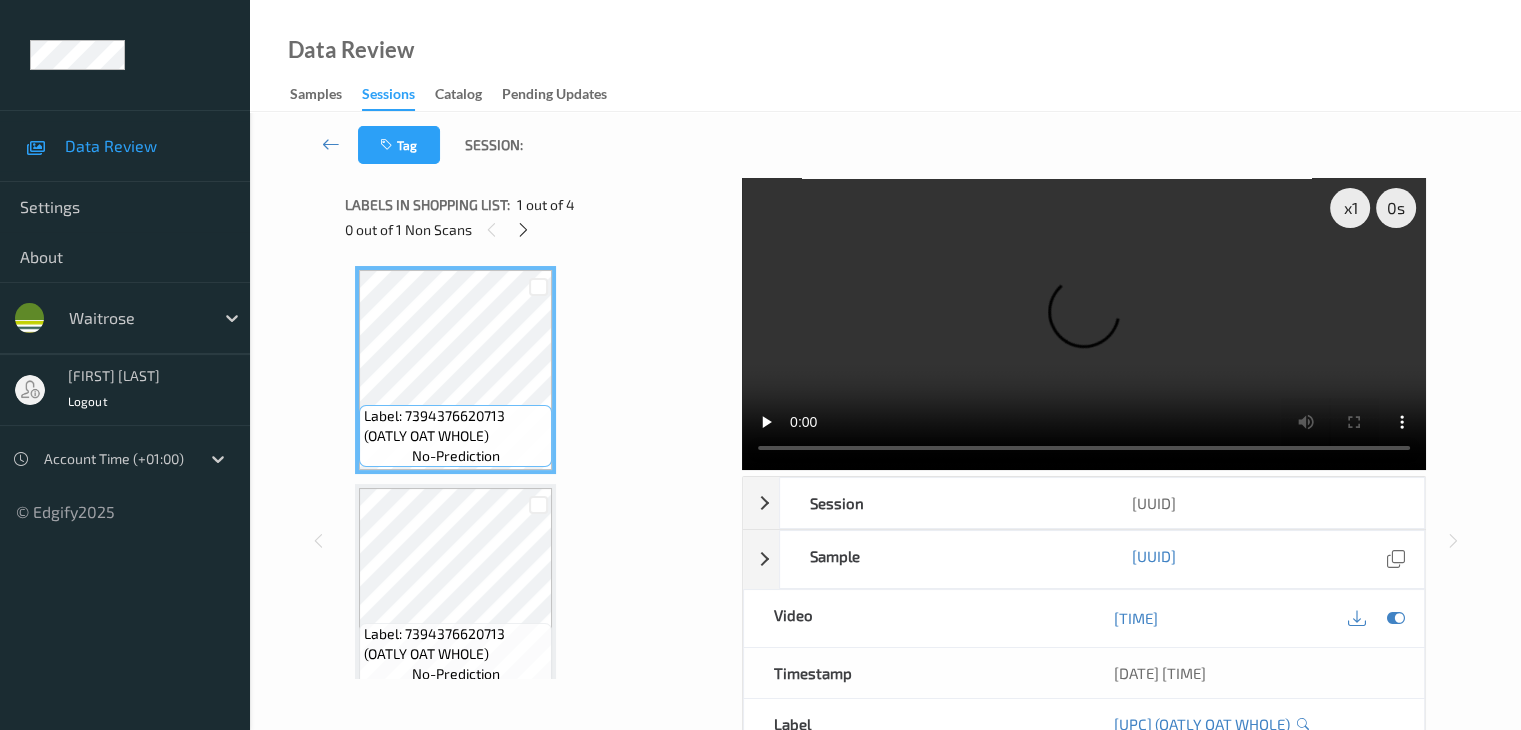 type 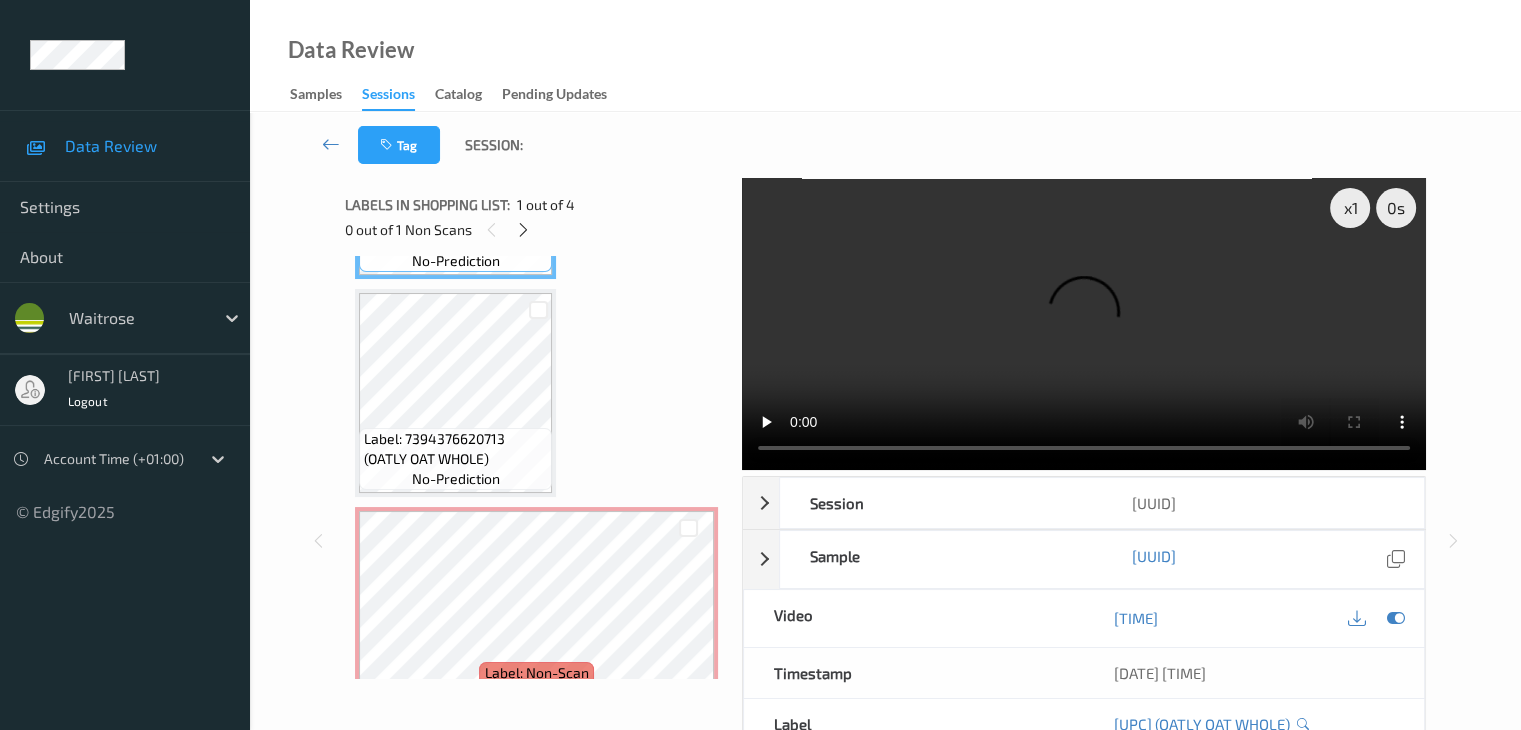 scroll, scrollTop: 200, scrollLeft: 0, axis: vertical 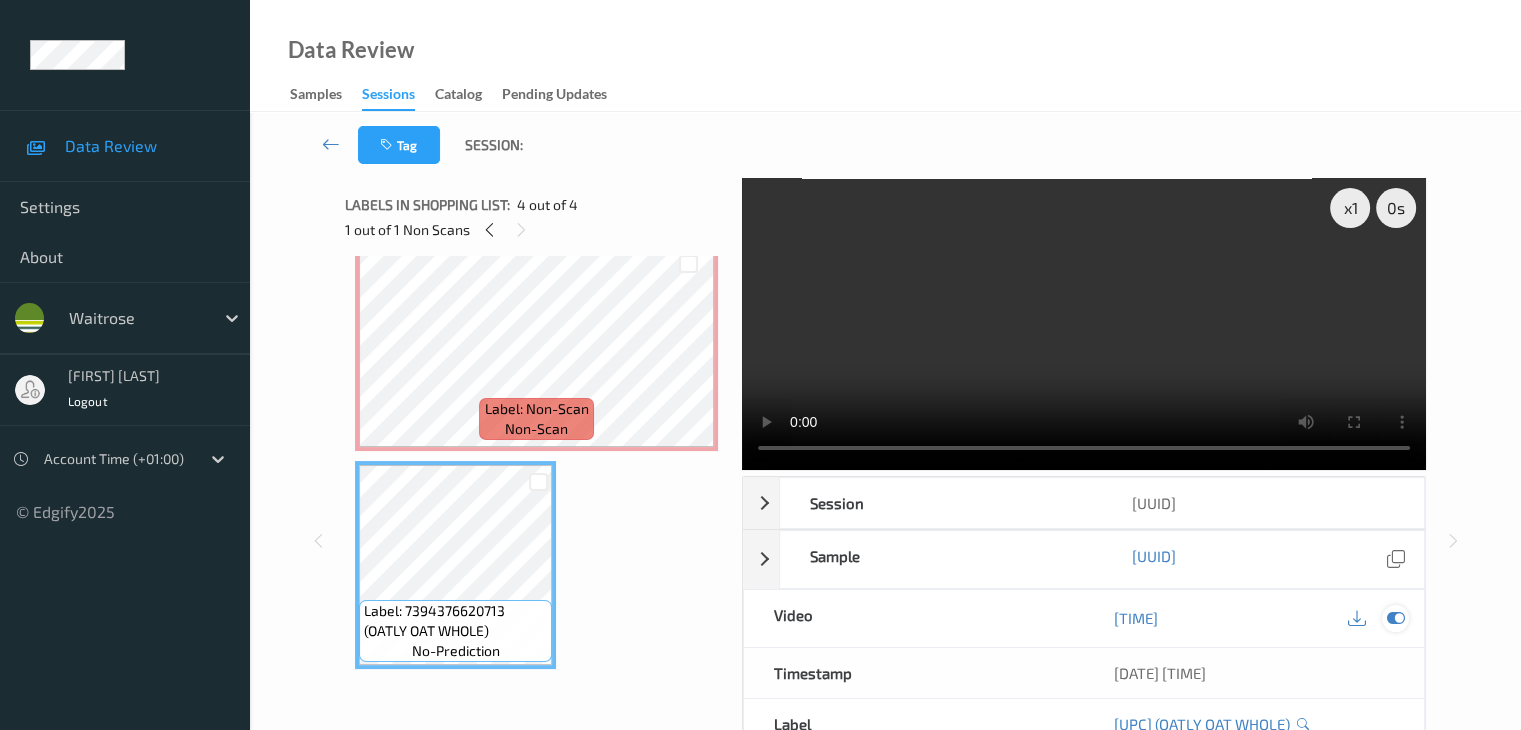 click at bounding box center [1395, 618] 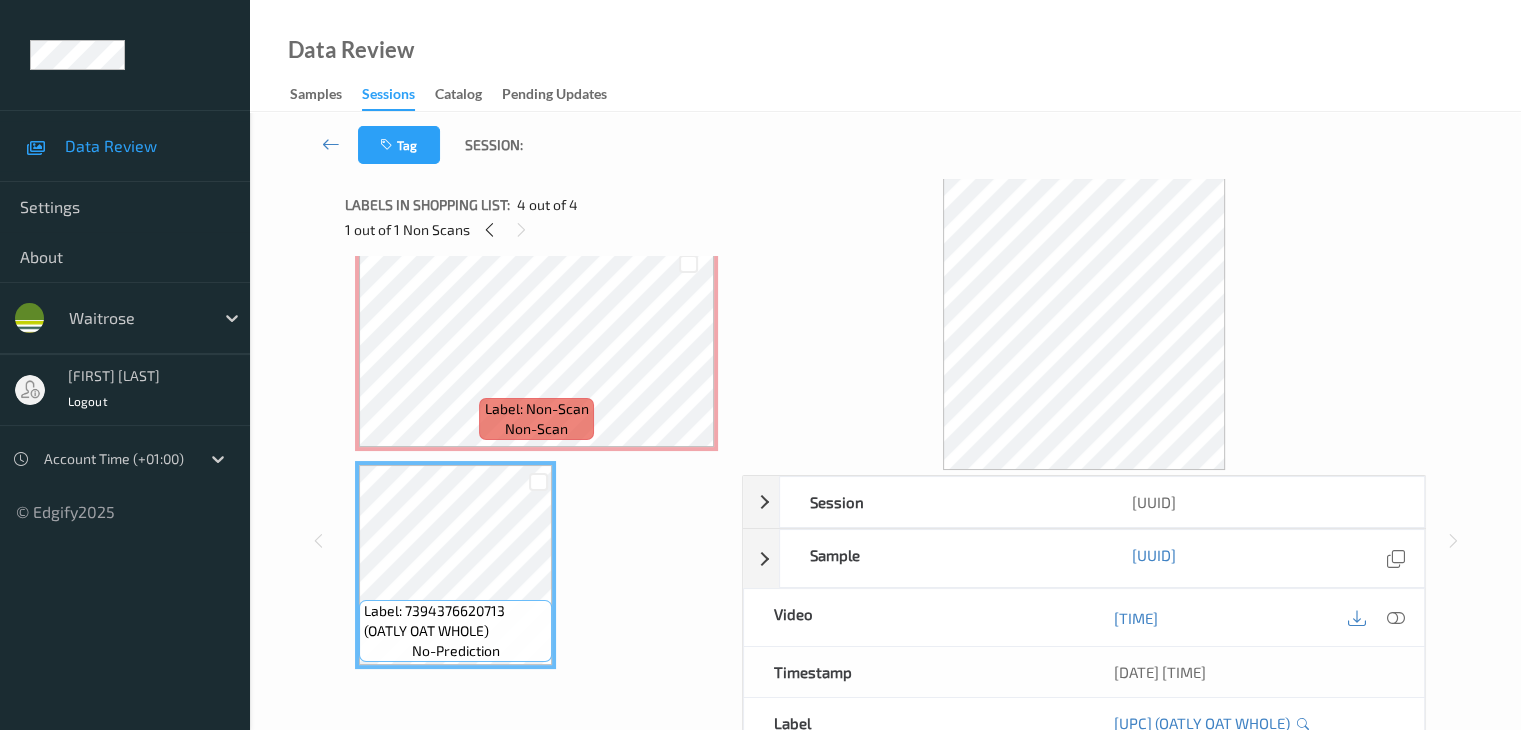 scroll, scrollTop: 259, scrollLeft: 0, axis: vertical 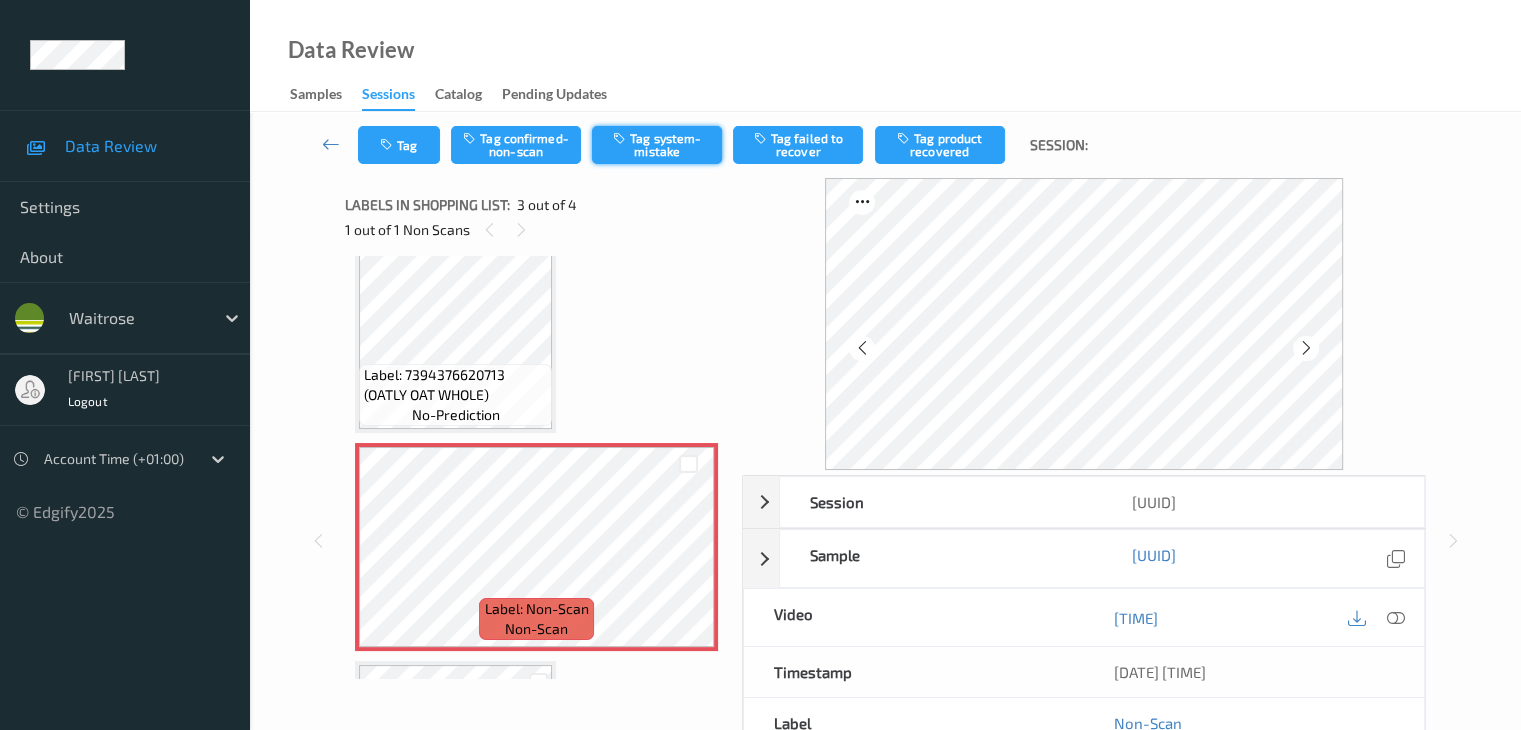 click on "Tag   system-mistake" at bounding box center (657, 145) 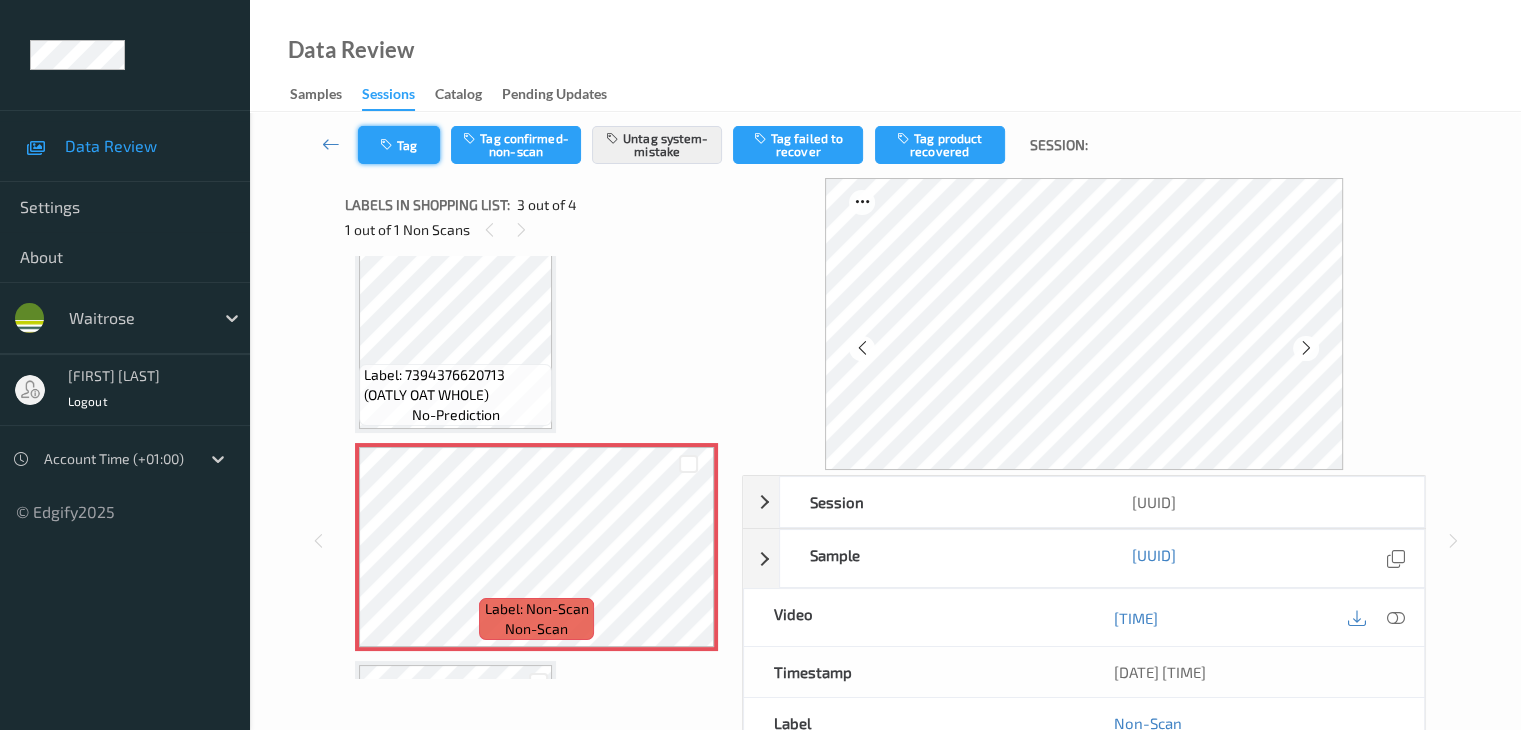click at bounding box center [388, 145] 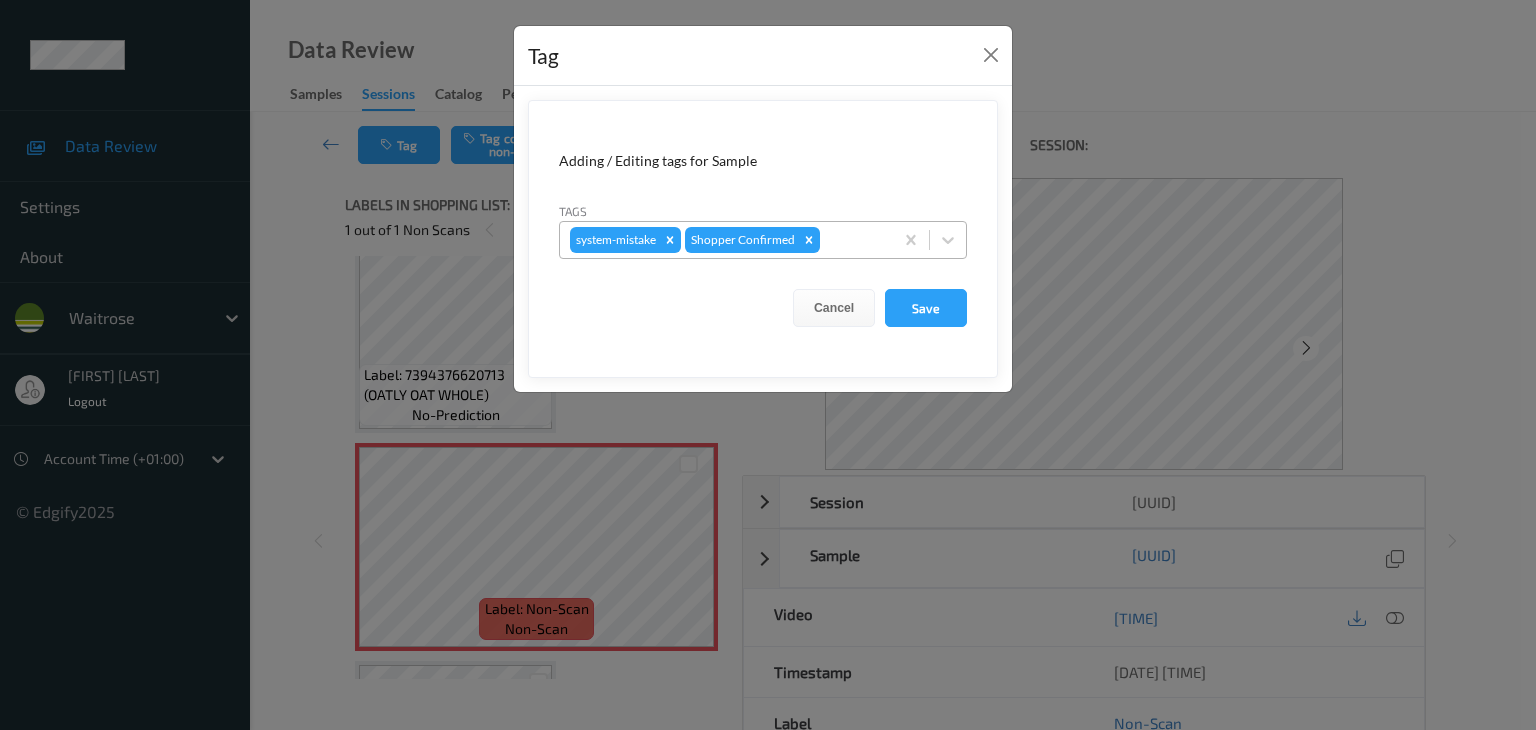 click at bounding box center (853, 240) 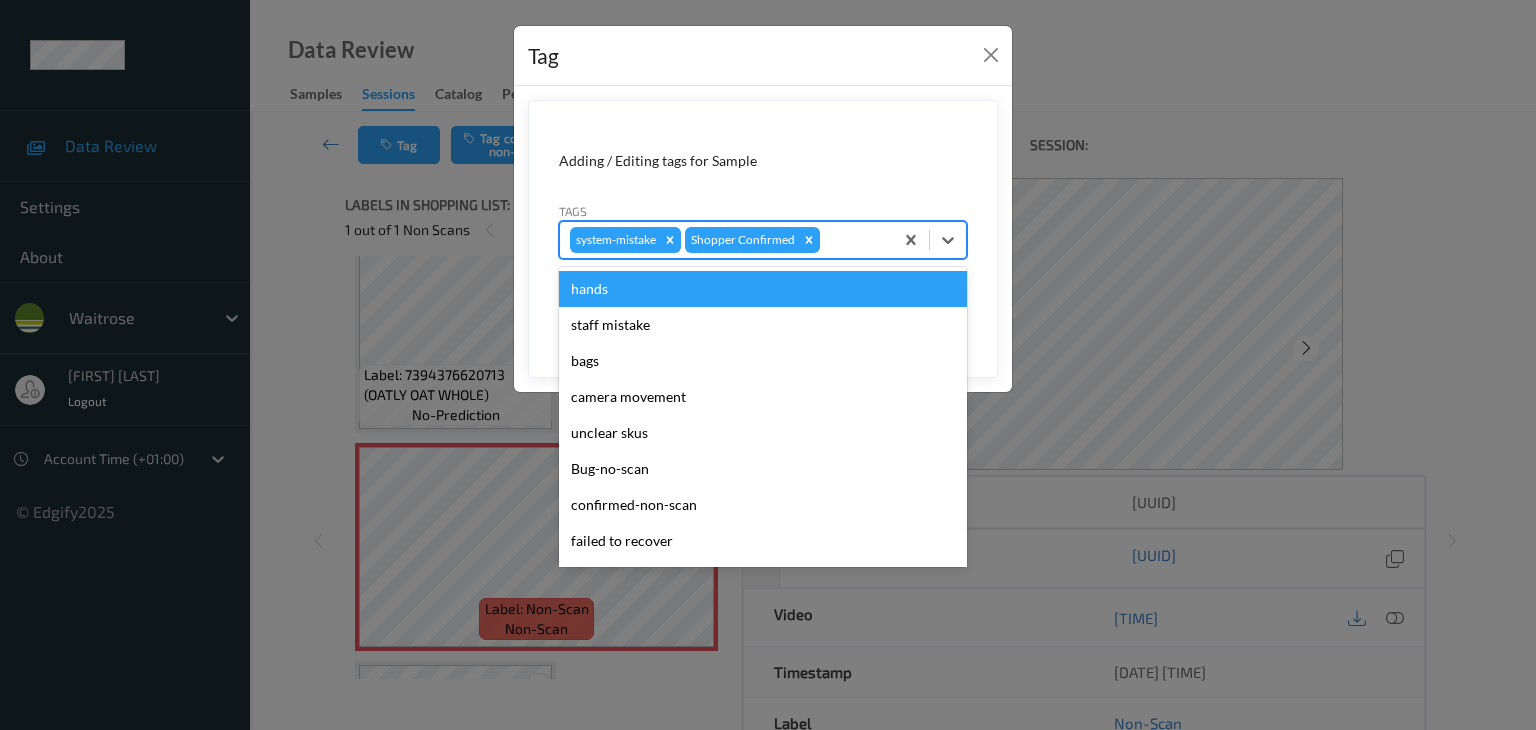 type on "u" 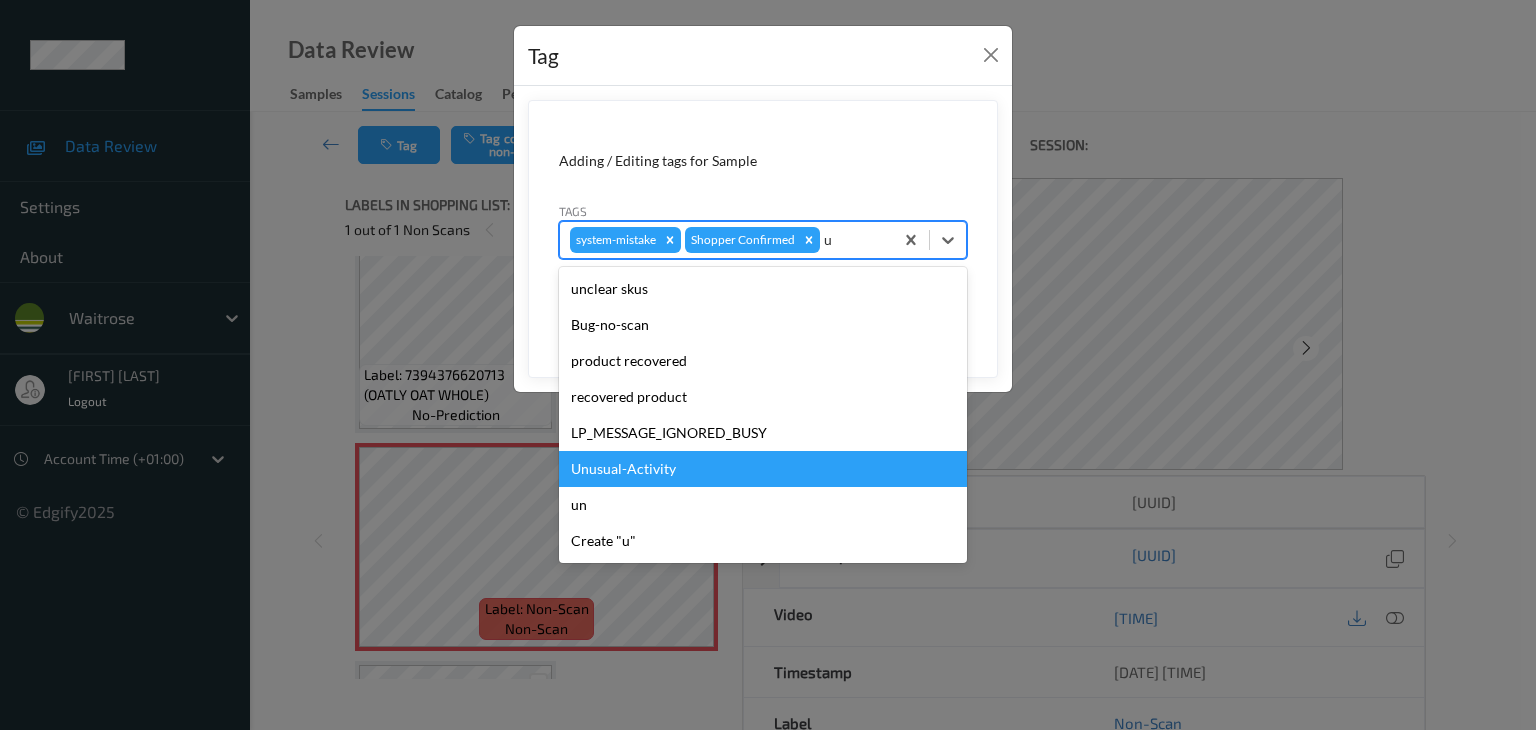 click on "Unusual-Activity" at bounding box center (763, 469) 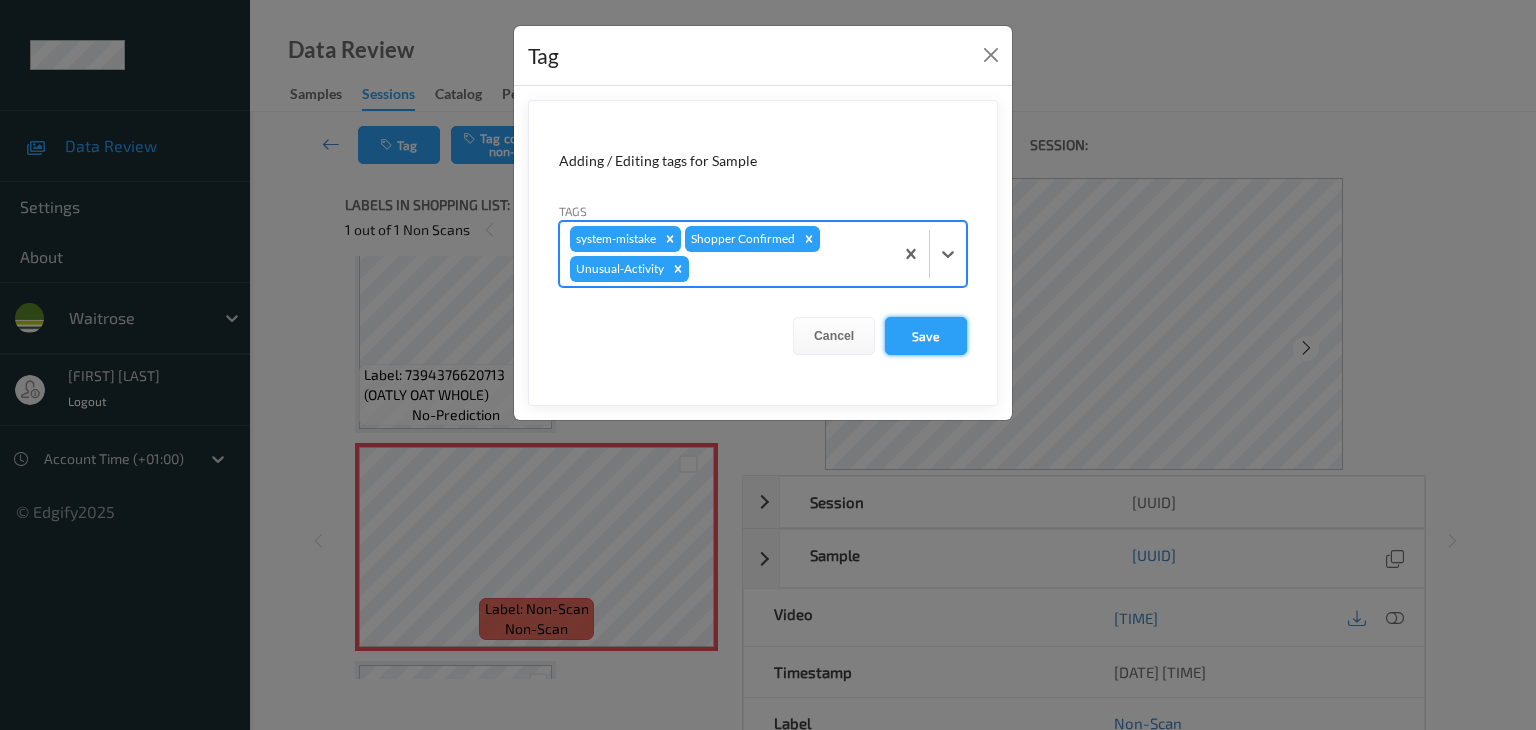 click on "Save" at bounding box center [926, 336] 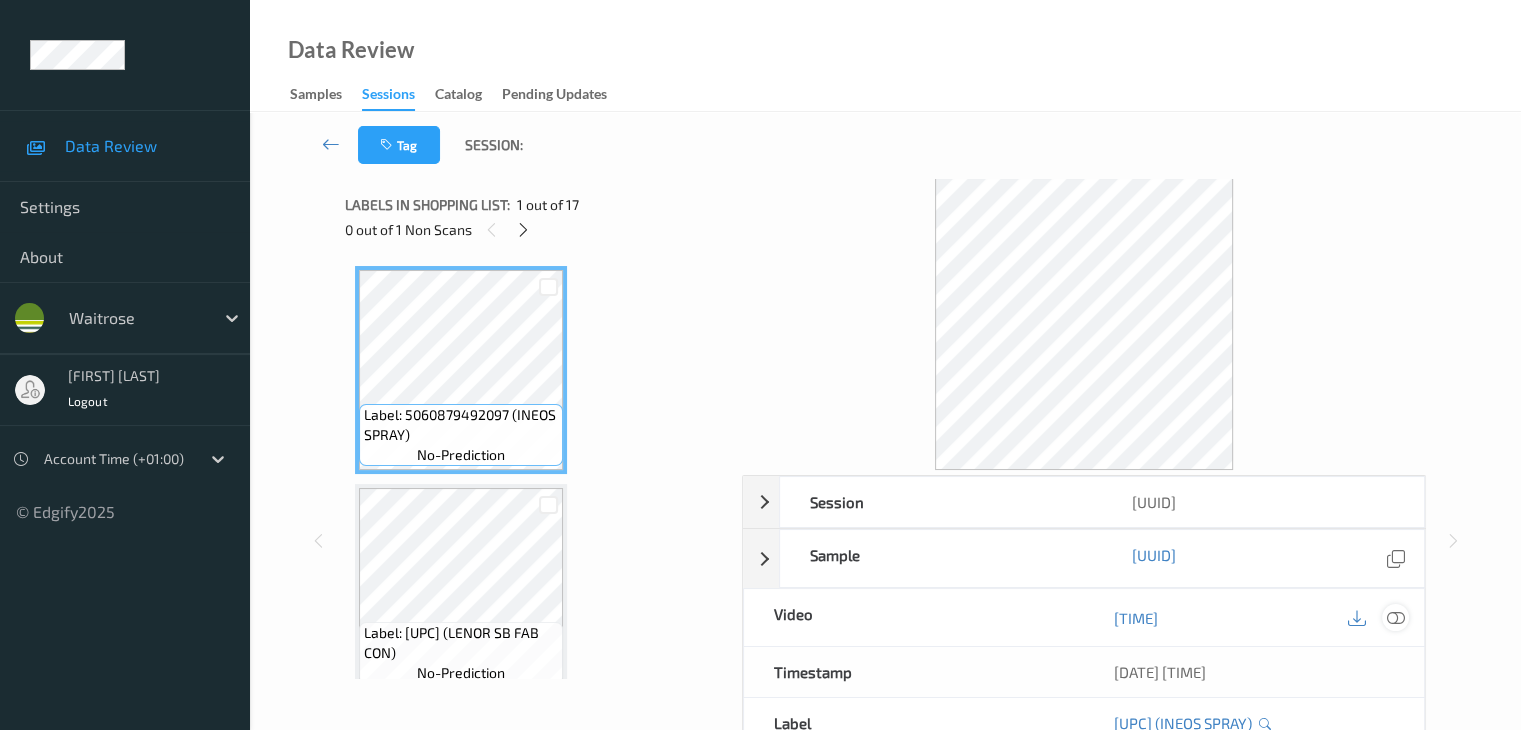 click at bounding box center [1395, 618] 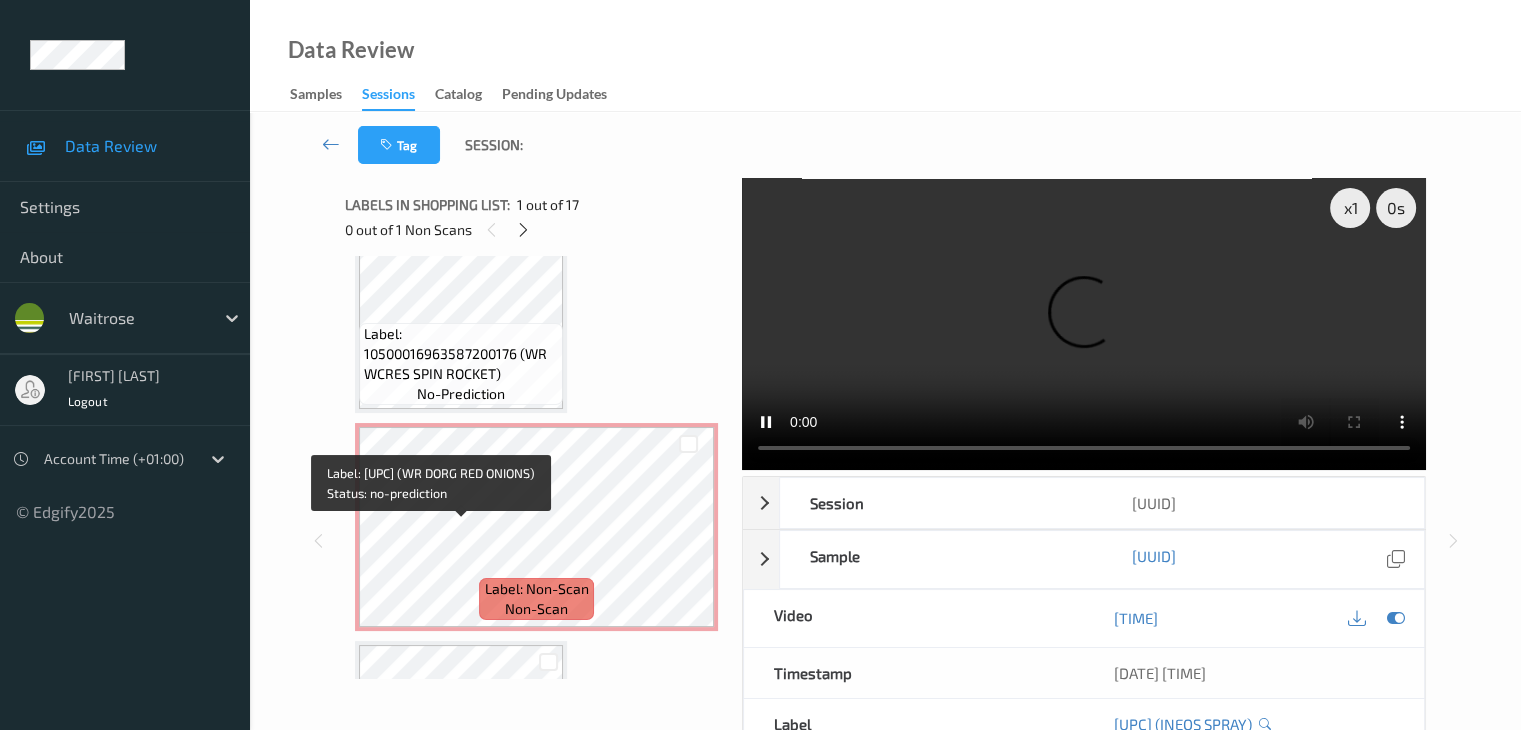 scroll, scrollTop: 2900, scrollLeft: 0, axis: vertical 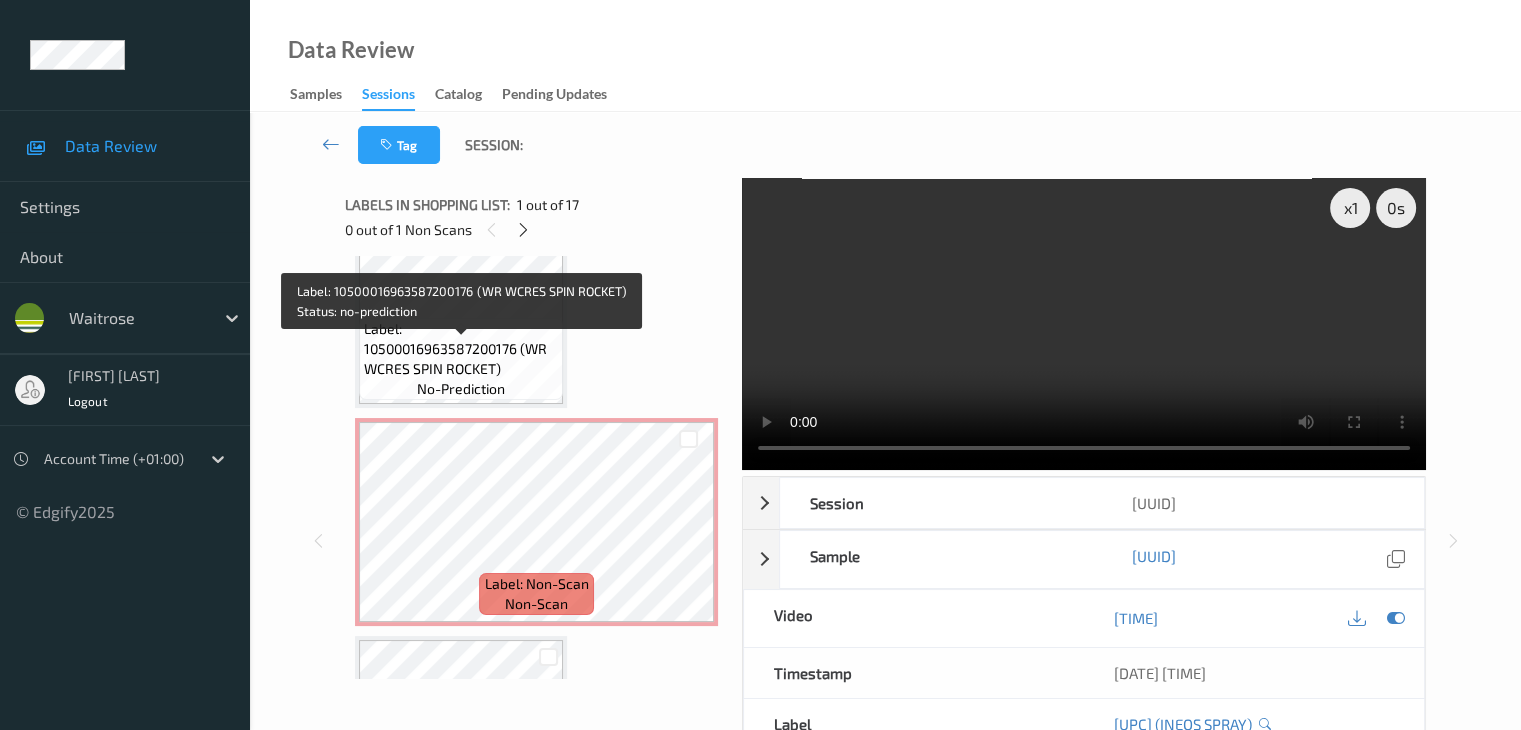 click on "Label: 10500016963587200176 (WR WCRES SPIN ROCKET)" at bounding box center (461, 349) 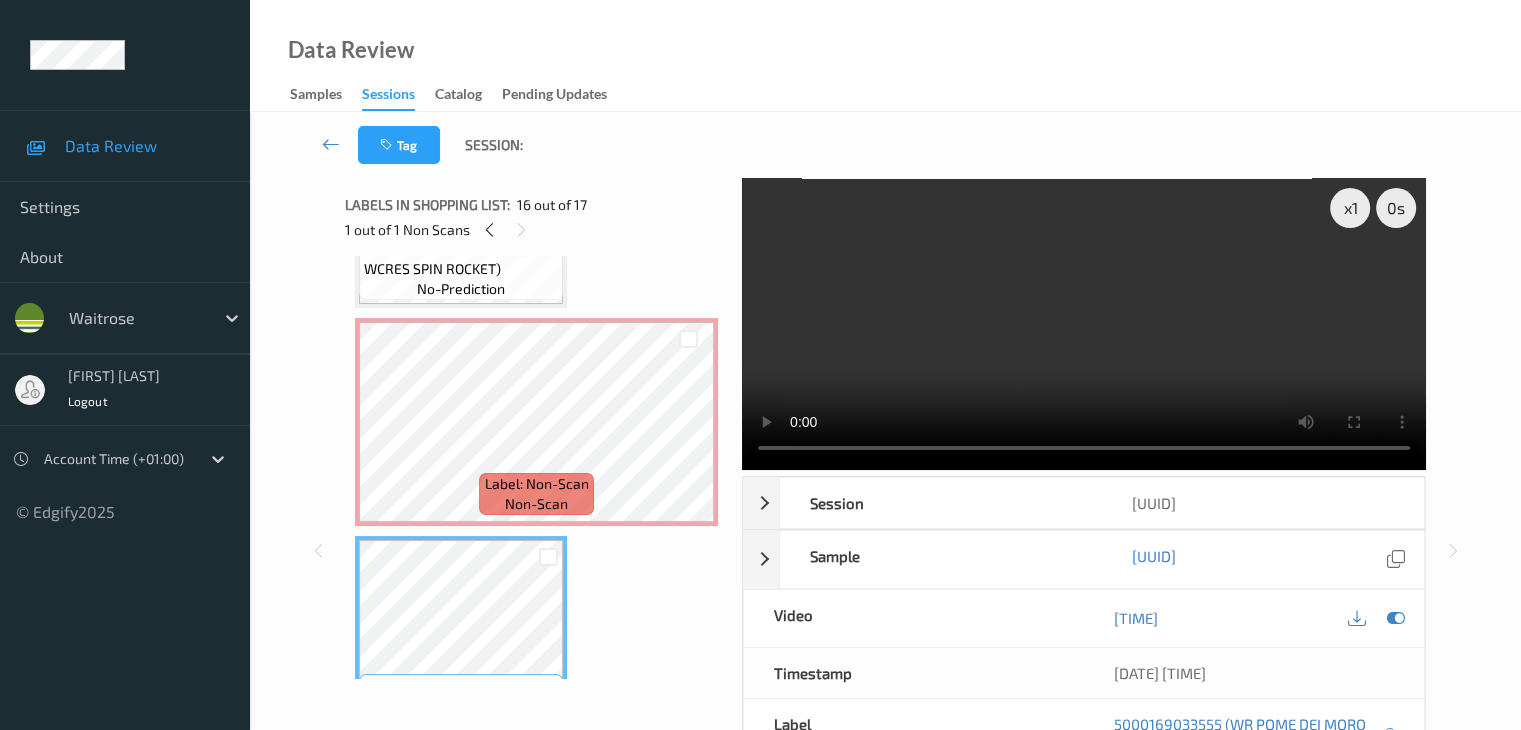 scroll, scrollTop: 3100, scrollLeft: 0, axis: vertical 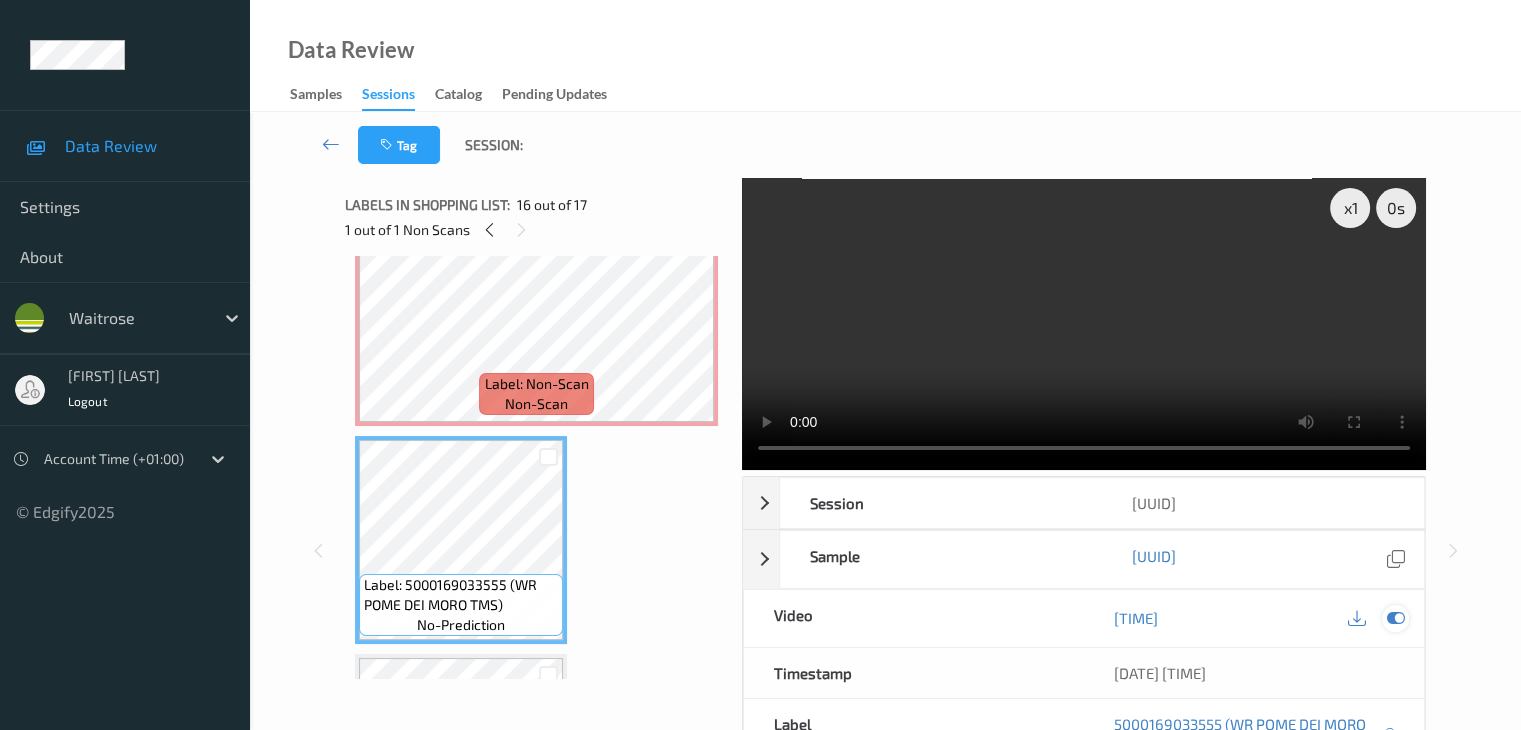 click at bounding box center [1395, 618] 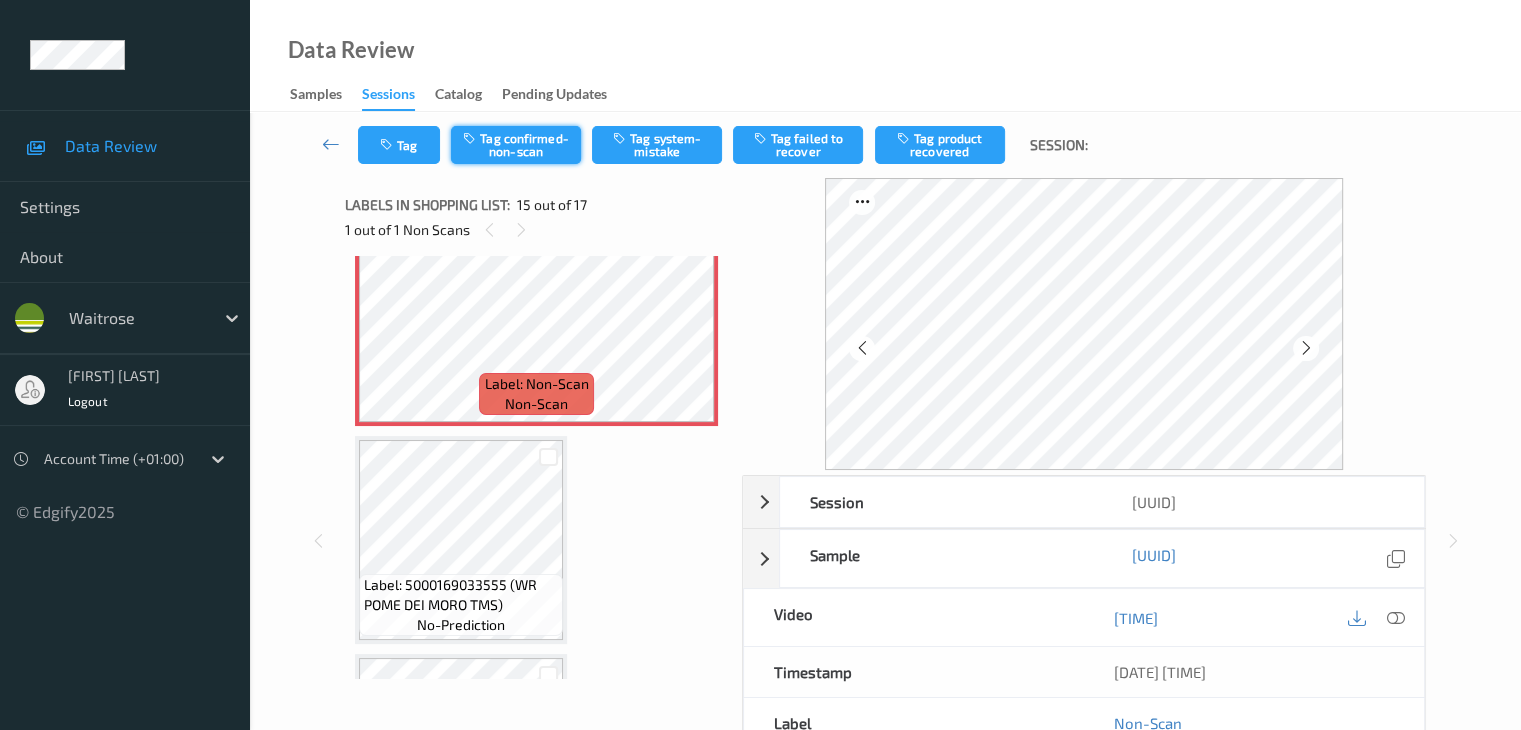 click on "Tag   confirmed-non-scan" at bounding box center [516, 145] 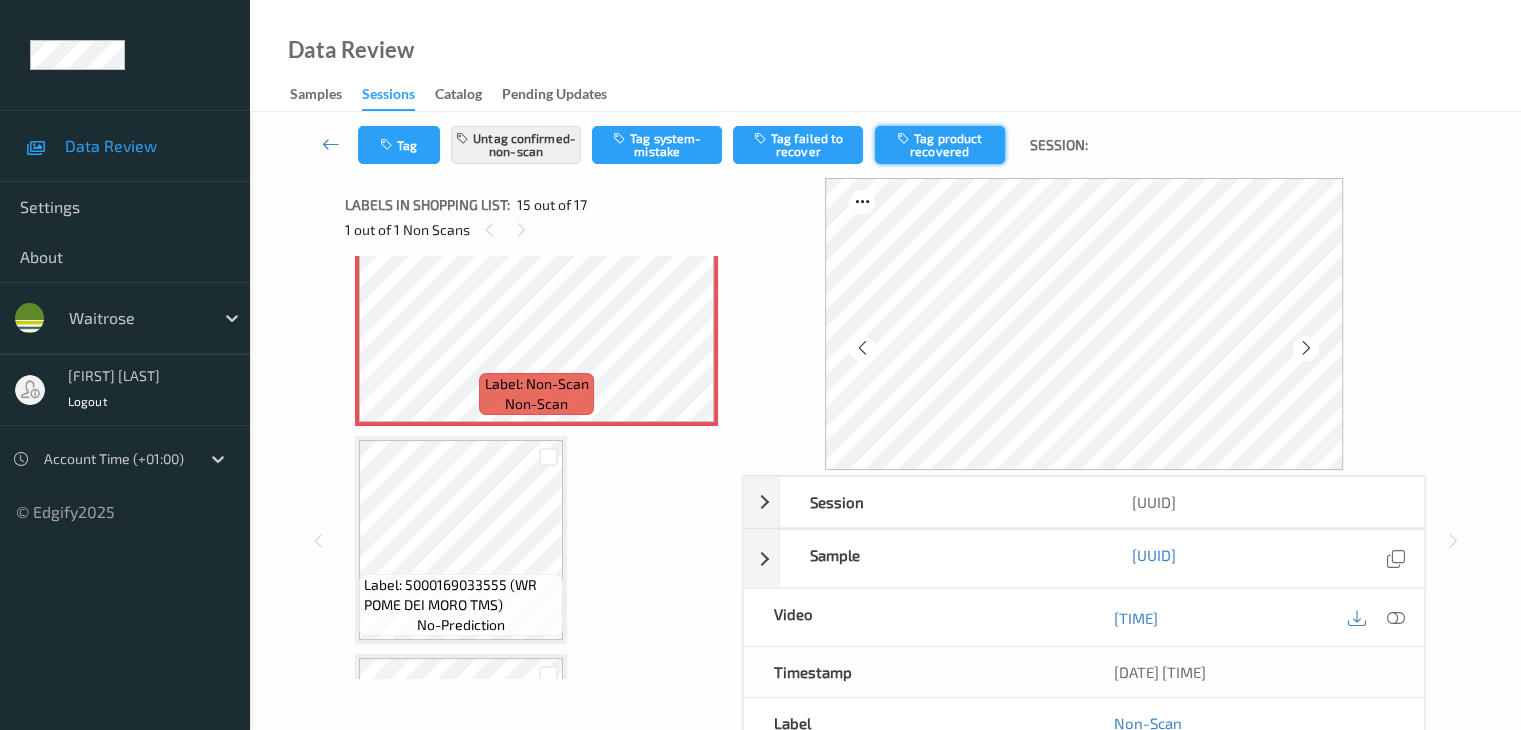 click on "Tag   product recovered" at bounding box center [940, 145] 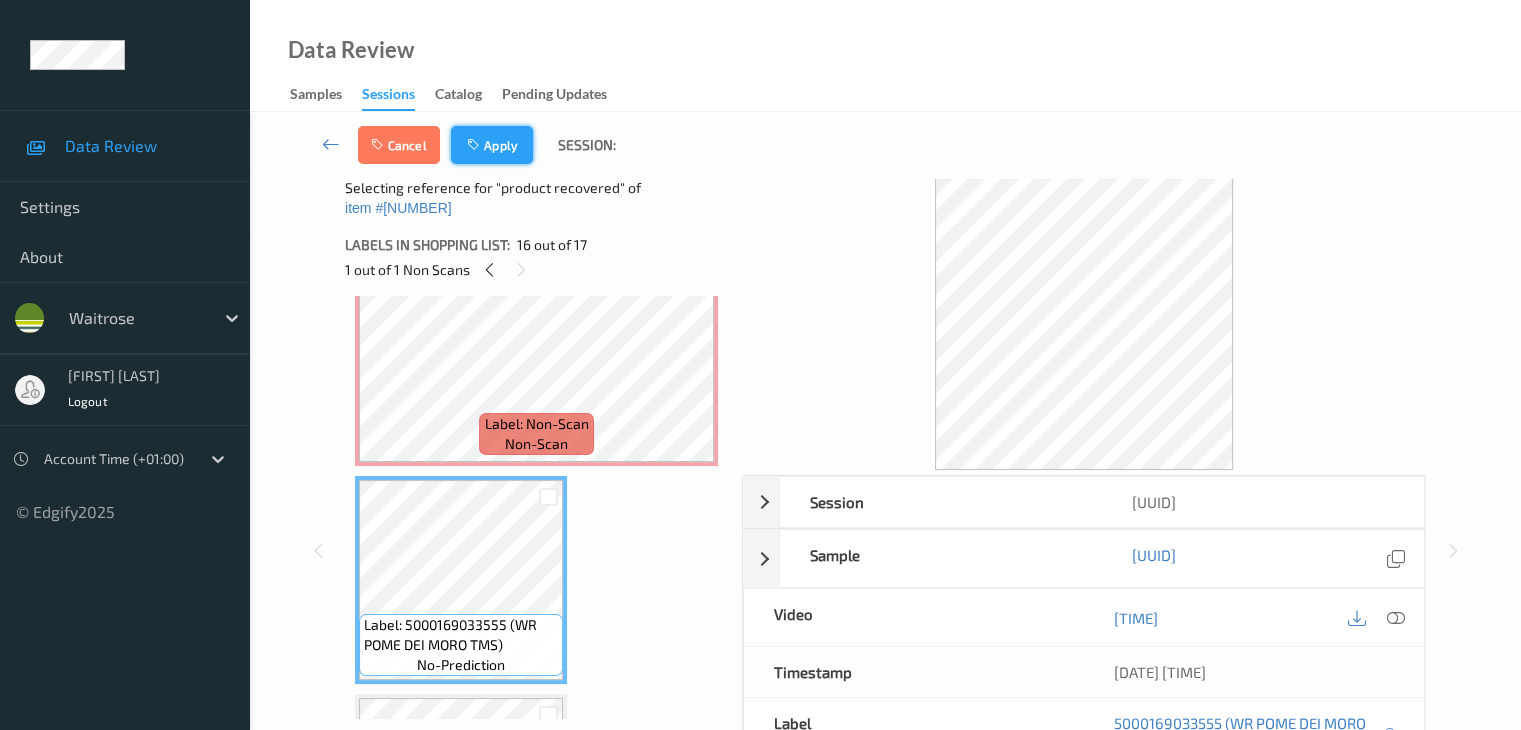 click on "Apply" at bounding box center [492, 145] 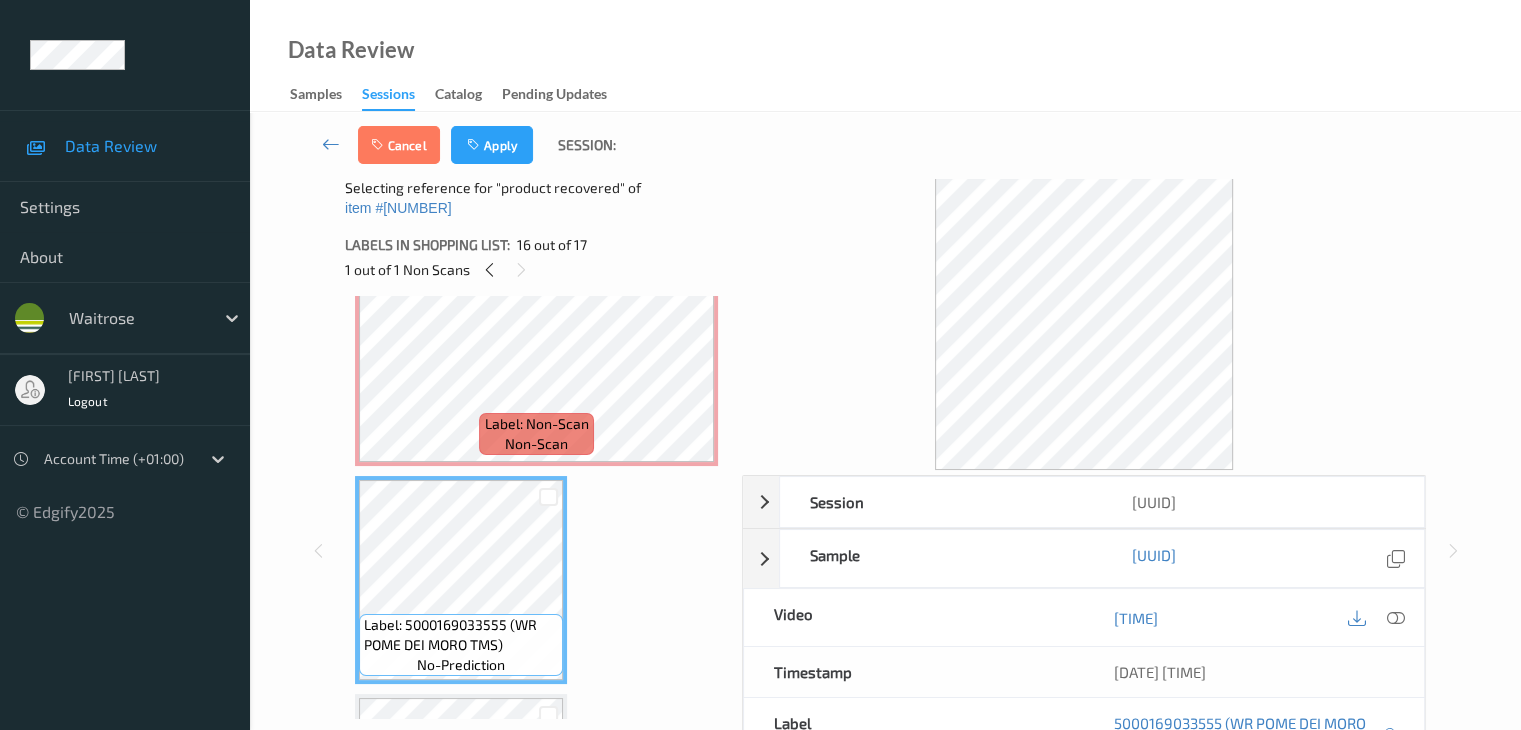 scroll, scrollTop: 2844, scrollLeft: 0, axis: vertical 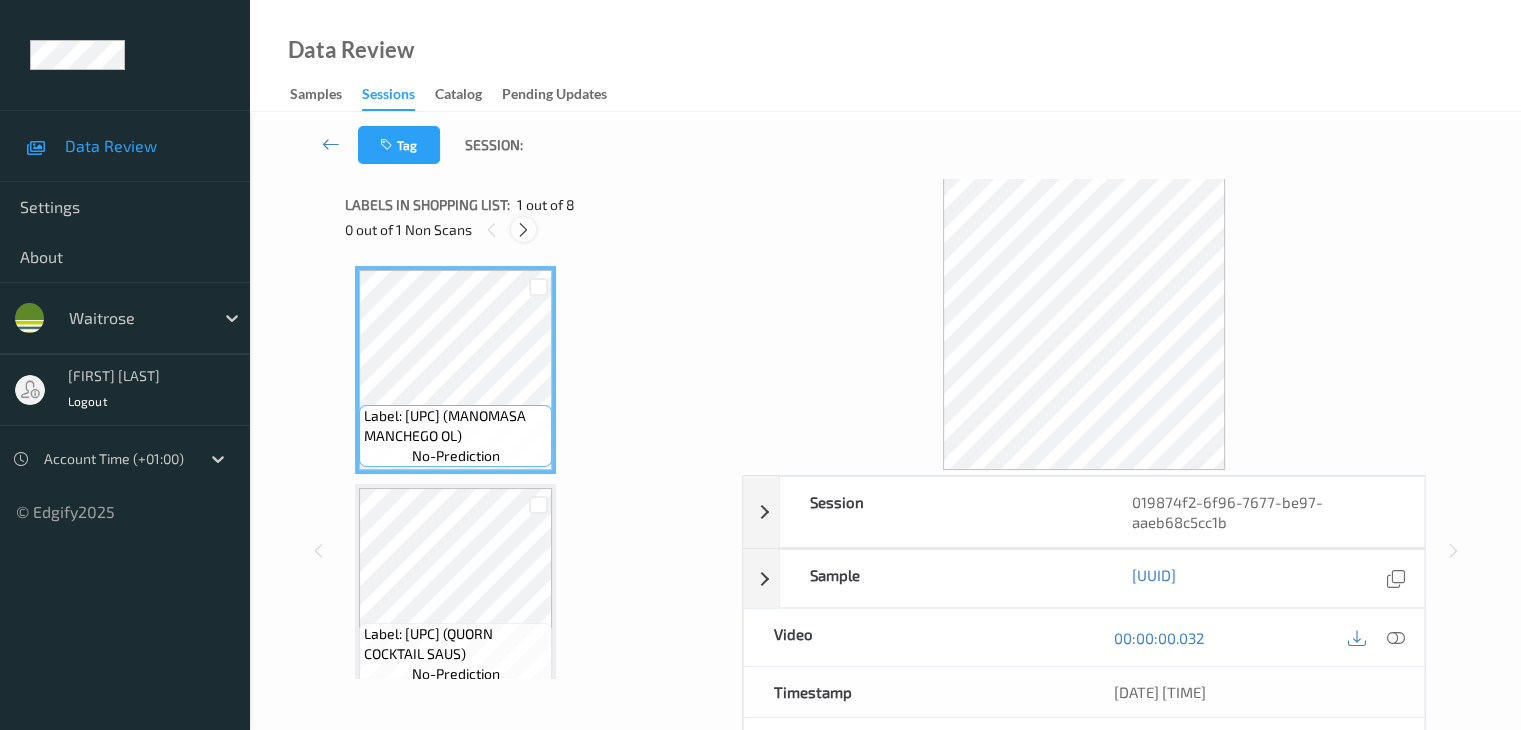 click at bounding box center (523, 230) 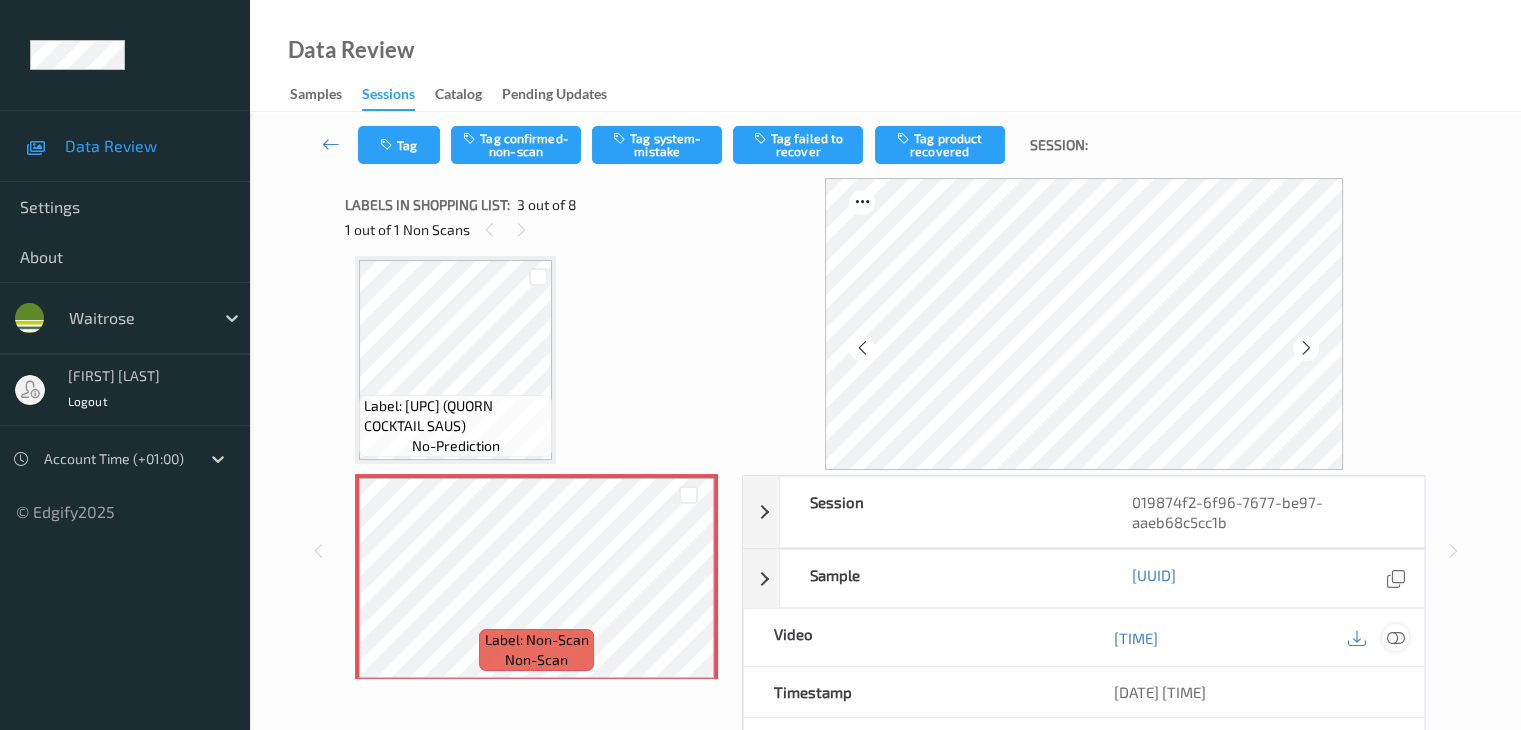 click at bounding box center [1395, 637] 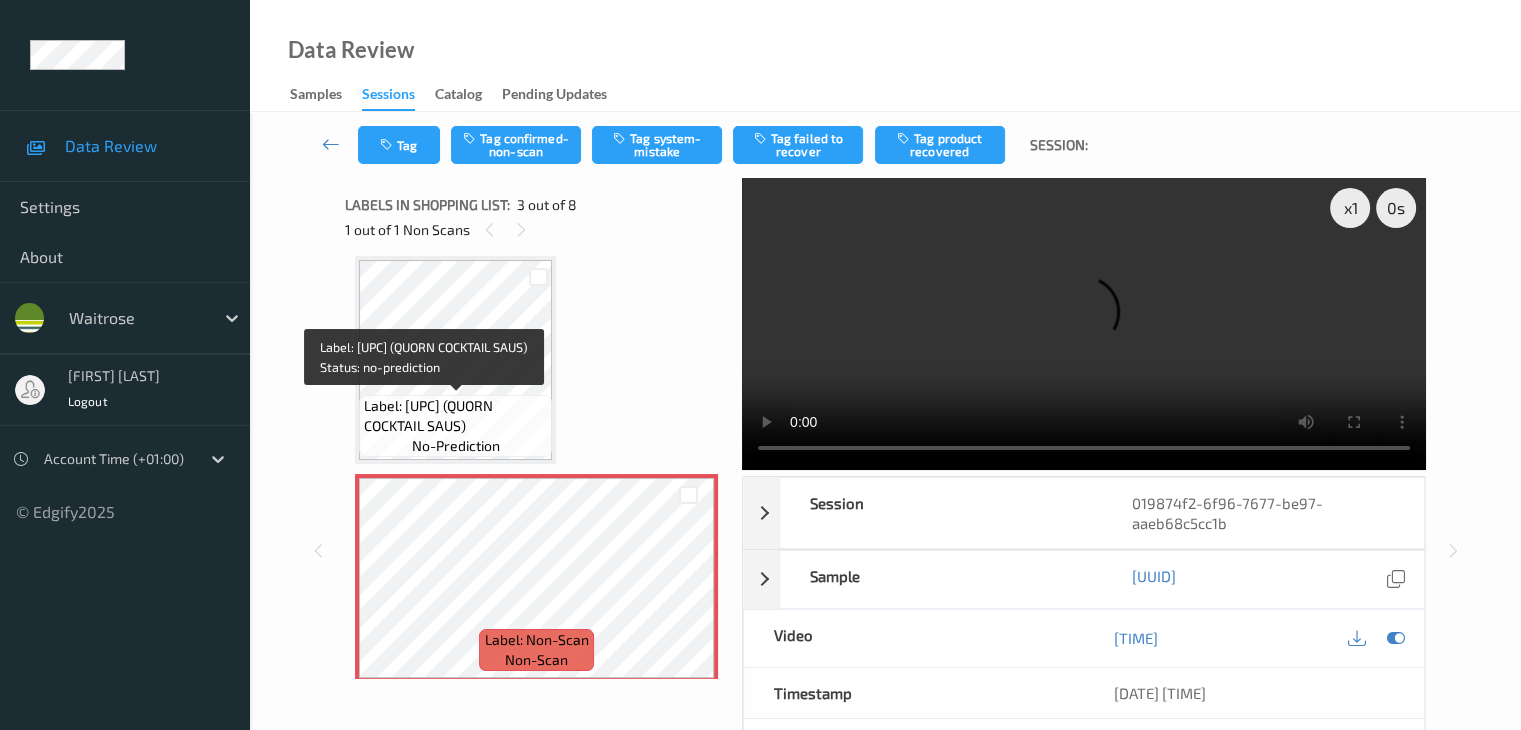 click on "Label: [UPC] (QUORN COCKTAIL SAUS)" at bounding box center (455, 416) 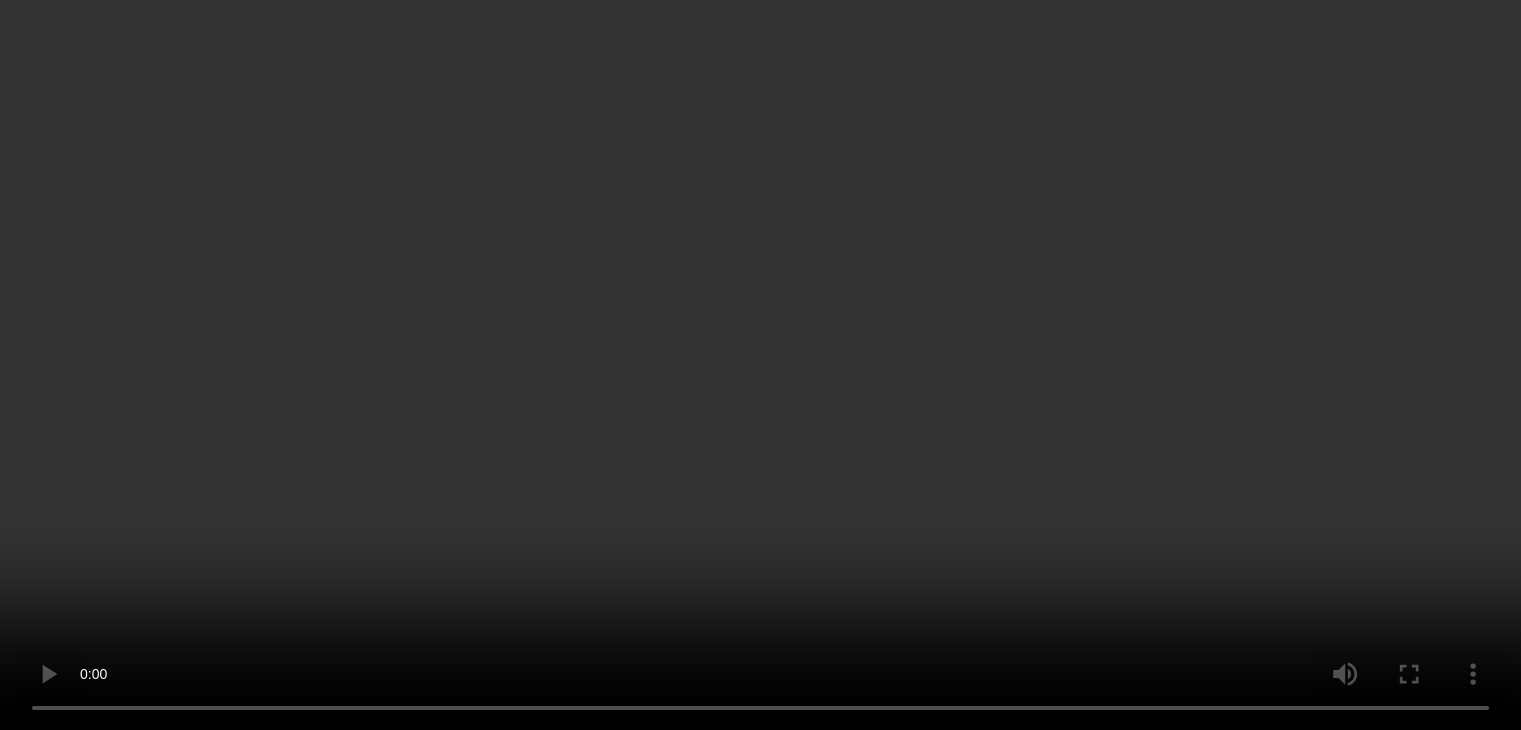 scroll, scrollTop: 428, scrollLeft: 0, axis: vertical 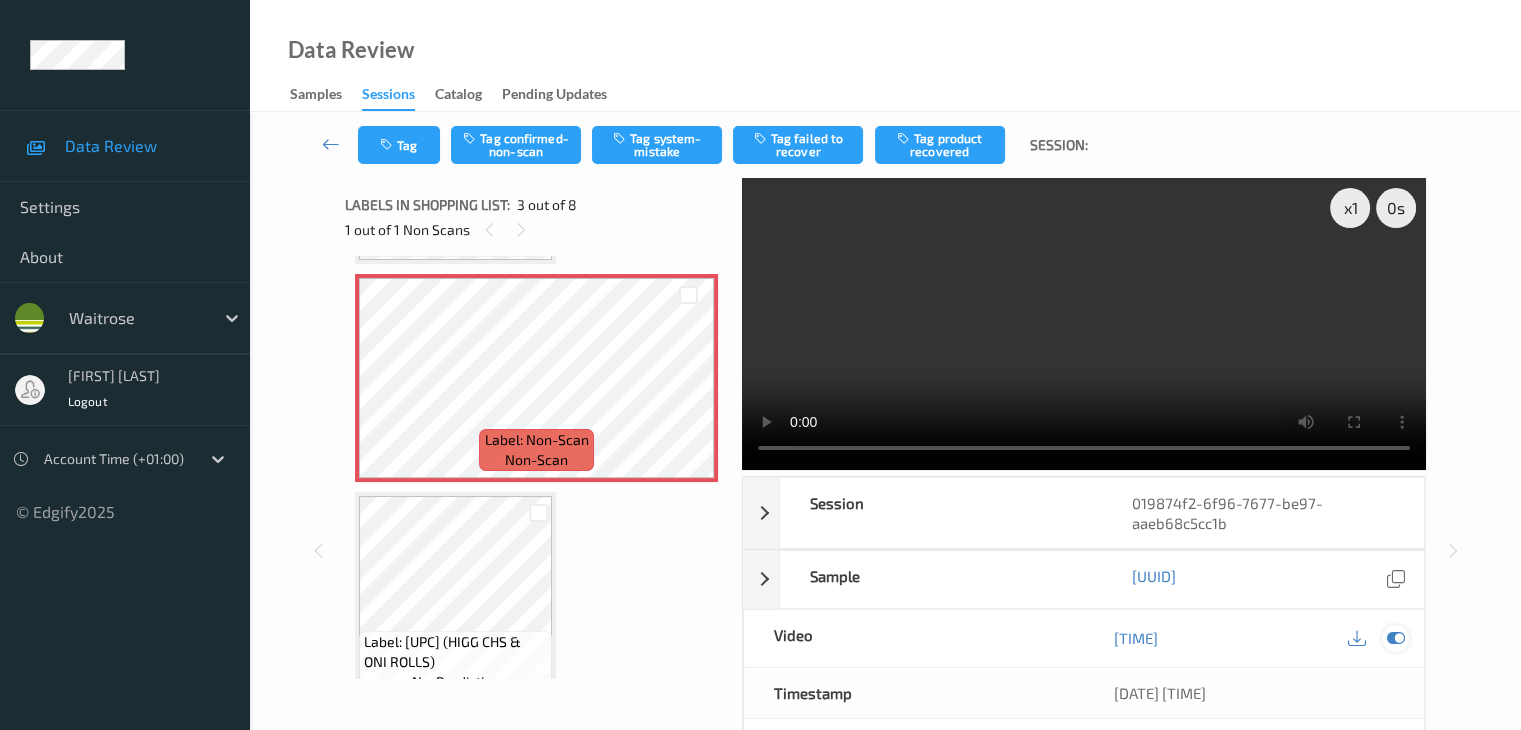 click at bounding box center [1395, 638] 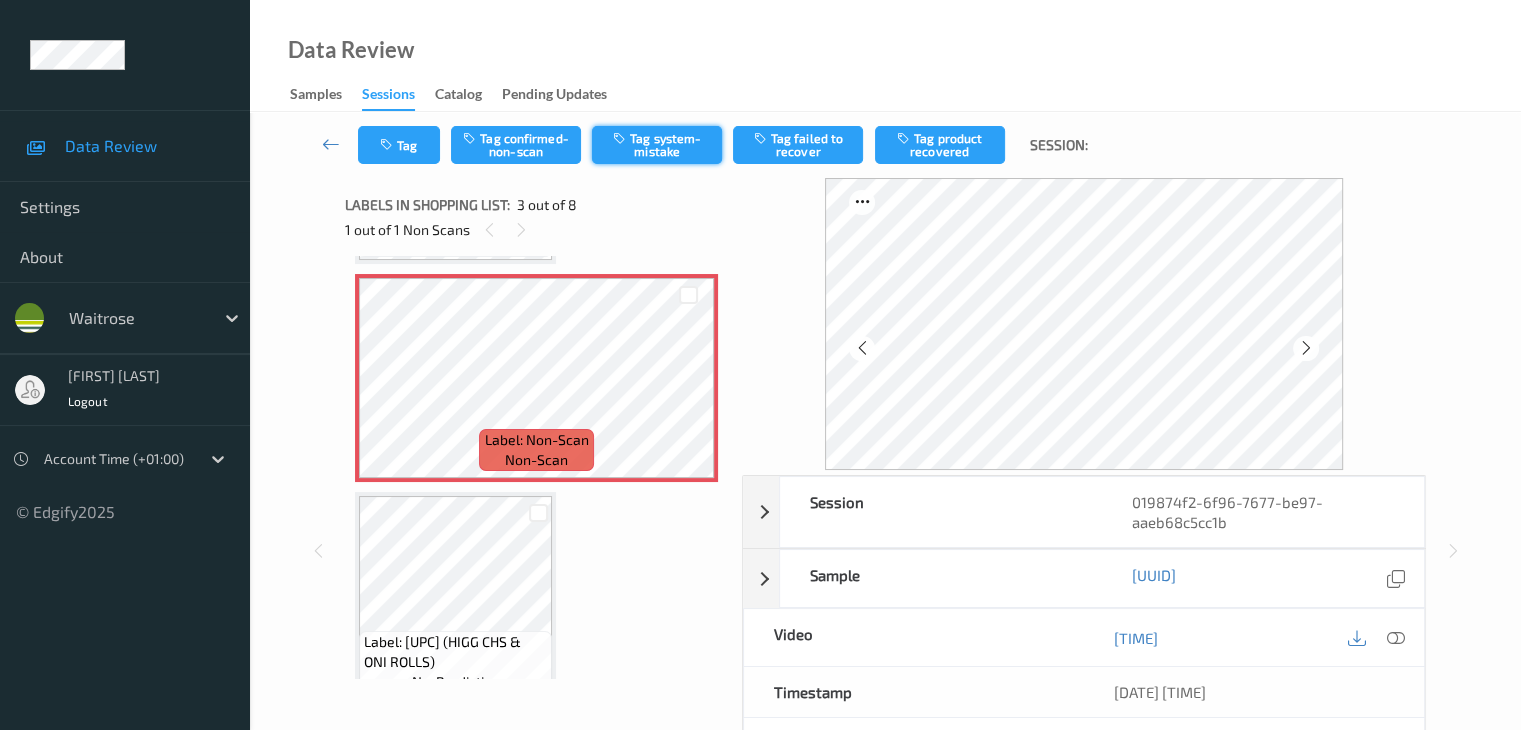 click on "Tag   system-mistake" at bounding box center [657, 145] 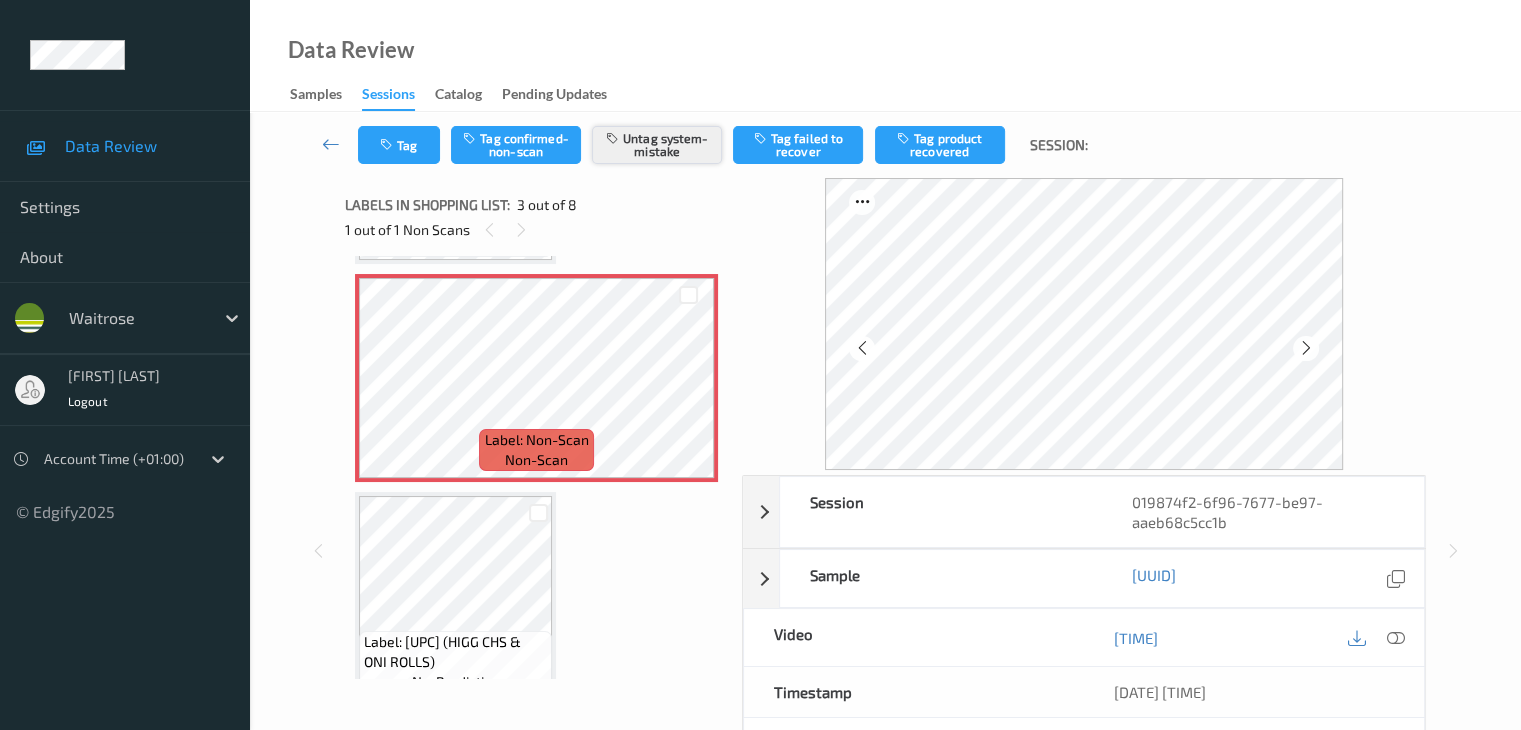 click on "Untag   system-mistake" at bounding box center (657, 145) 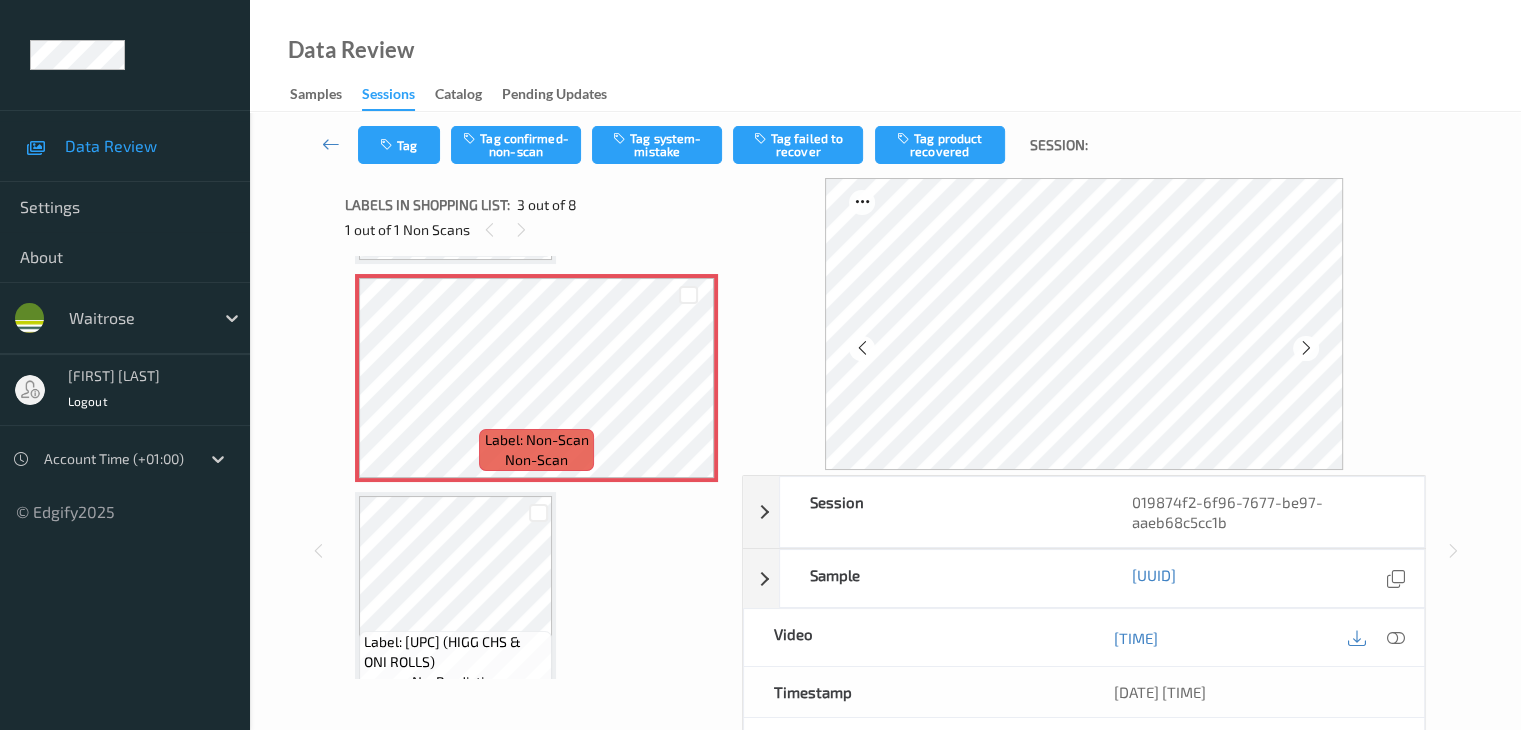 drag, startPoint x: 524, startPoint y: 150, endPoint x: 642, endPoint y: 170, distance: 119.682915 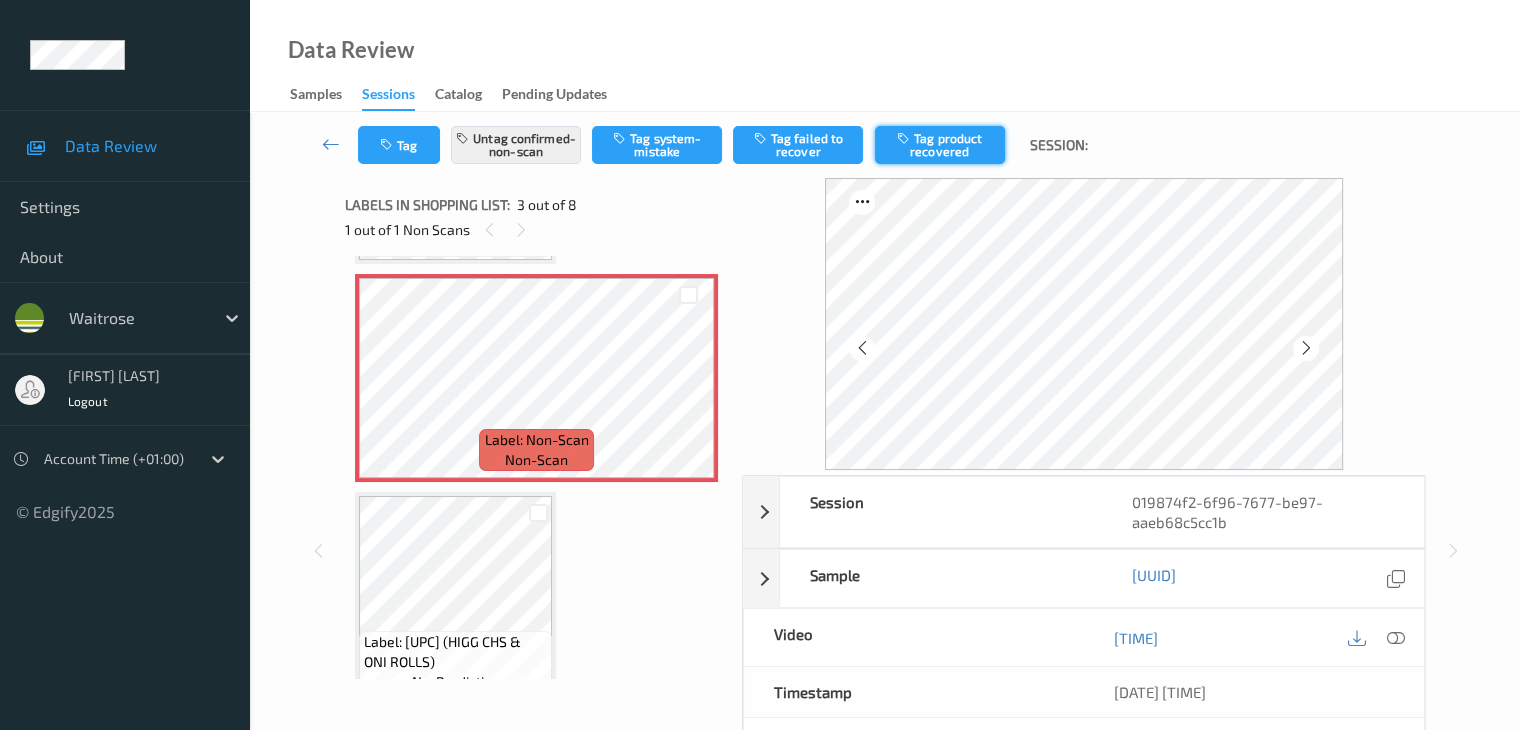 click on "Tag   product recovered" at bounding box center [940, 145] 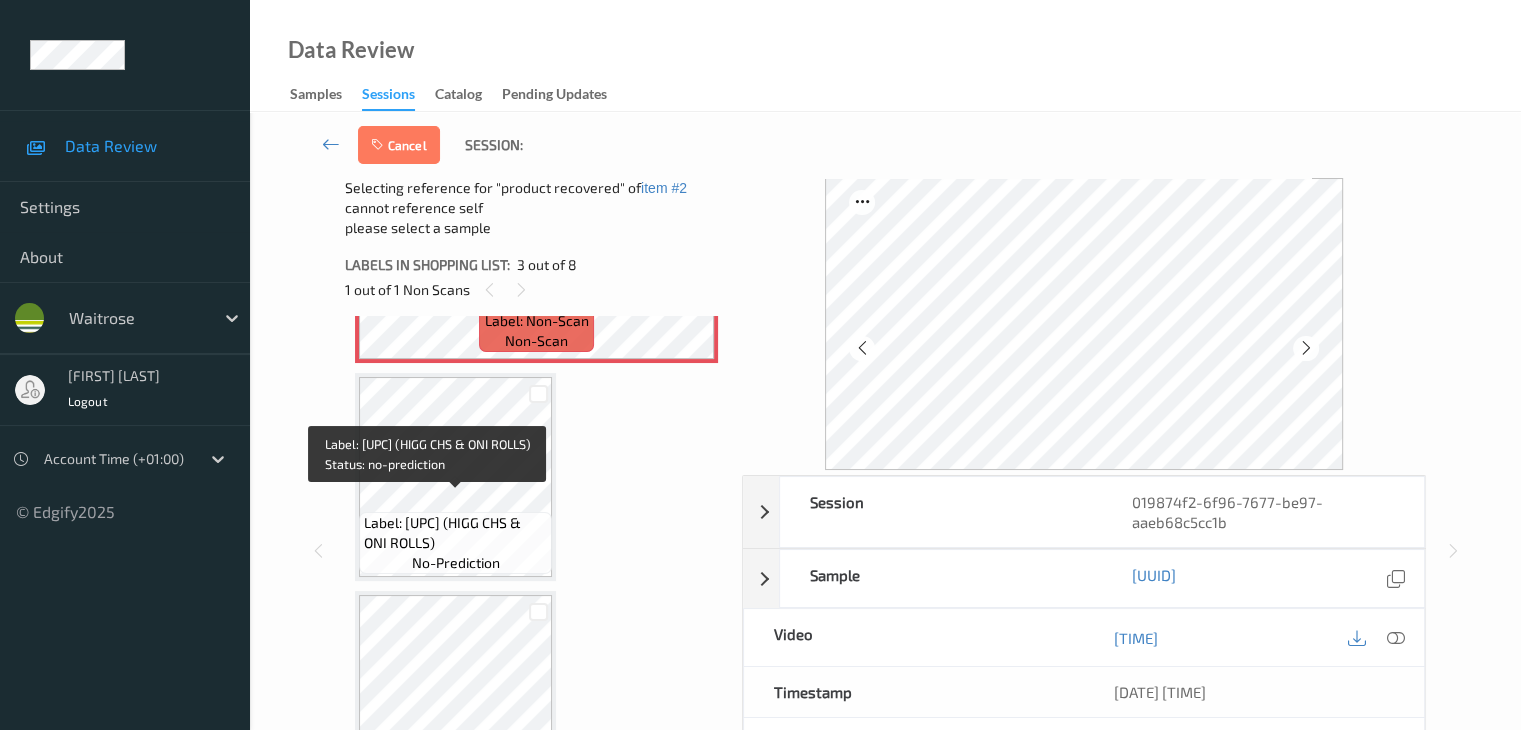 scroll, scrollTop: 628, scrollLeft: 0, axis: vertical 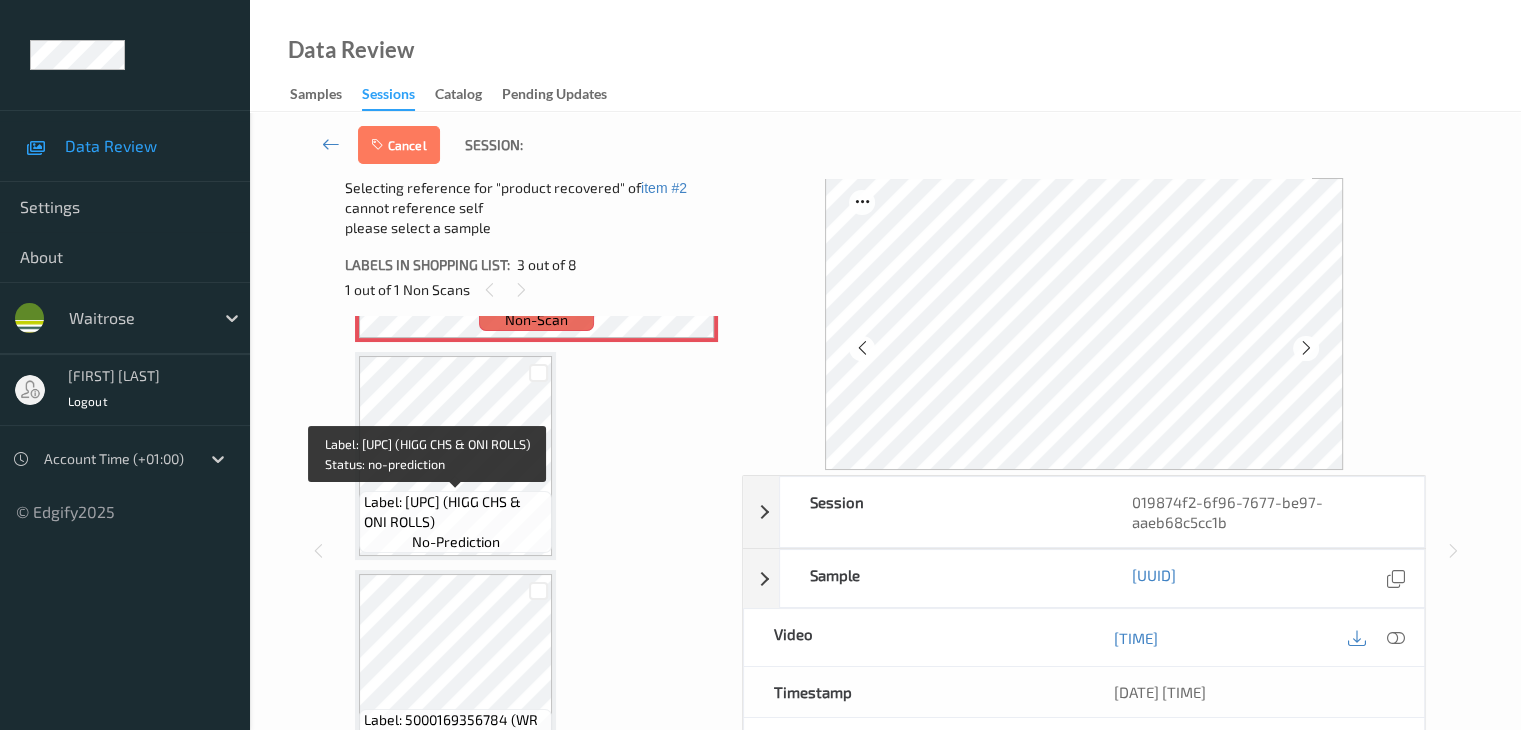 click on "Label: [UPC] (HIGG CHS & ONI ROLLS)" at bounding box center (455, 512) 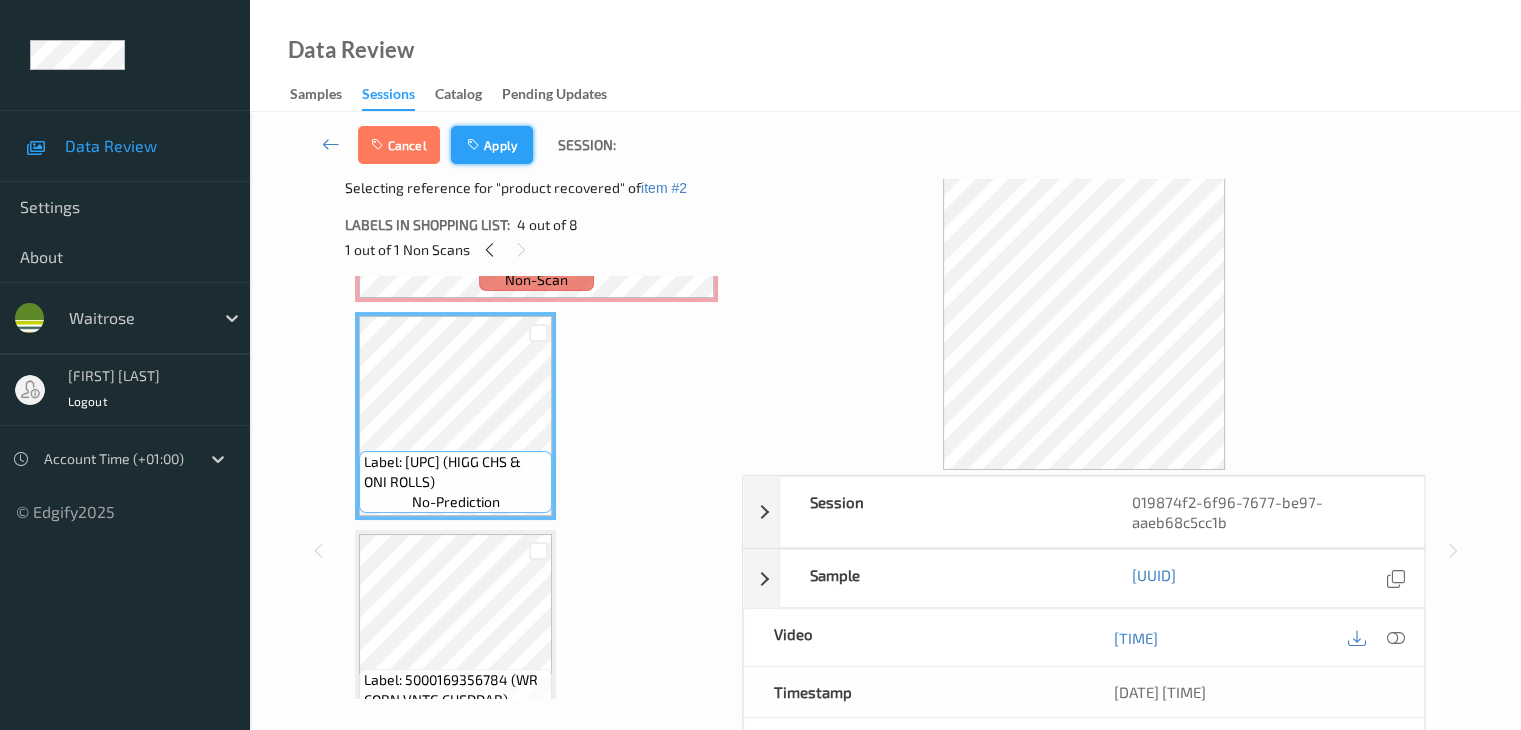 click on "Apply" at bounding box center (492, 145) 